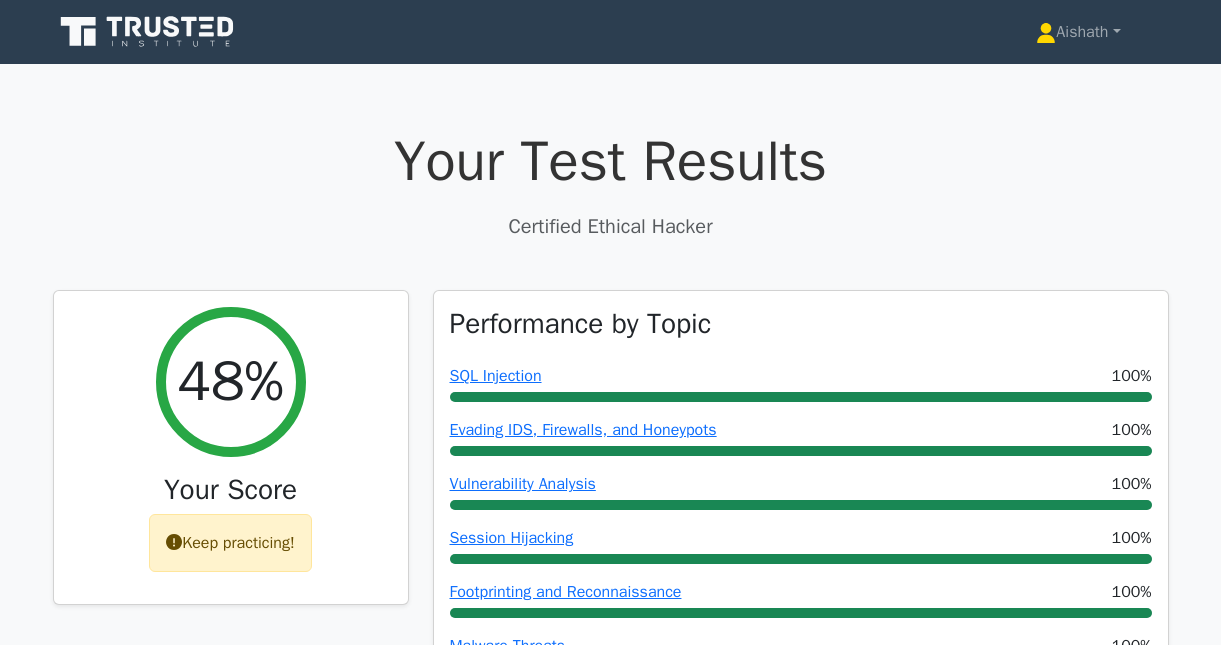 scroll, scrollTop: 4019, scrollLeft: 0, axis: vertical 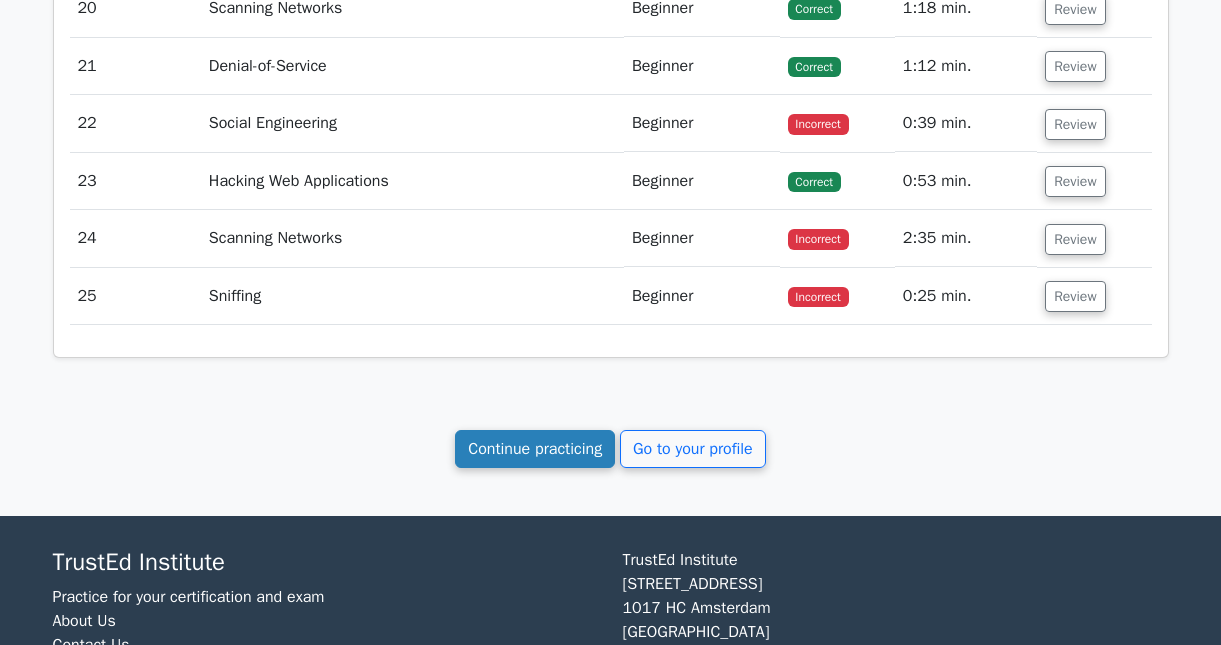 click on "Continue practicing" at bounding box center [535, 449] 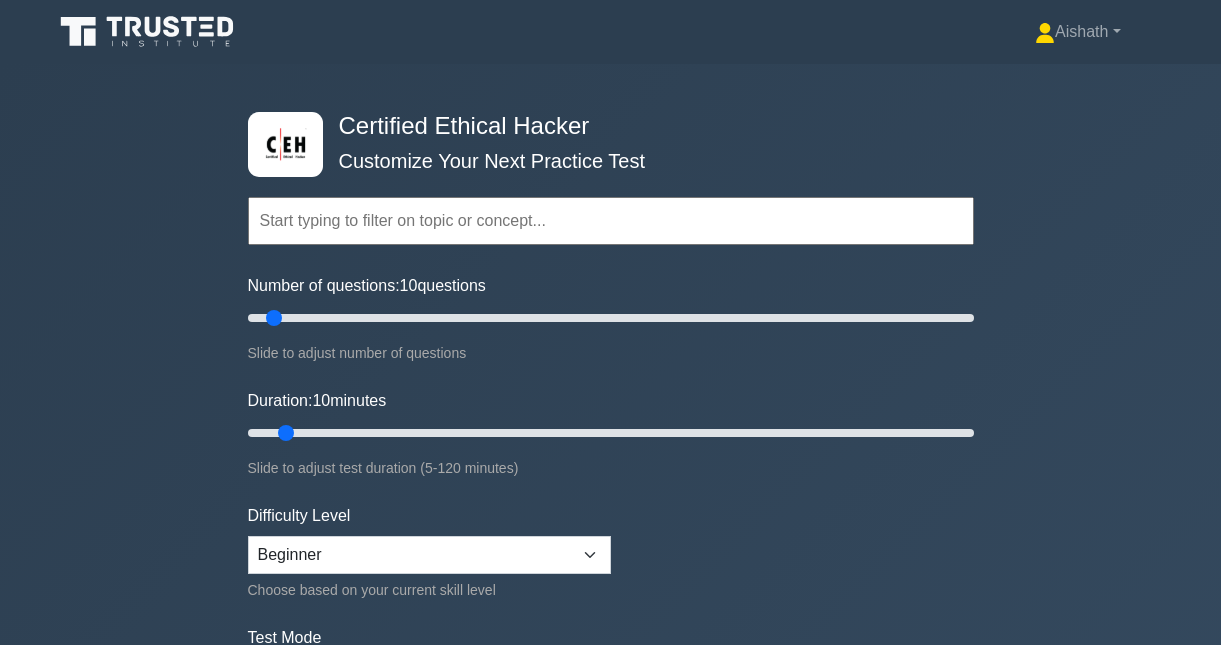 scroll, scrollTop: 0, scrollLeft: 0, axis: both 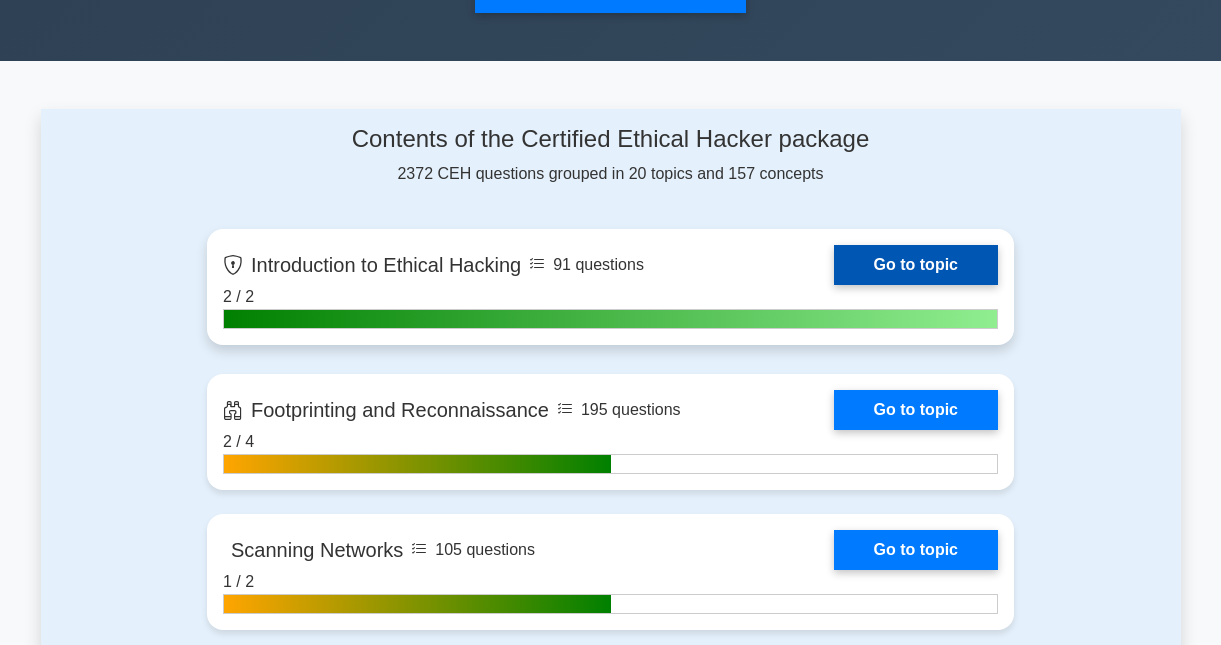 click on "Go to topic" at bounding box center [916, 265] 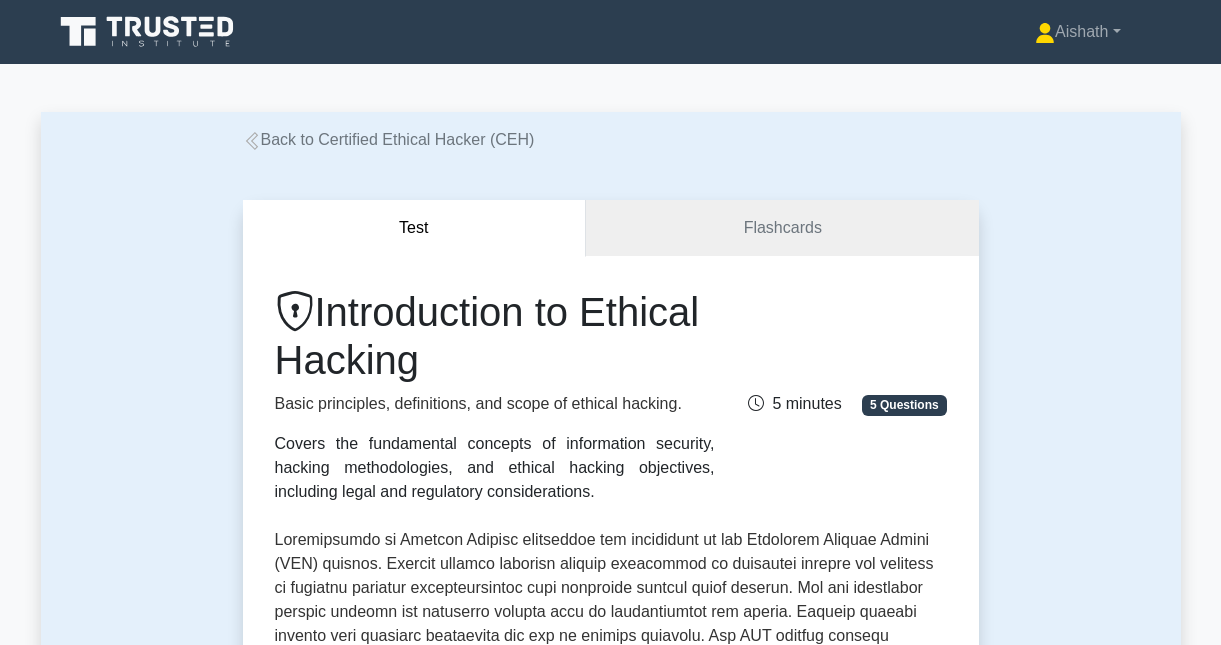 scroll, scrollTop: 0, scrollLeft: 0, axis: both 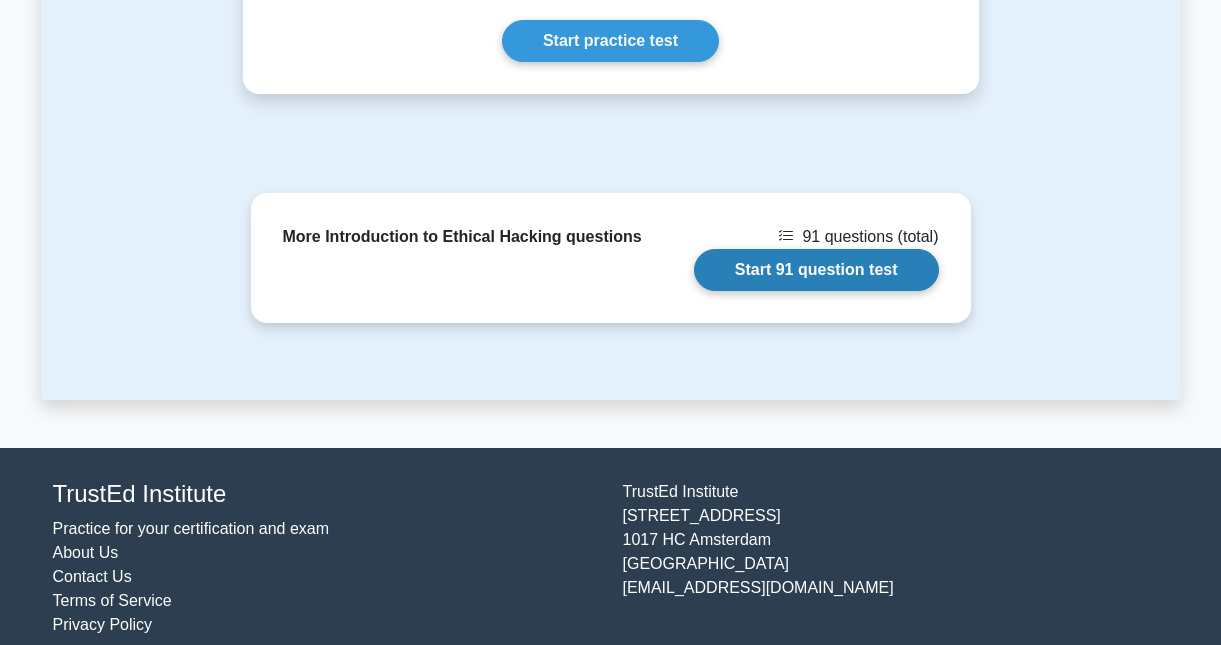 click on "Start 91 question test" at bounding box center (816, 270) 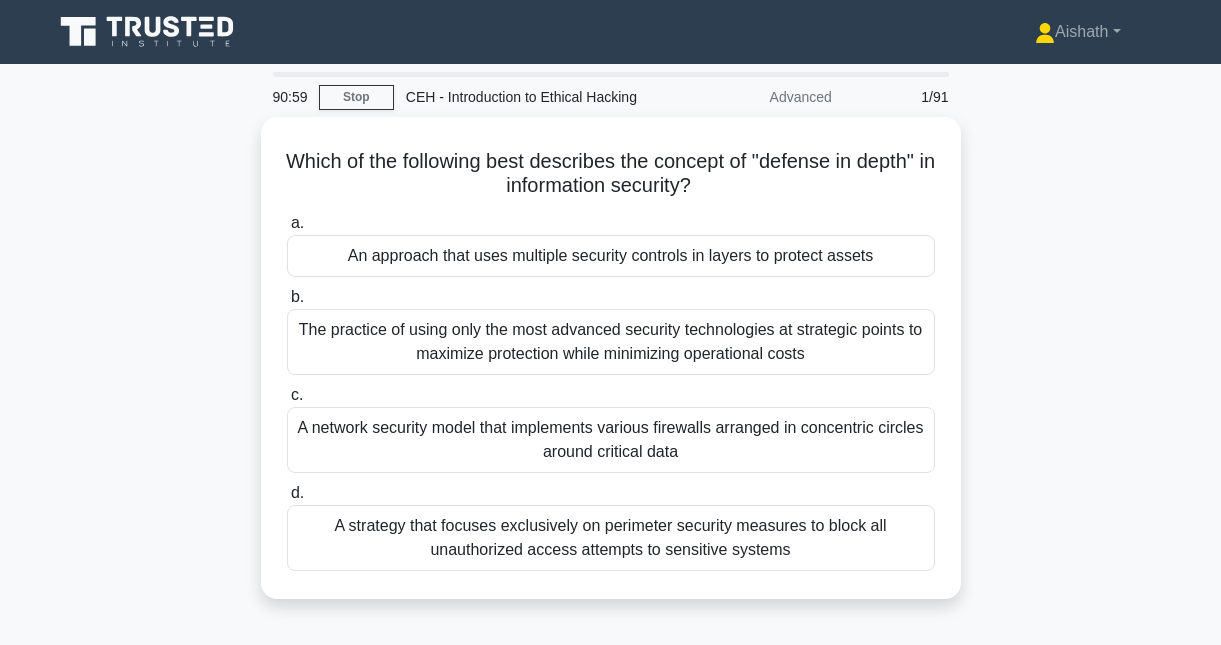 scroll, scrollTop: 0, scrollLeft: 0, axis: both 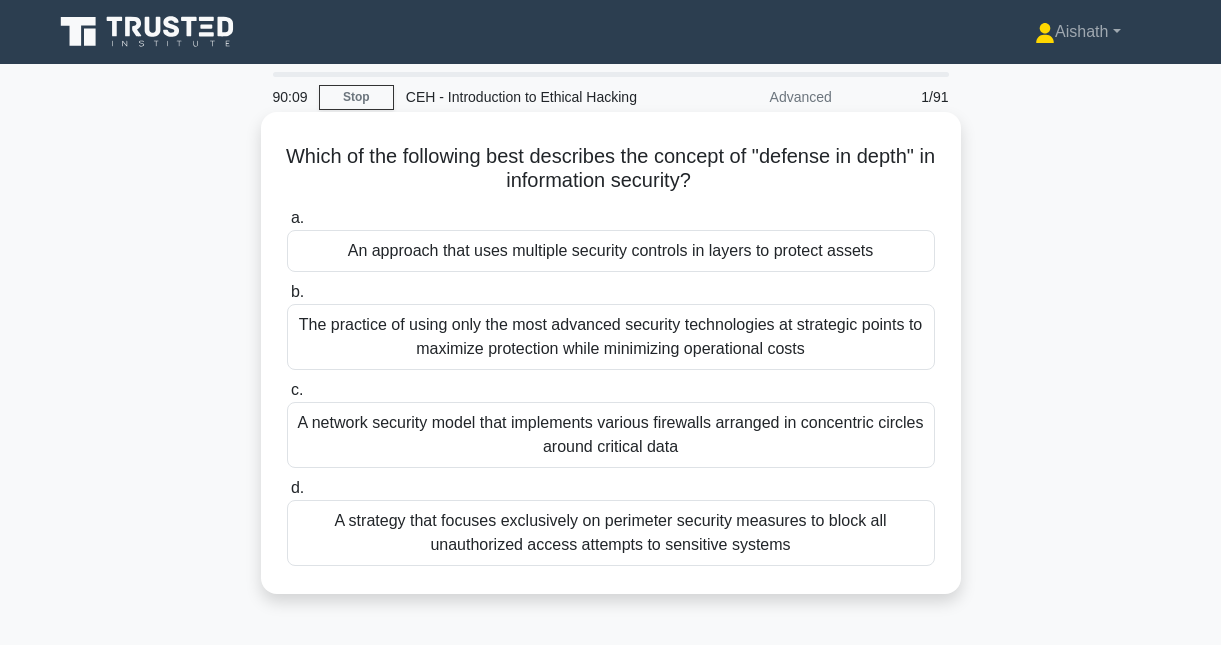 click on "An approach that uses multiple security controls in layers to protect assets" at bounding box center [611, 251] 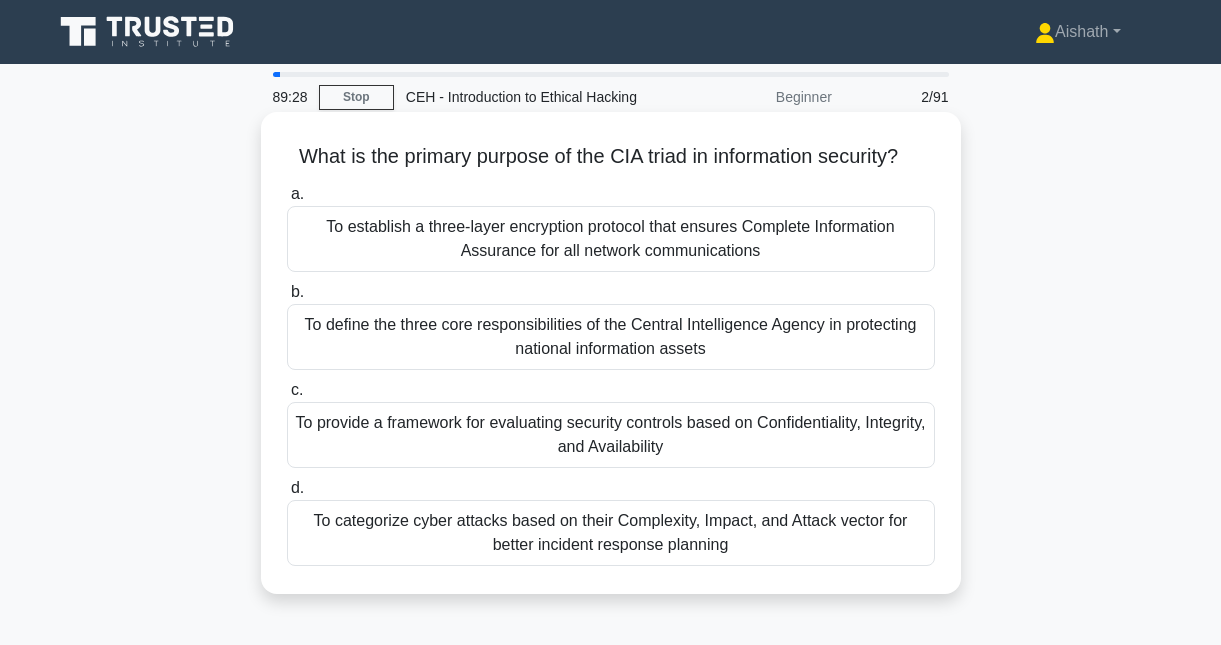 click on "To categorize cyber attacks based on their Complexity, Impact, and Attack vector for better incident response planning" at bounding box center (611, 533) 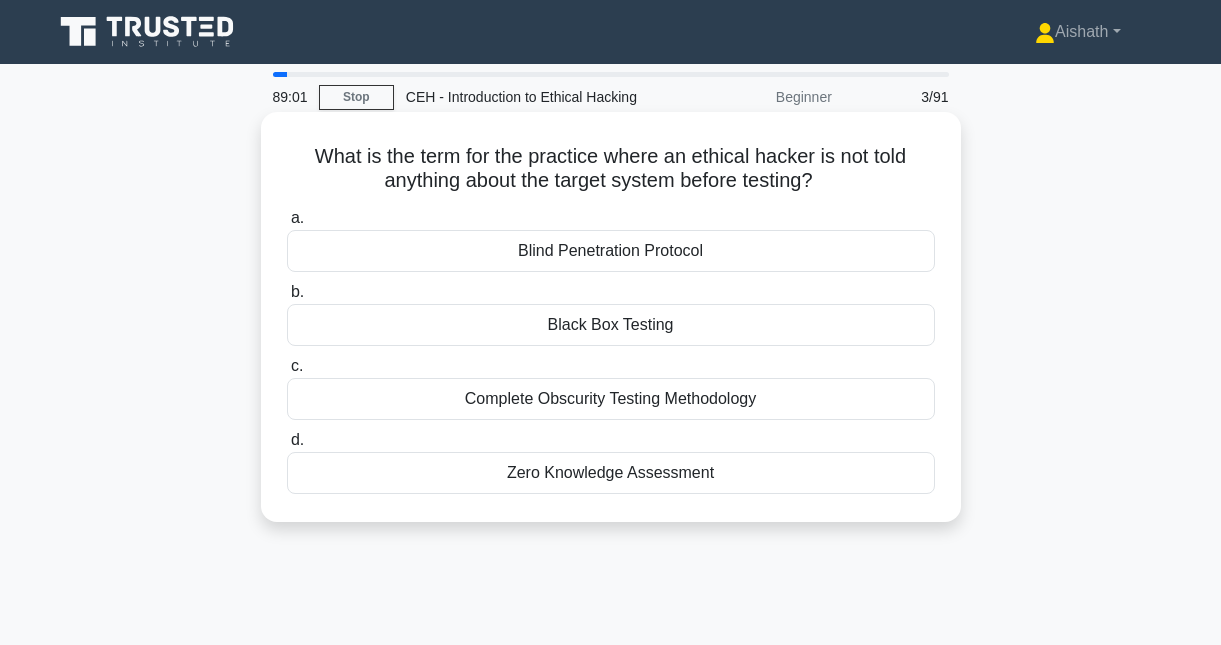 click on "Black Box Testing" at bounding box center (611, 325) 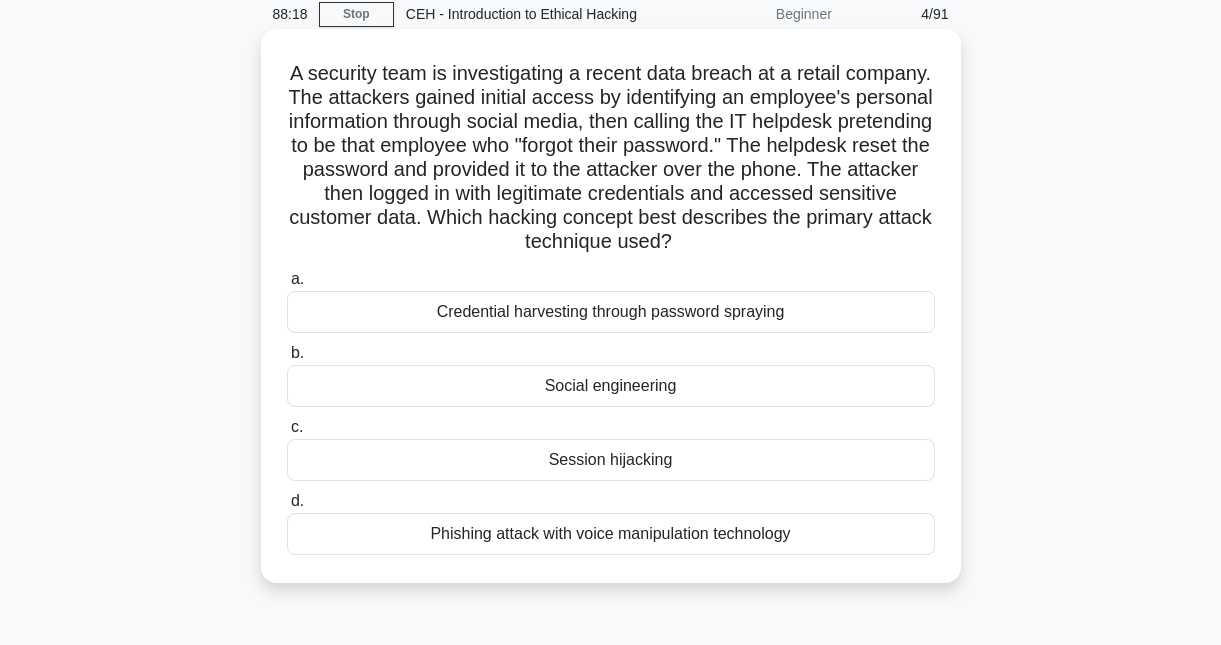 scroll, scrollTop: 84, scrollLeft: 0, axis: vertical 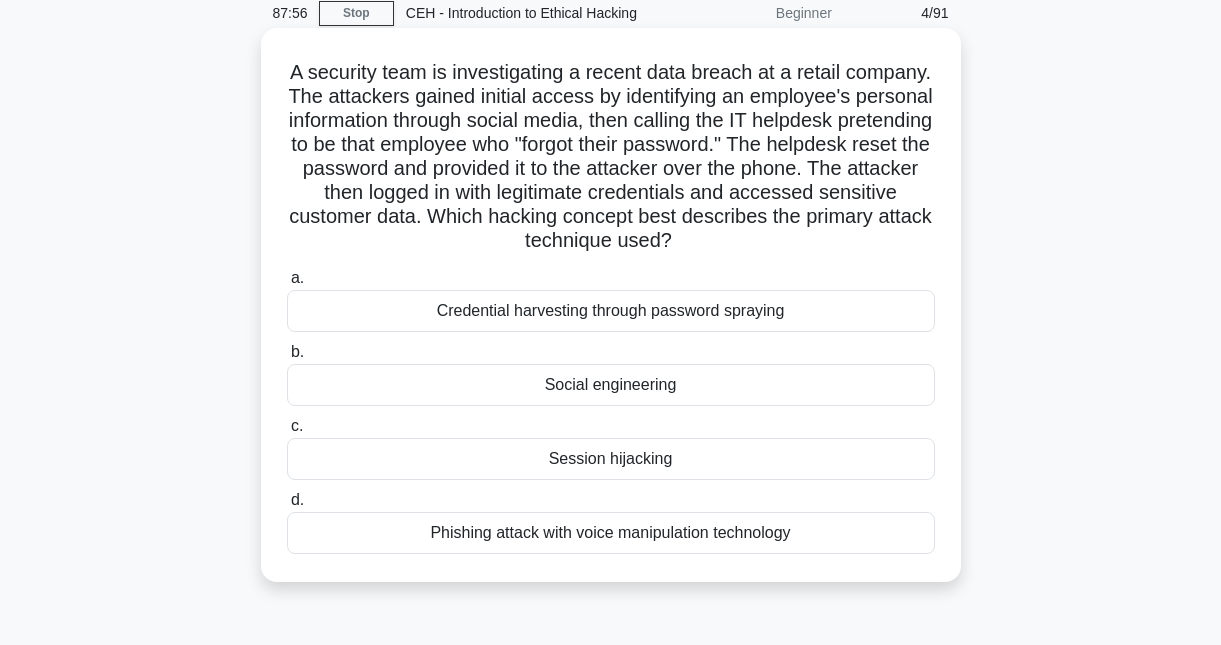 click on "Phishing attack with voice manipulation technology" at bounding box center [611, 533] 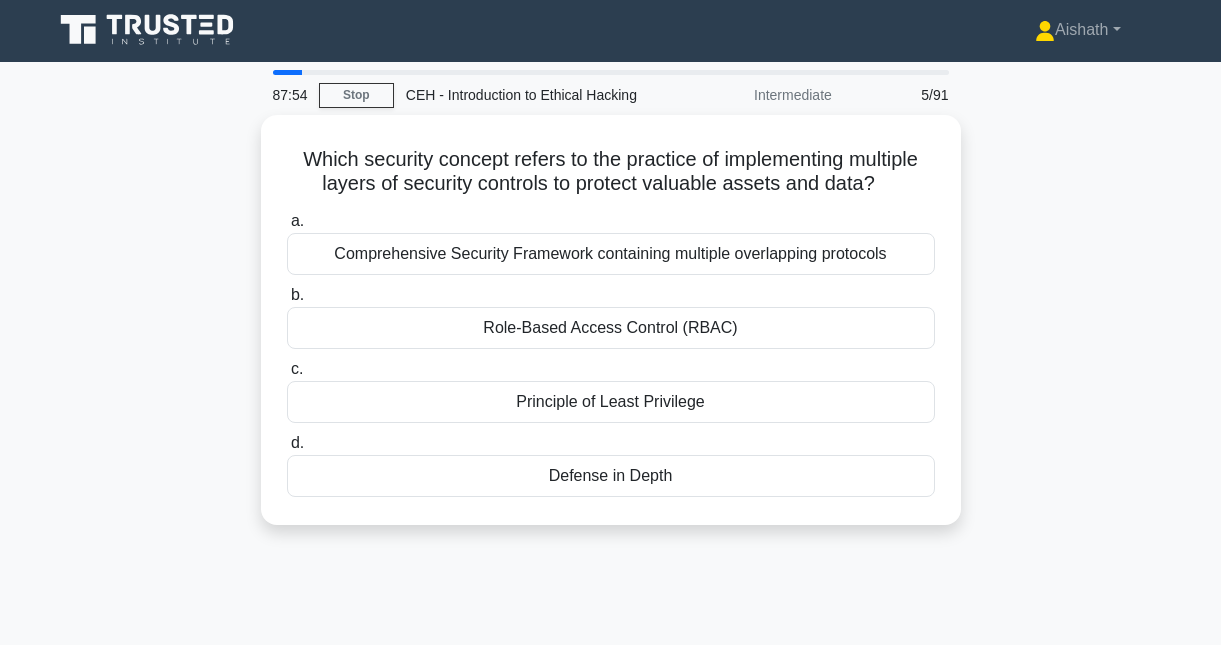 scroll, scrollTop: 0, scrollLeft: 0, axis: both 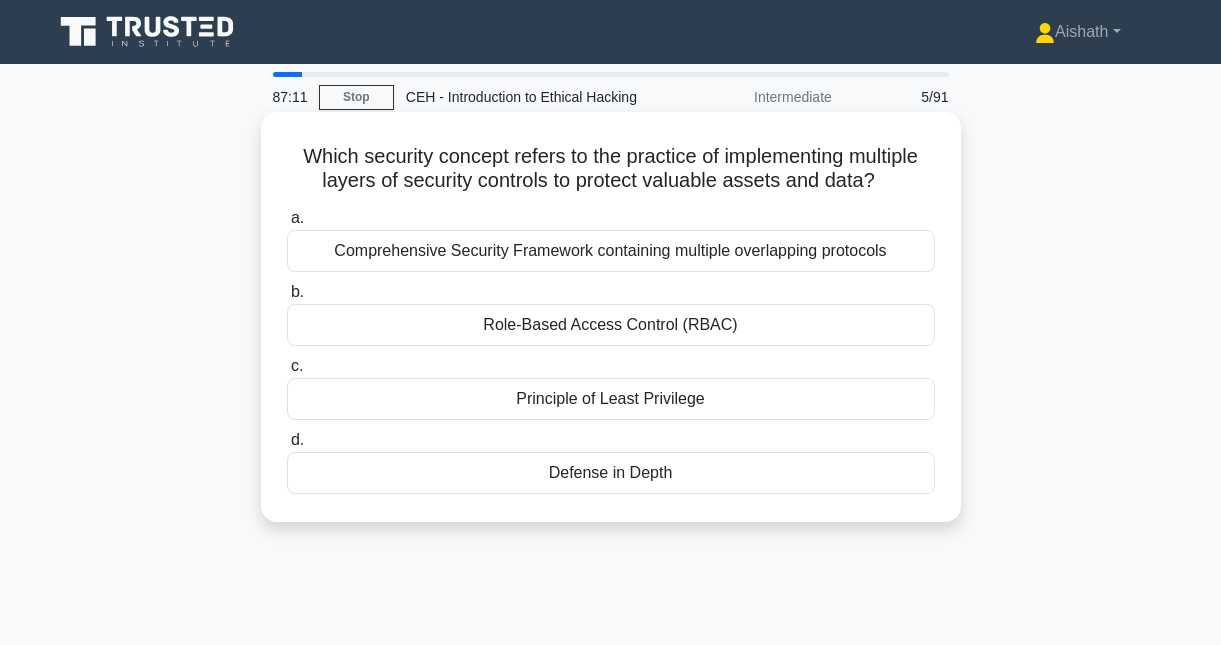 click on "Comprehensive Security Framework containing multiple overlapping protocols" at bounding box center (611, 251) 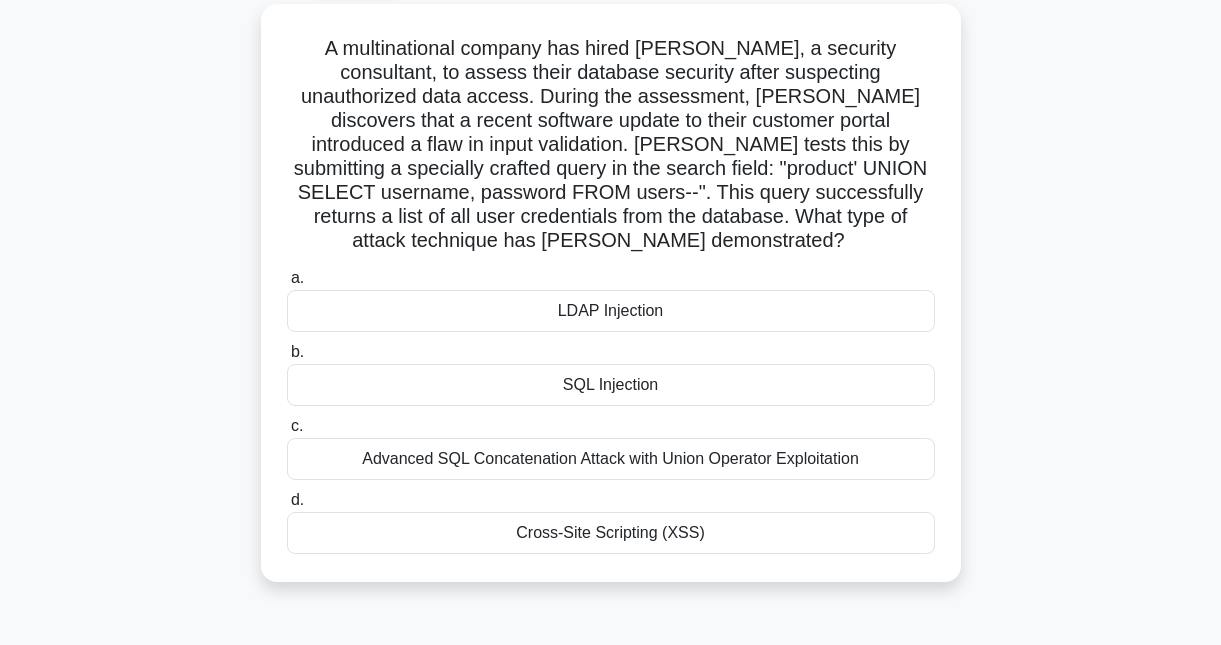 scroll, scrollTop: 118, scrollLeft: 0, axis: vertical 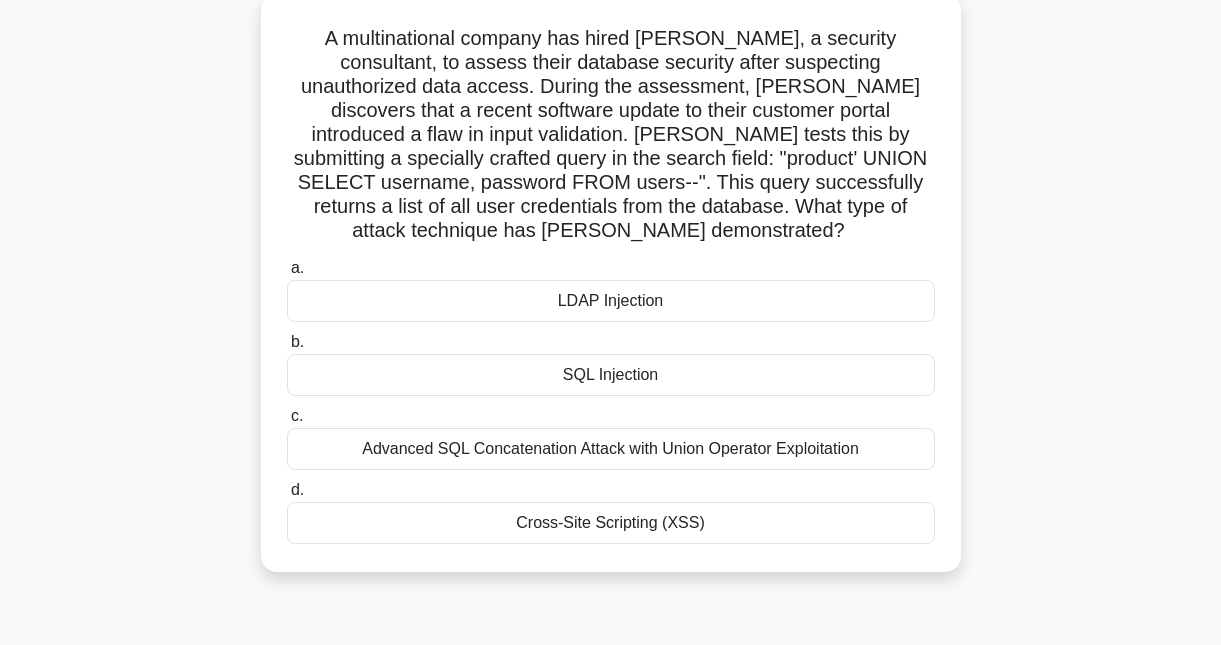 click on "Advanced SQL Concatenation Attack with Union Operator Exploitation" at bounding box center (611, 449) 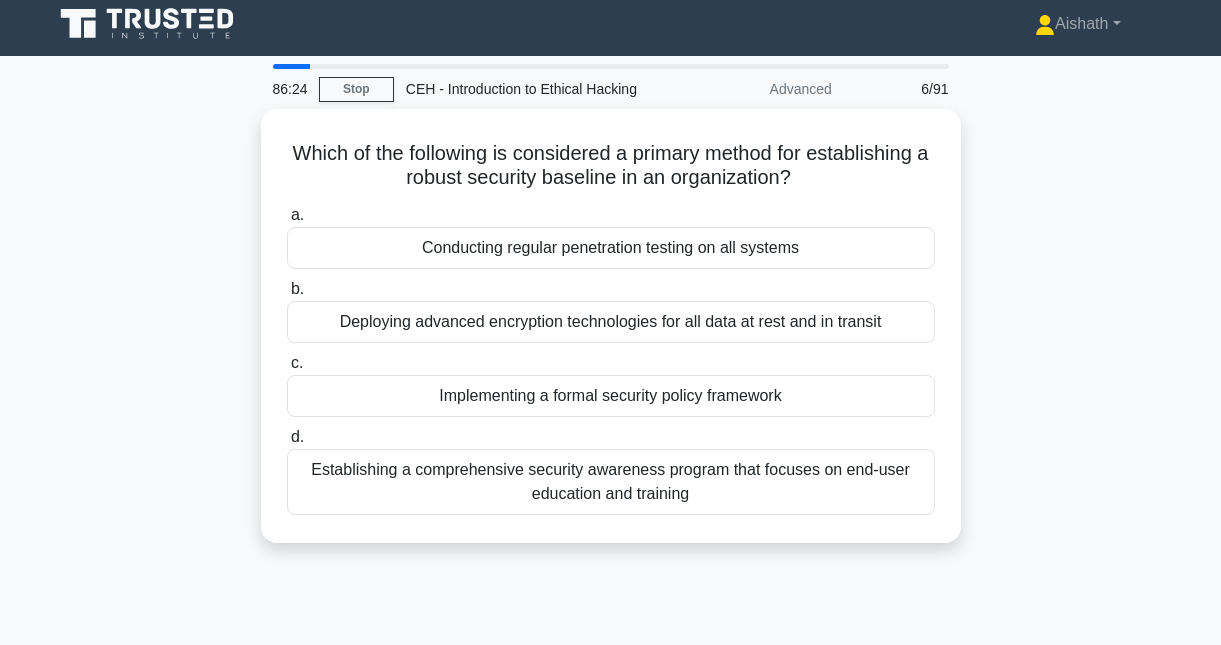 scroll, scrollTop: 0, scrollLeft: 0, axis: both 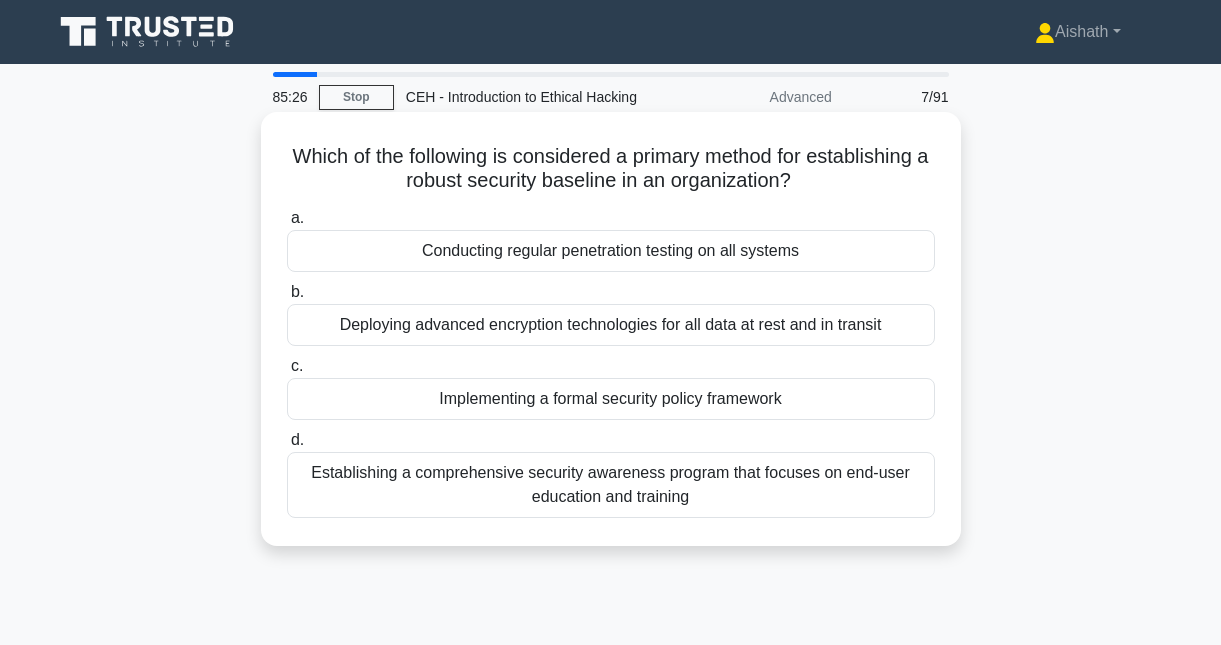 click on "Establishing a comprehensive security awareness program that focuses on end-user education and training" at bounding box center [611, 485] 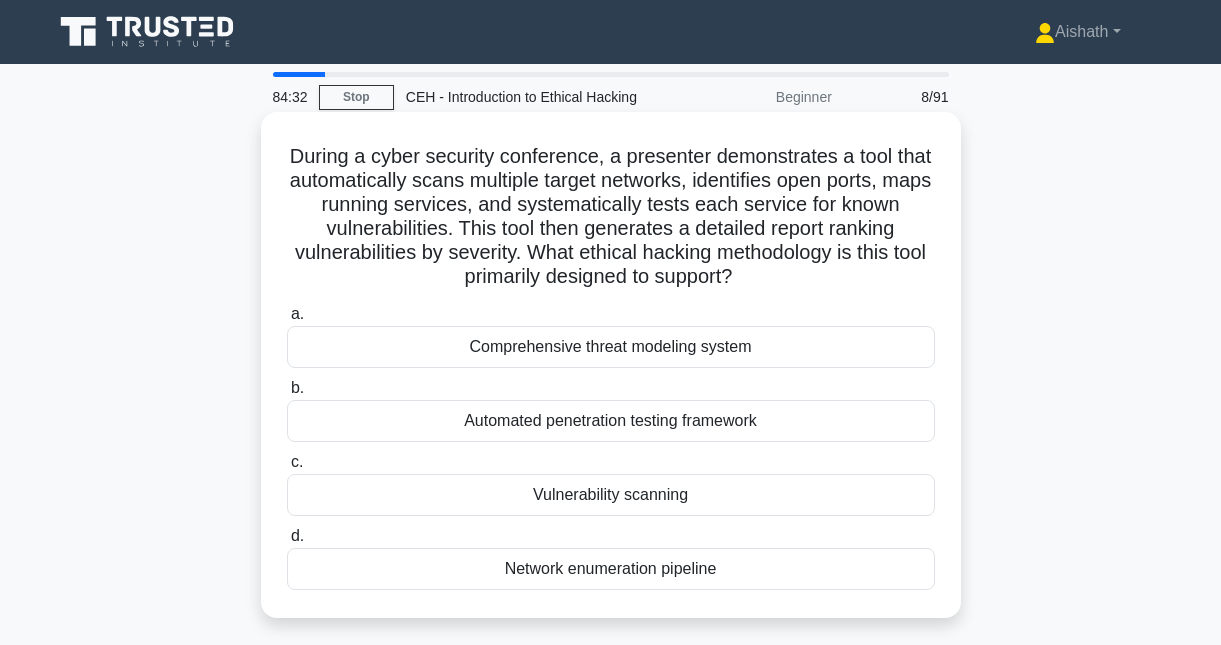 click on "Automated penetration testing framework" at bounding box center (611, 421) 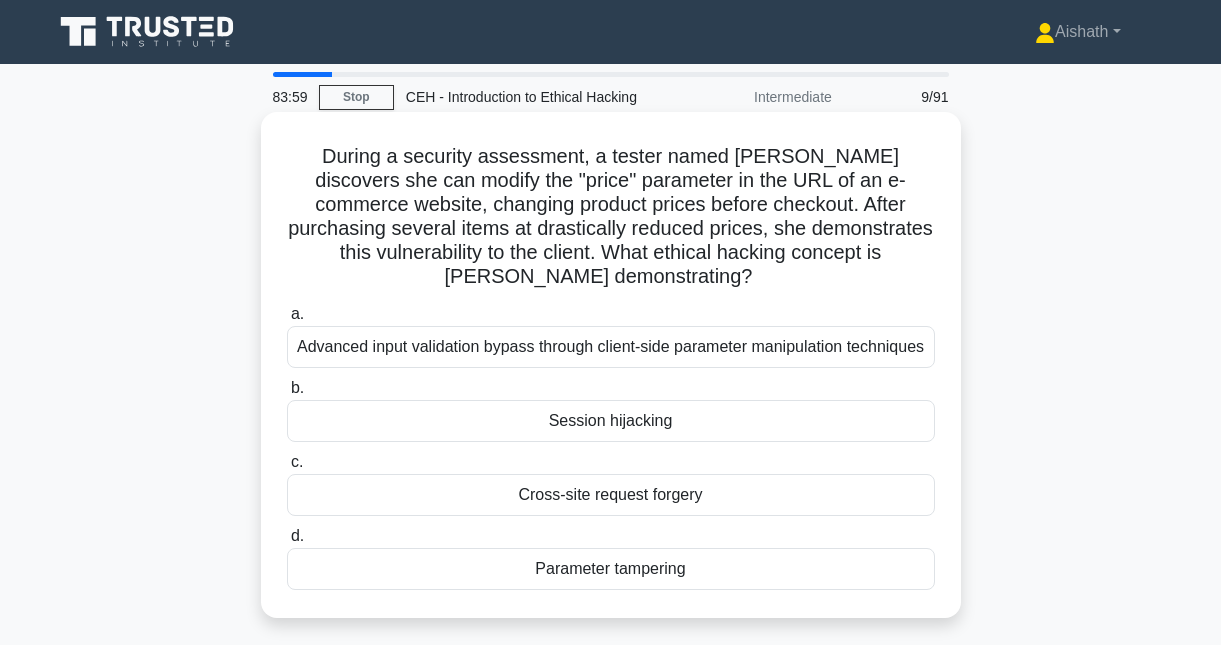 click on "Advanced input validation bypass through client-side parameter manipulation techniques" at bounding box center (611, 347) 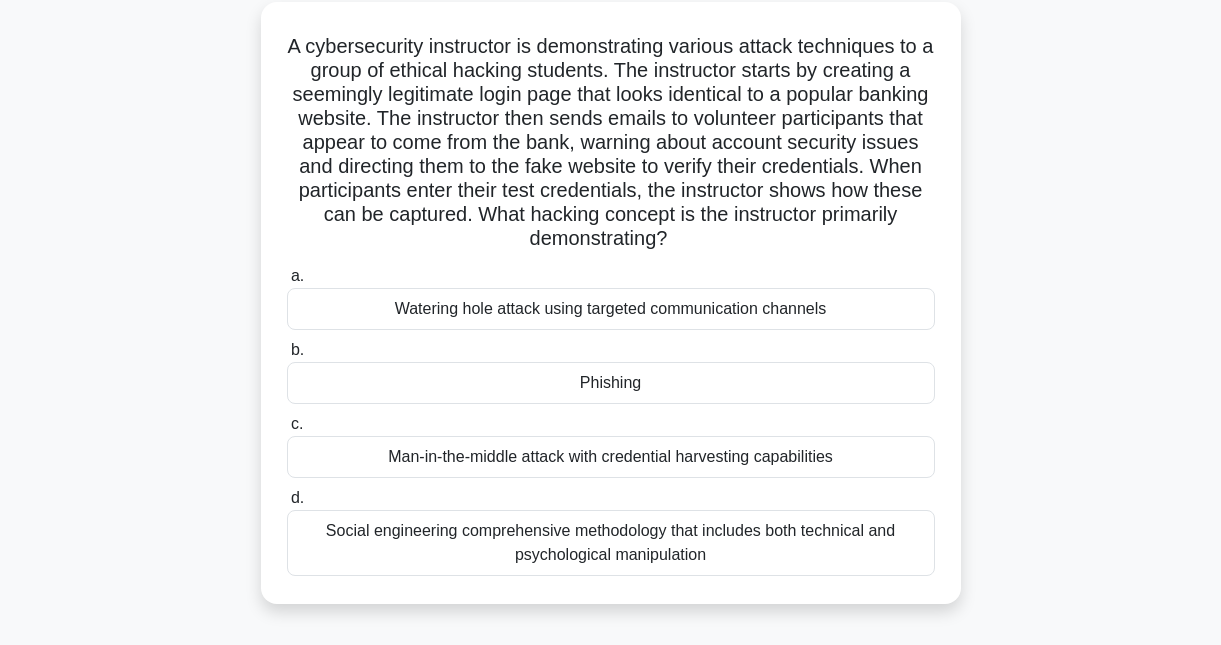 scroll, scrollTop: 121, scrollLeft: 0, axis: vertical 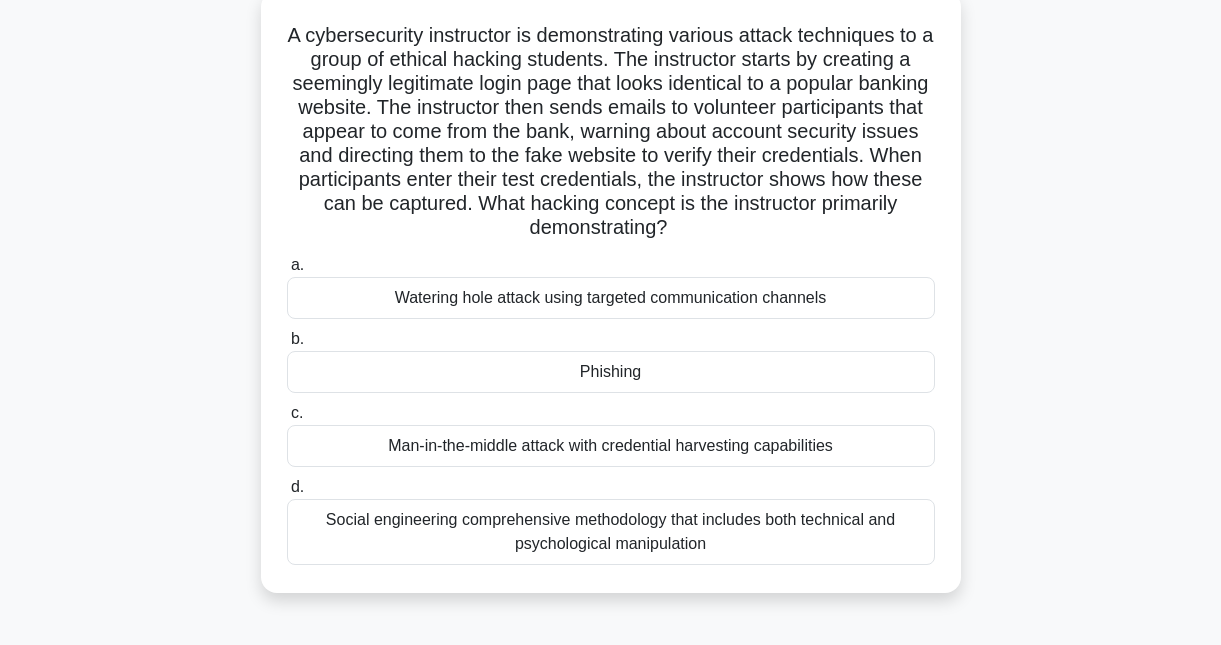 click on "Man-in-the-middle attack with credential harvesting capabilities" at bounding box center (611, 446) 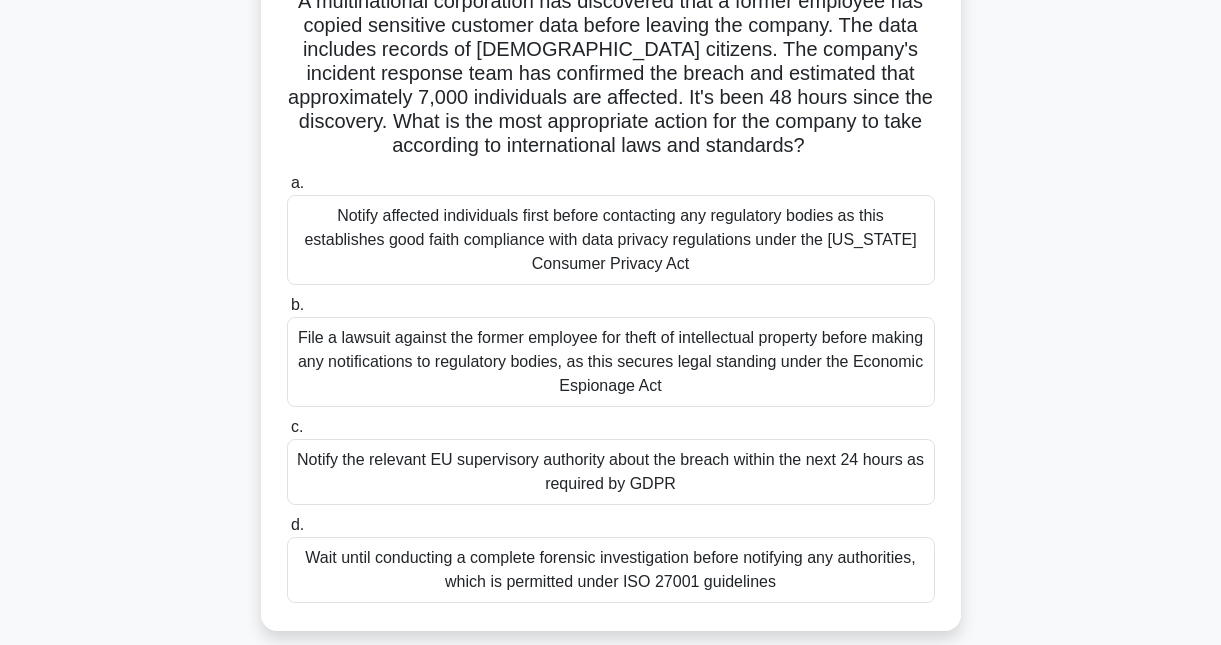 scroll, scrollTop: 163, scrollLeft: 0, axis: vertical 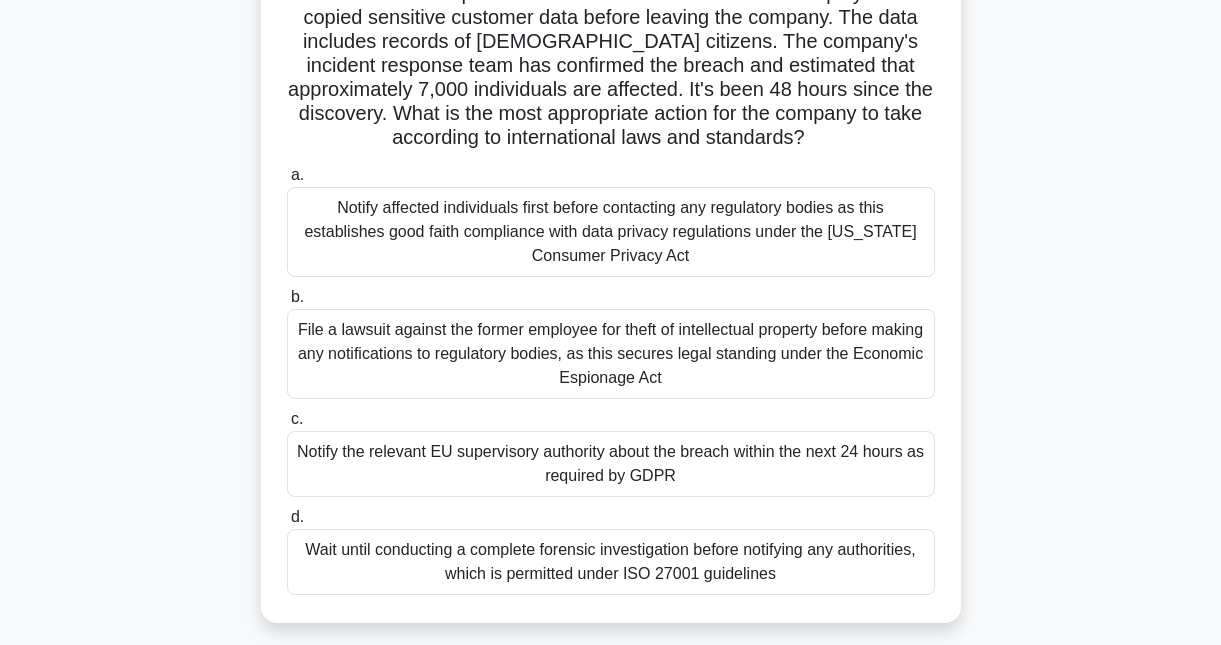 click on "Notify the relevant EU supervisory authority about the breach within the next 24 hours as required by GDPR" at bounding box center (611, 464) 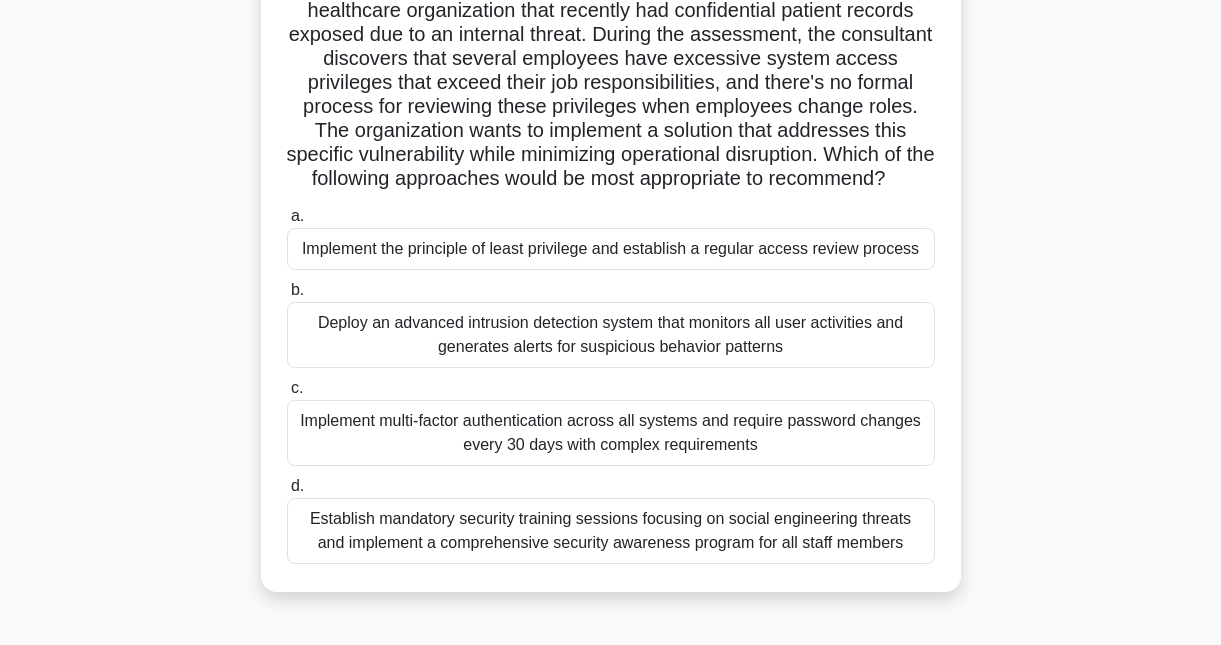 scroll, scrollTop: 172, scrollLeft: 0, axis: vertical 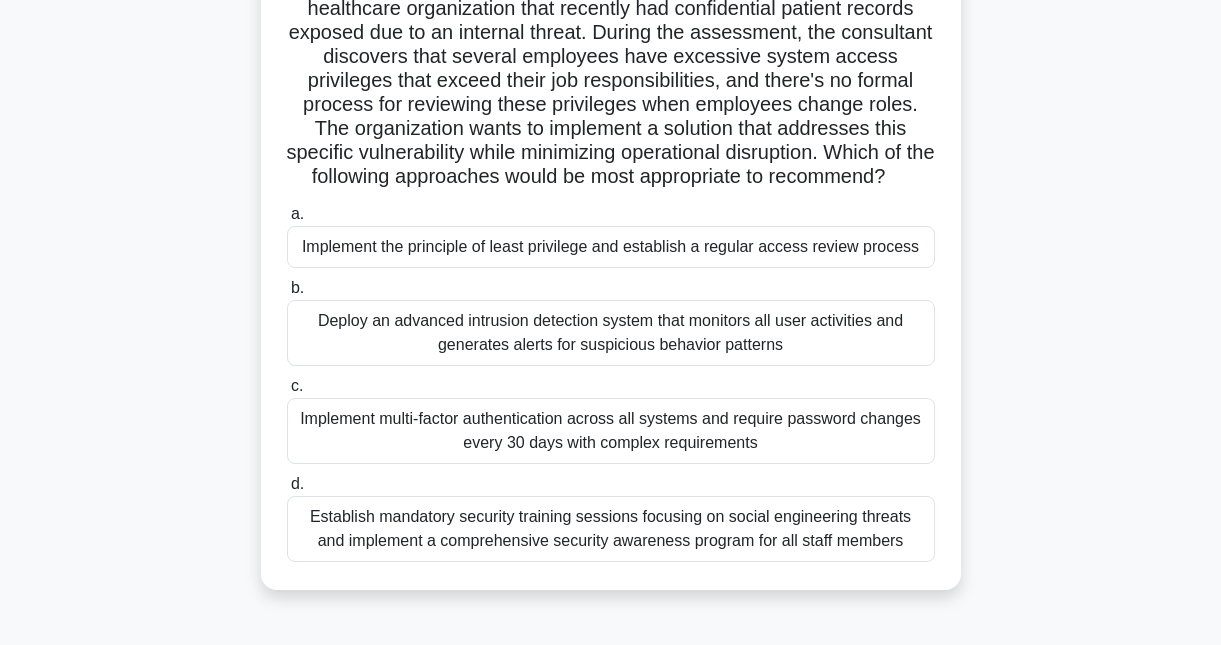 click on "Implement the principle of least privilege and establish a regular access review process" at bounding box center (611, 247) 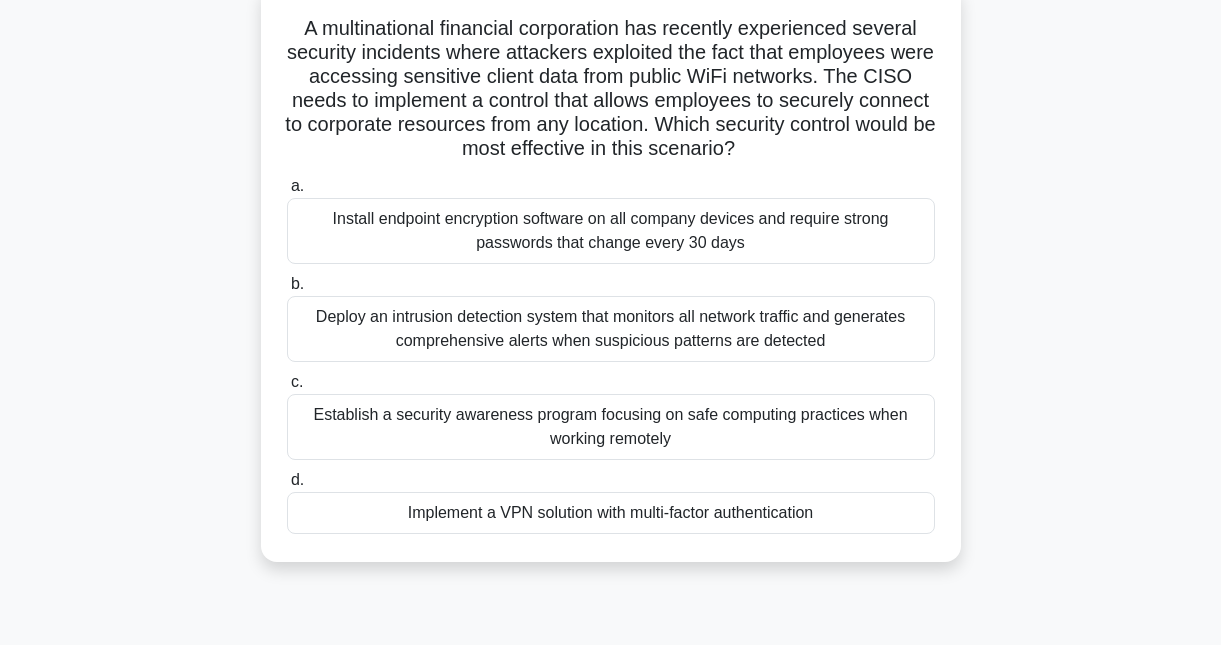 scroll, scrollTop: 129, scrollLeft: 0, axis: vertical 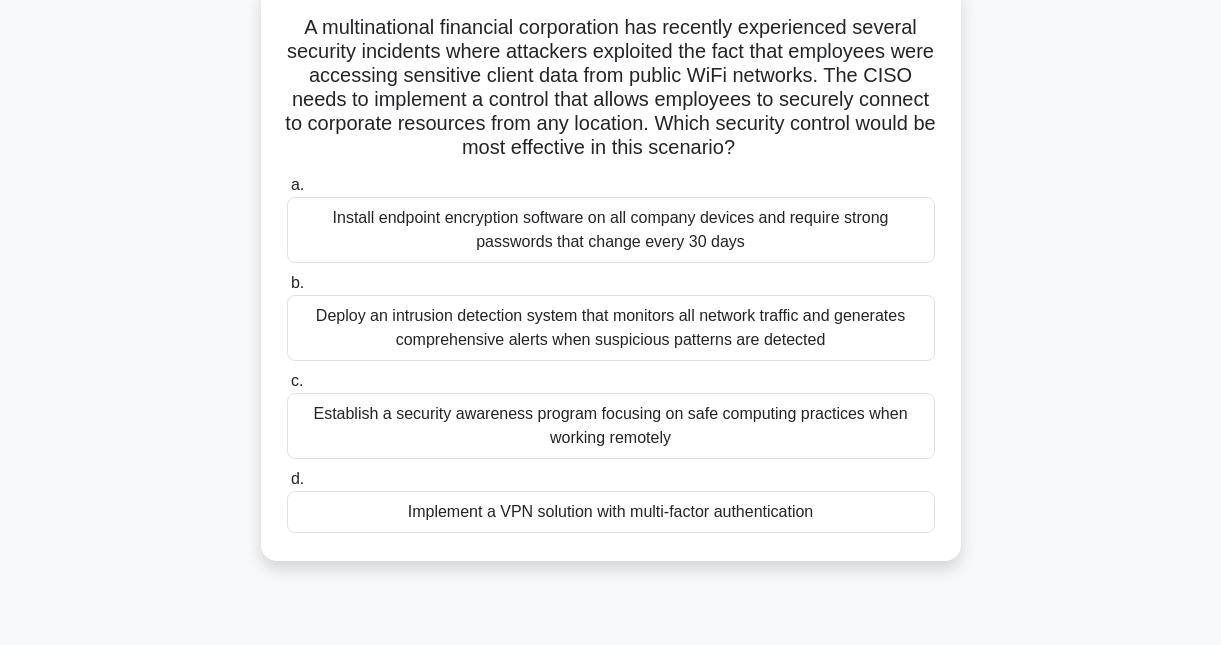 click on "Implement a VPN solution with multi-factor authentication" at bounding box center (611, 512) 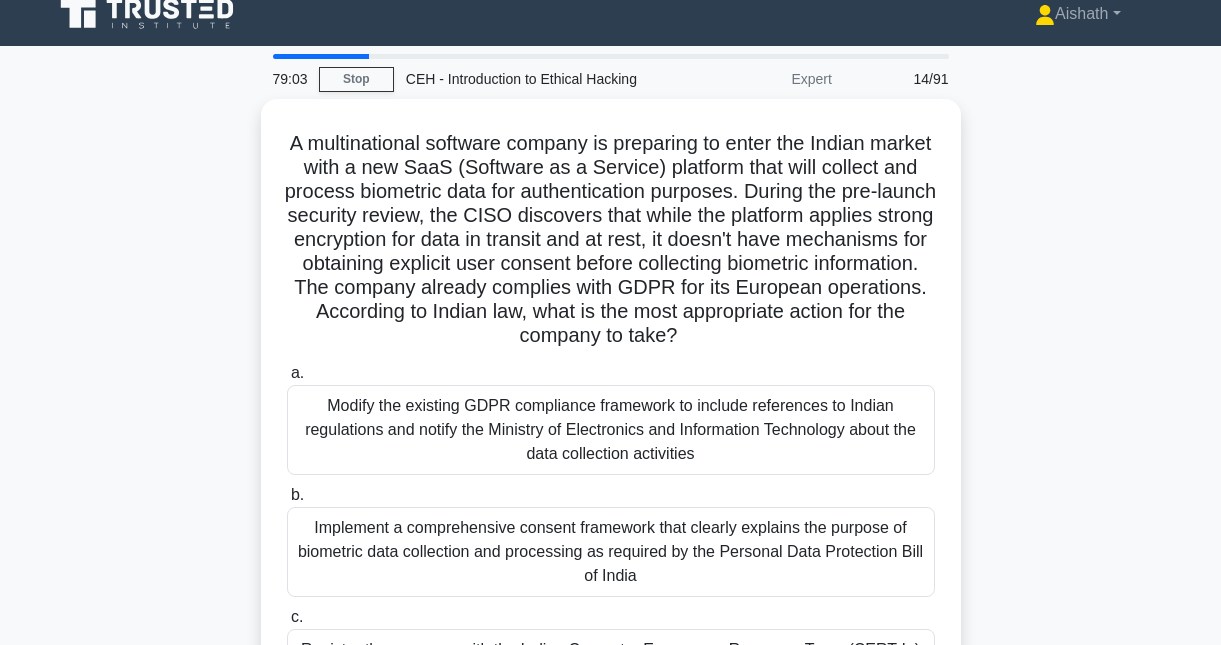 scroll, scrollTop: 0, scrollLeft: 0, axis: both 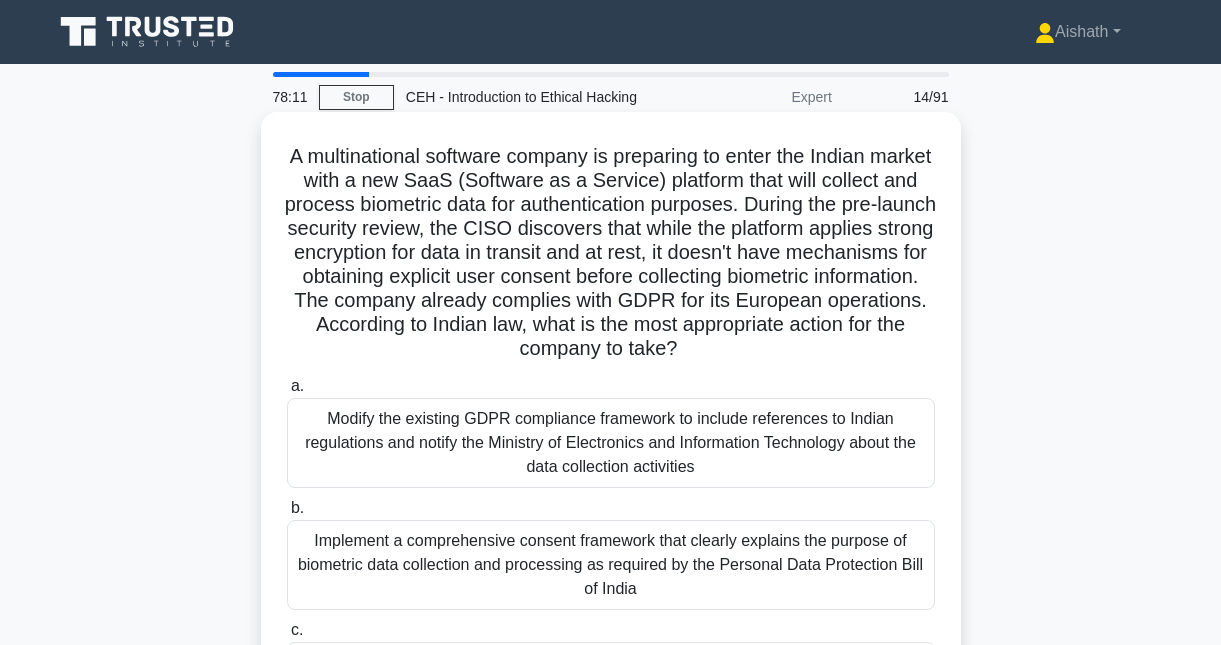 click on "A multinational software company is preparing to enter the Indian market with a new SaaS (Software as a Service) platform that will collect and process biometric data for authentication purposes. During the pre-launch security review, the CISO discovers that while the platform applies strong encryption for data in transit and at rest, it doesn't have mechanisms for obtaining explicit user consent before collecting biometric information. The company already complies with GDPR for its European operations. According to Indian law, what is the most appropriate action for the company to take?
.spinner_0XTQ{transform-origin:center;animation:spinner_y6GP .75s linear infinite}@keyframes spinner_y6GP{100%{transform:rotate(360deg)}}" at bounding box center [611, 253] 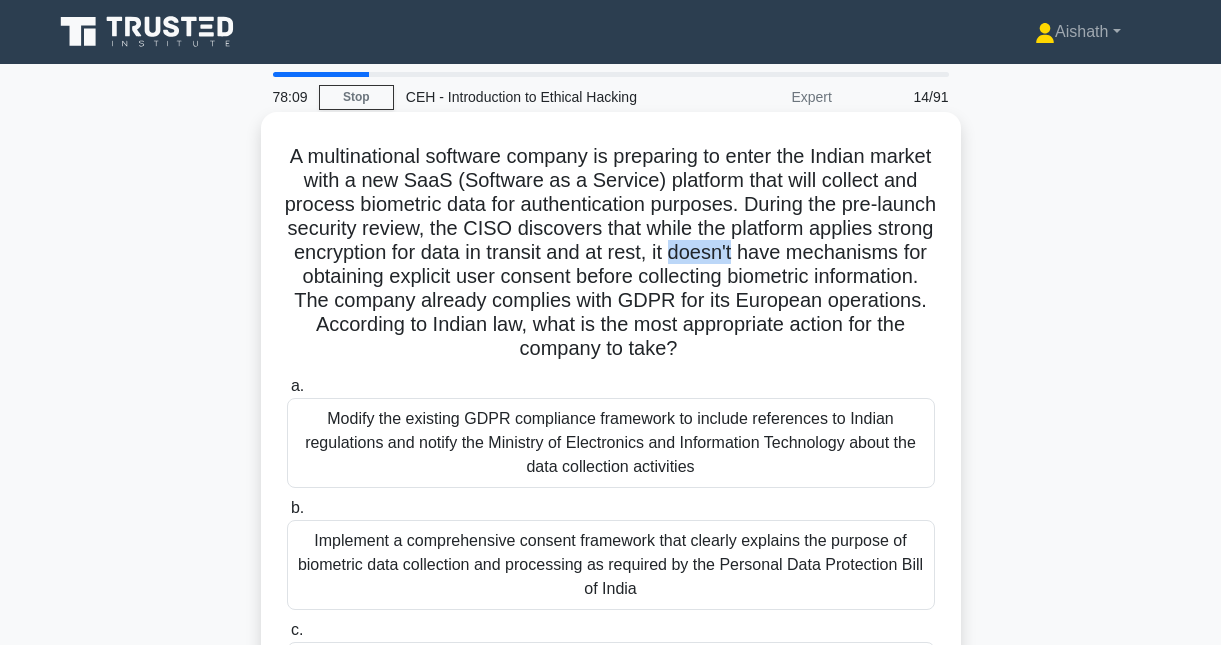 click on "A multinational software company is preparing to enter the Indian market with a new SaaS (Software as a Service) platform that will collect and process biometric data for authentication purposes. During the pre-launch security review, the CISO discovers that while the platform applies strong encryption for data in transit and at rest, it doesn't have mechanisms for obtaining explicit user consent before collecting biometric information. The company already complies with GDPR for its European operations. According to Indian law, what is the most appropriate action for the company to take?
.spinner_0XTQ{transform-origin:center;animation:spinner_y6GP .75s linear infinite}@keyframes spinner_y6GP{100%{transform:rotate(360deg)}}" at bounding box center [611, 253] 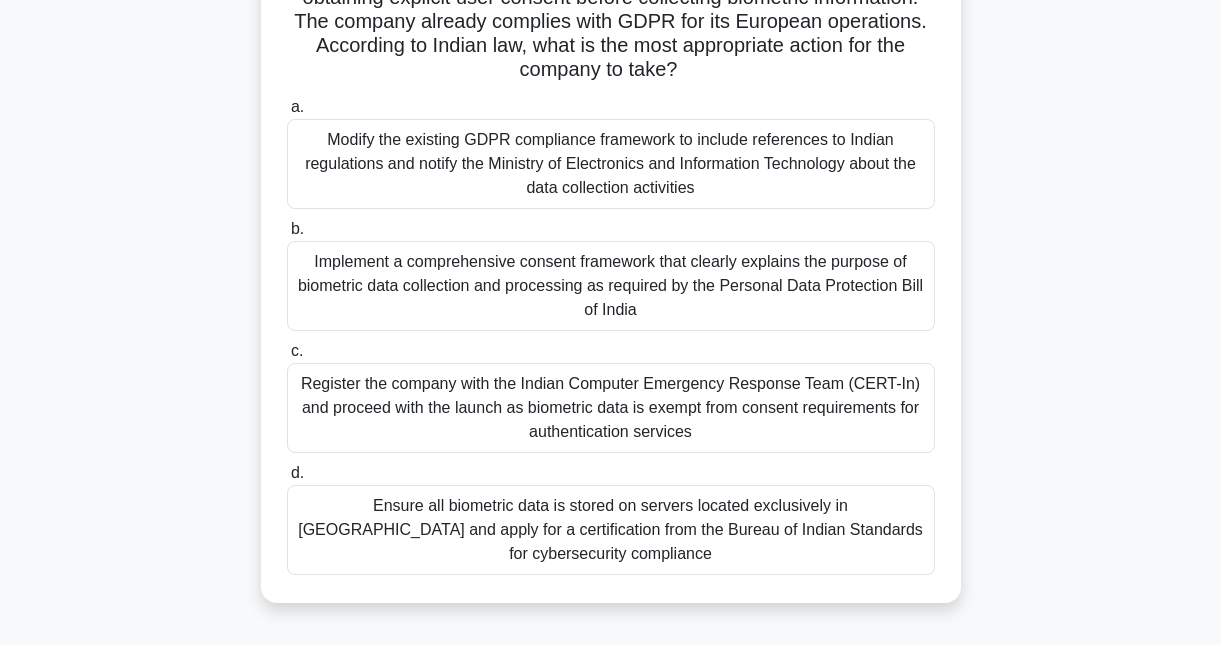 scroll, scrollTop: 285, scrollLeft: 0, axis: vertical 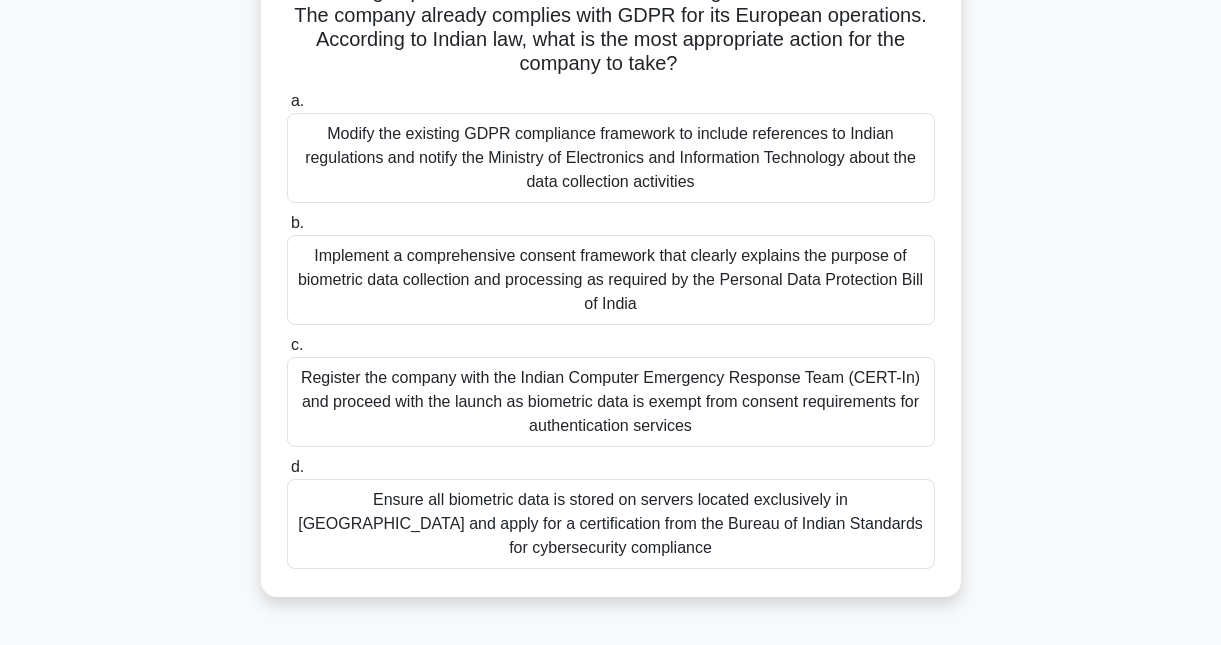 click on "Ensure all biometric data is stored on servers located exclusively in [GEOGRAPHIC_DATA] and apply for a certification from the Bureau of Indian Standards for cybersecurity compliance" at bounding box center [611, 524] 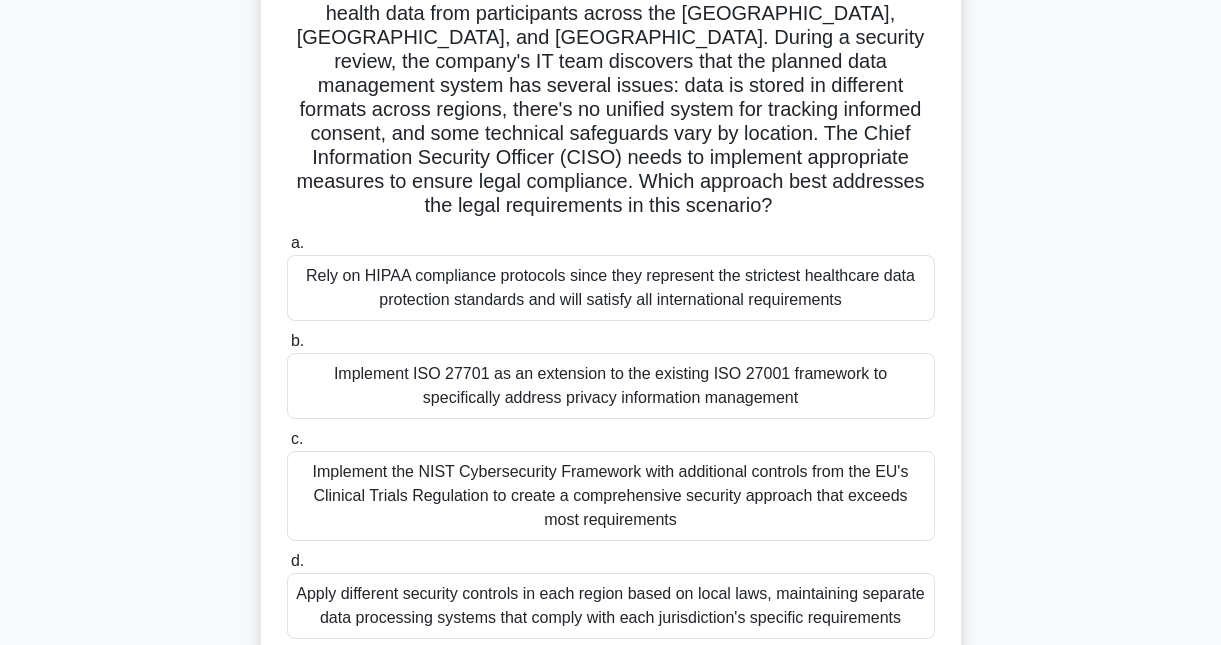 scroll, scrollTop: 201, scrollLeft: 0, axis: vertical 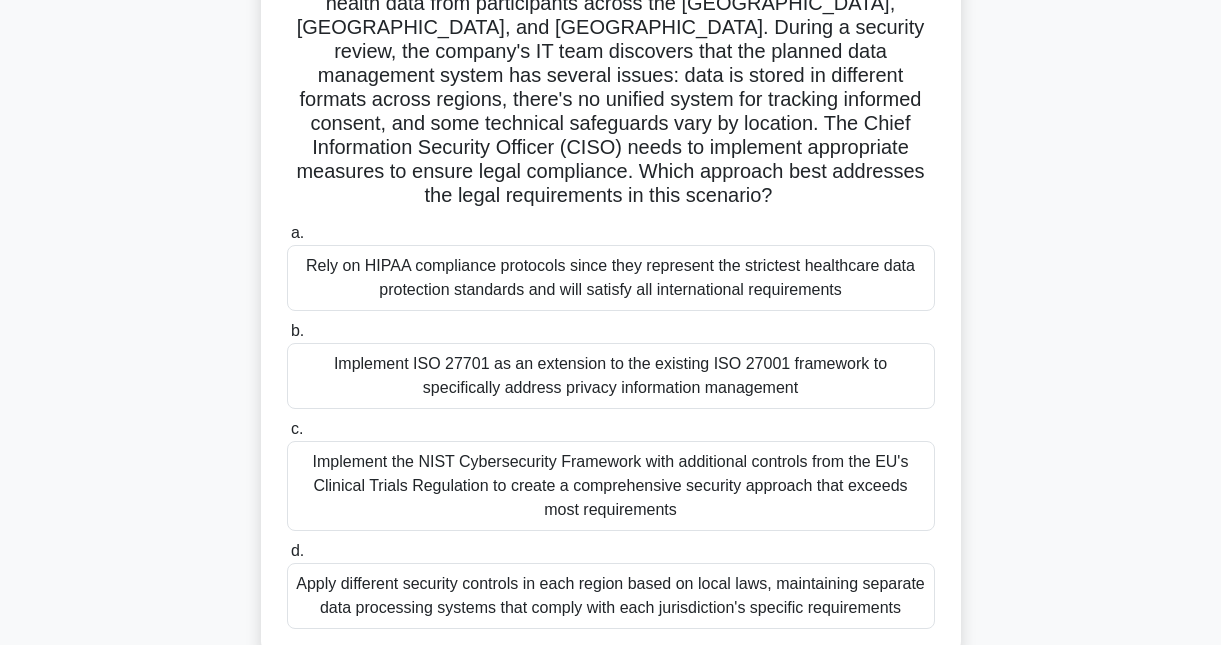 click on "Apply different security controls in each region based on local laws, maintaining separate data processing systems that comply with each jurisdiction's specific requirements" at bounding box center (611, 596) 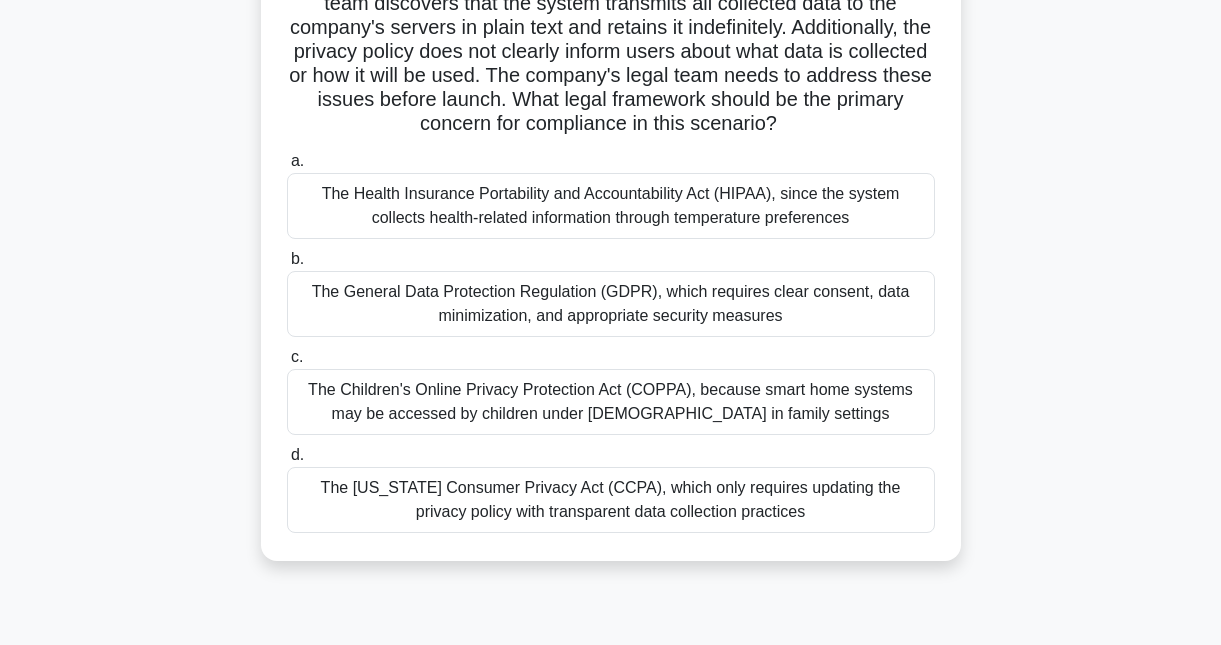 scroll, scrollTop: 285, scrollLeft: 0, axis: vertical 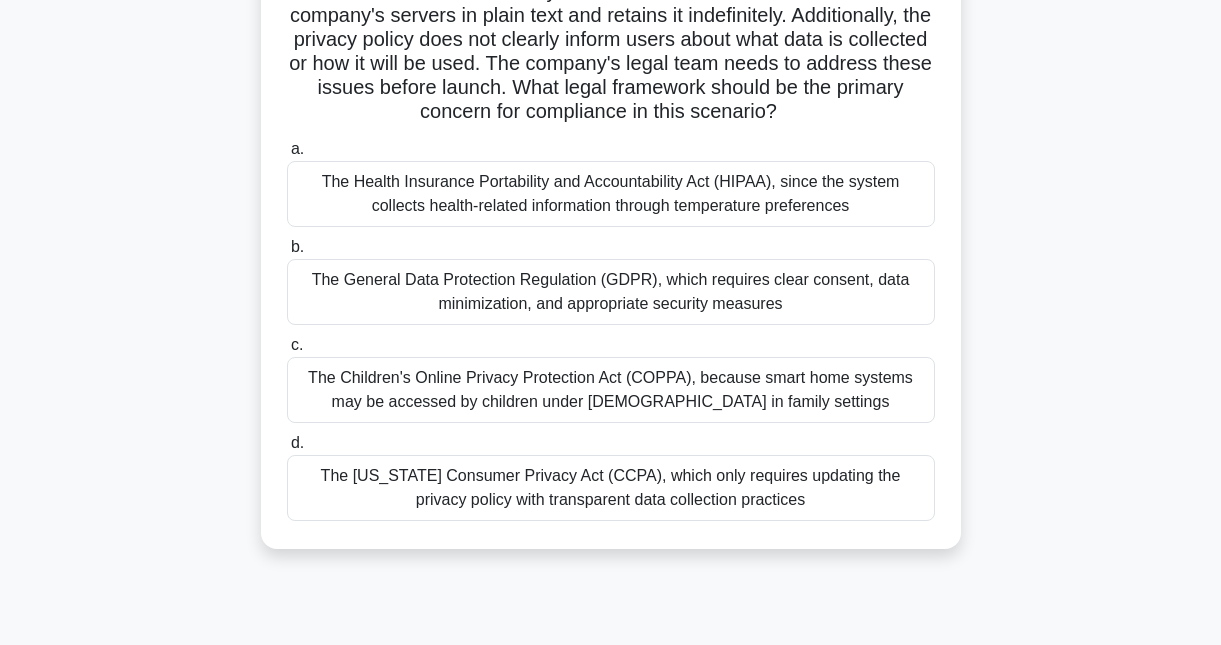 click on "The General Data Protection Regulation (GDPR), which requires clear consent, data minimization, and appropriate security measures" at bounding box center (611, 292) 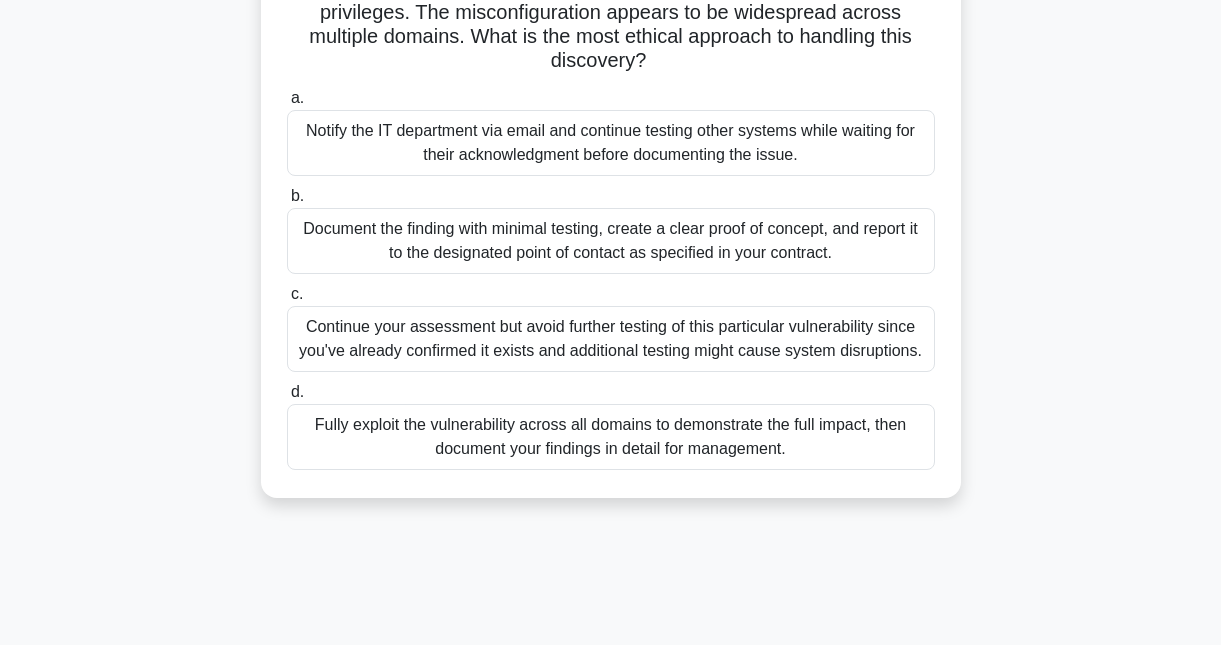 scroll, scrollTop: 224, scrollLeft: 0, axis: vertical 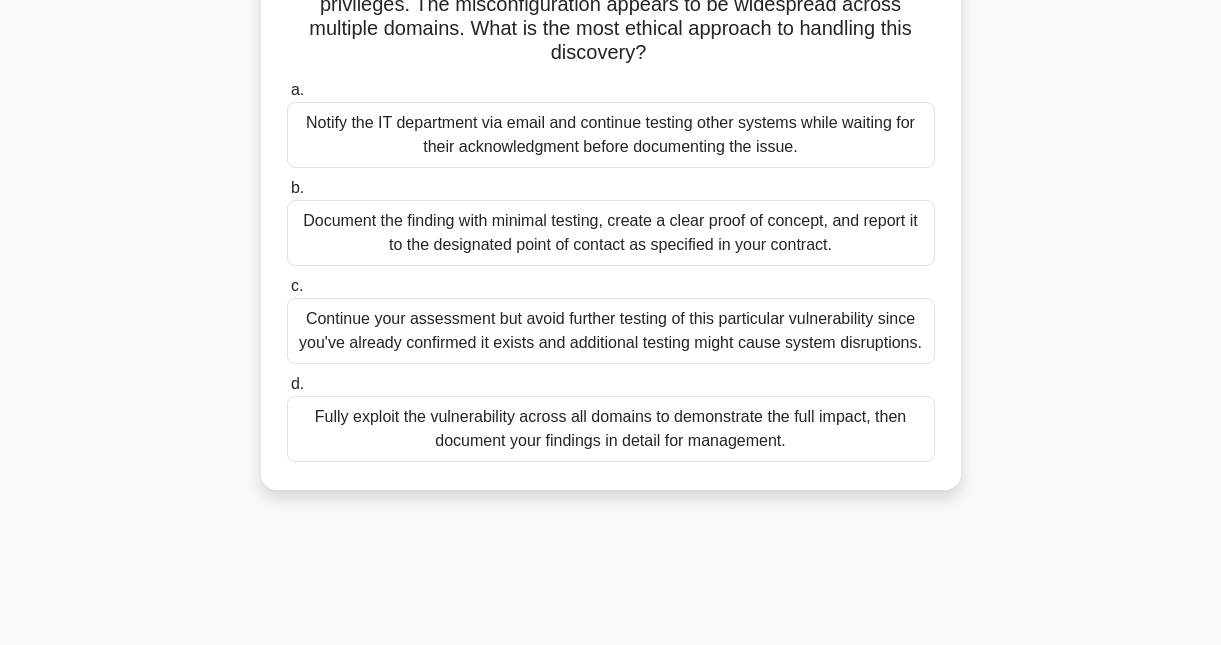 click on "Fully exploit the vulnerability across all domains to demonstrate the full impact, then document your findings in detail for management." at bounding box center (611, 429) 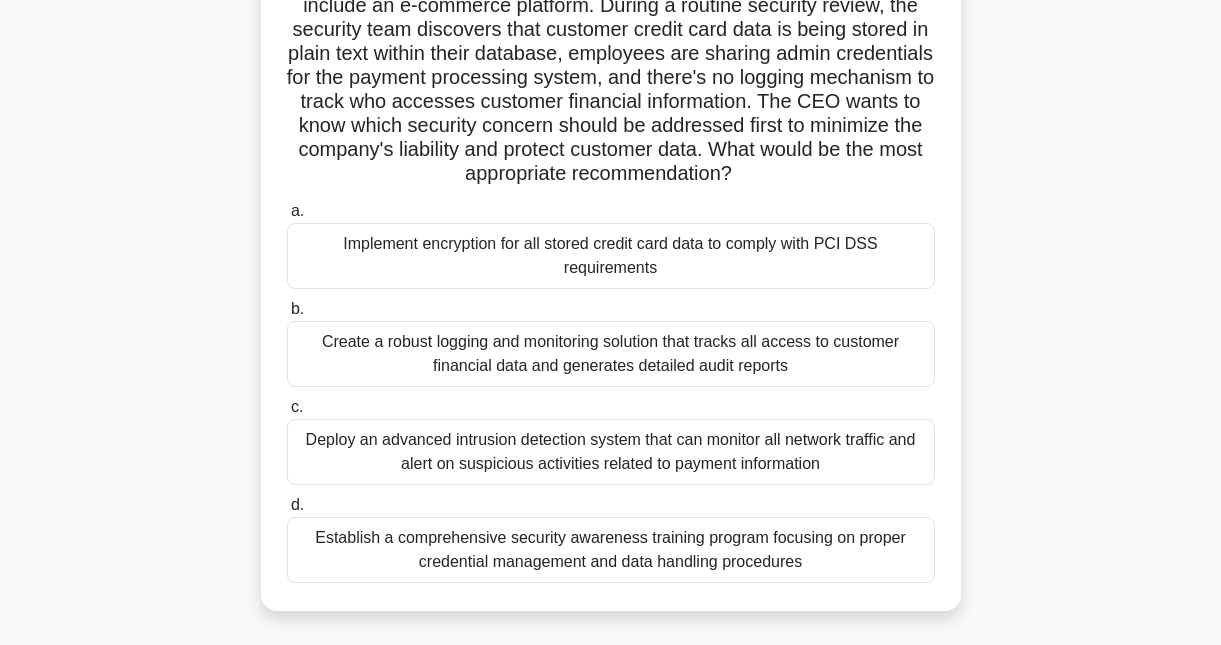 scroll, scrollTop: 191, scrollLeft: 0, axis: vertical 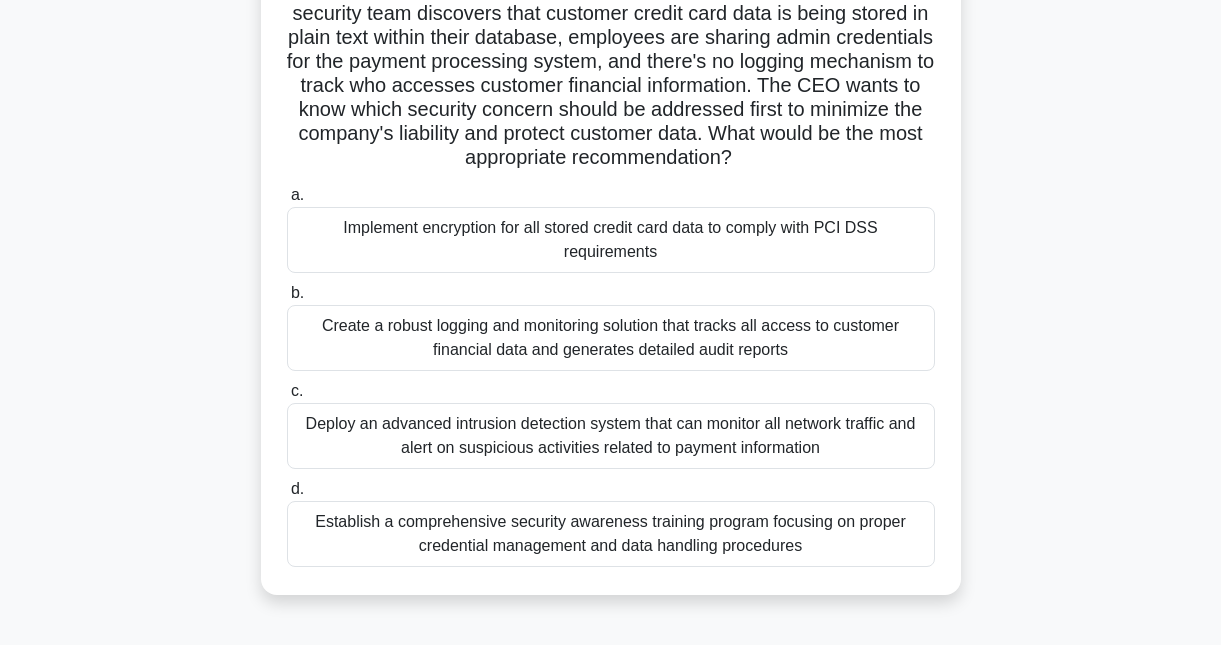 click on "Create a robust logging and monitoring solution that tracks all access to customer financial data and generates detailed audit reports" at bounding box center [611, 338] 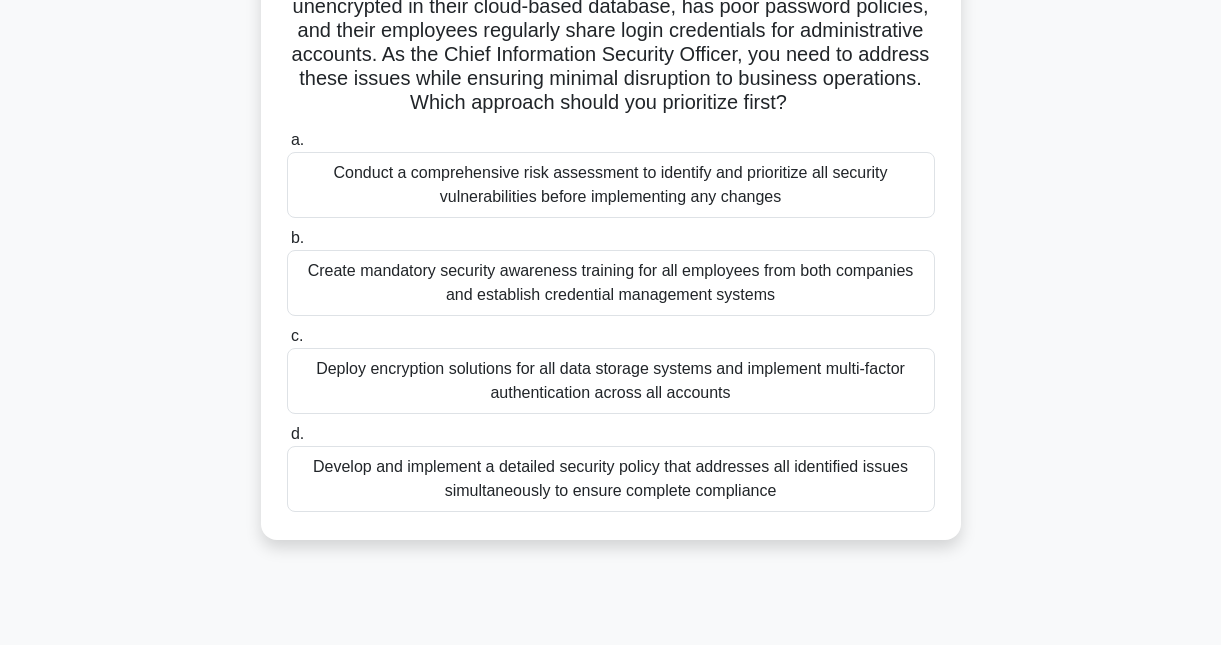 scroll, scrollTop: 267, scrollLeft: 0, axis: vertical 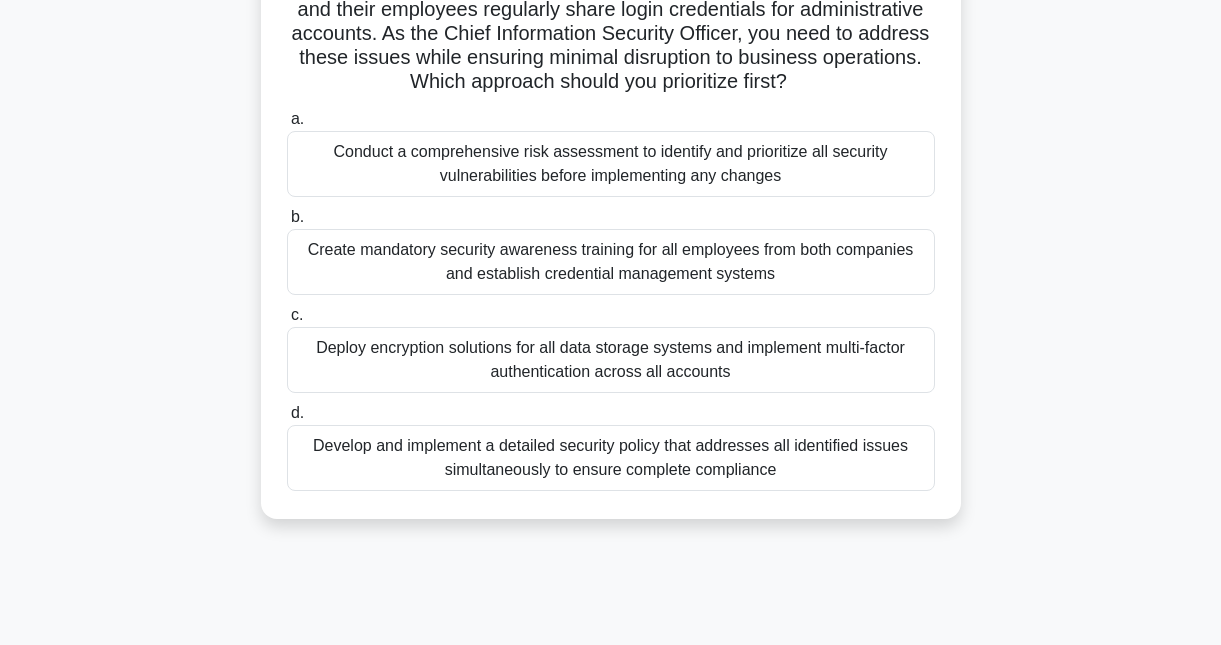 click on "Conduct a comprehensive risk assessment to identify and prioritize all security vulnerabilities before implementing any changes" at bounding box center (611, 164) 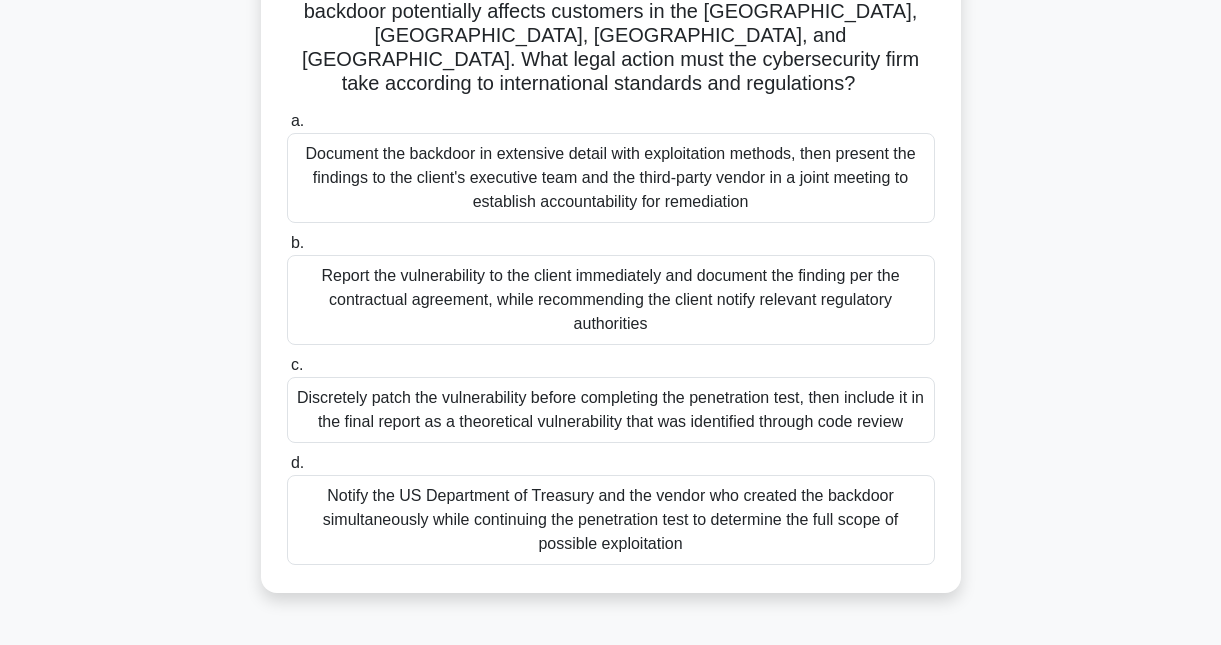 scroll, scrollTop: 295, scrollLeft: 0, axis: vertical 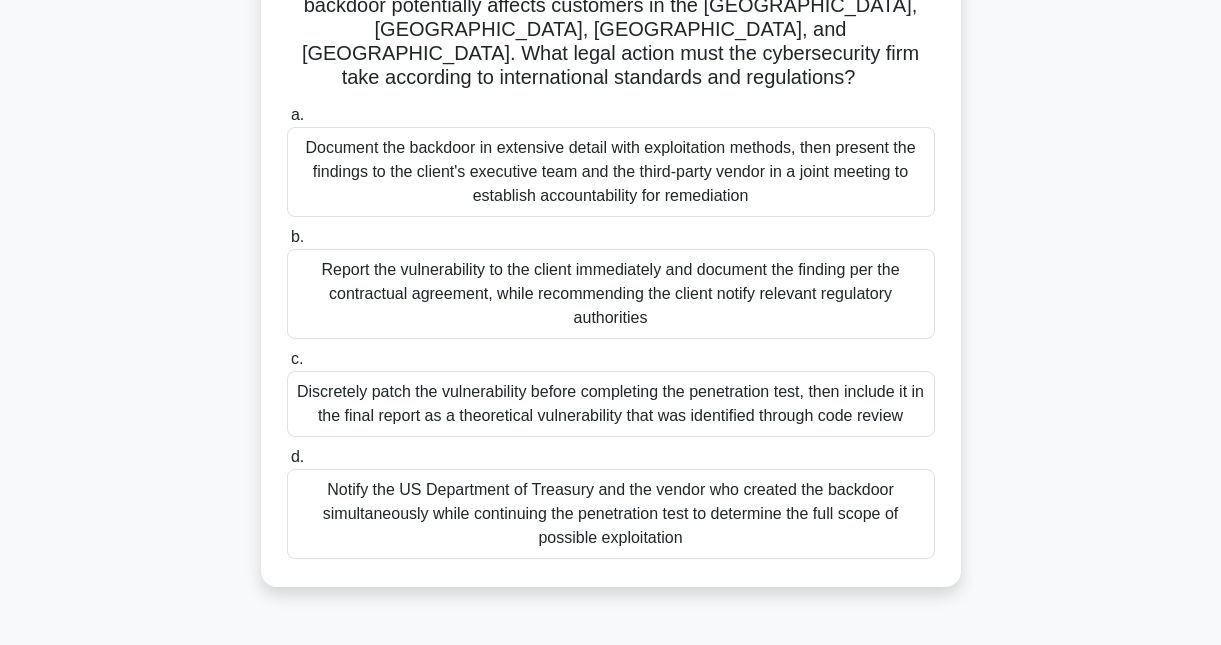 click on "Report the vulnerability to the client immediately and document the finding per the contractual agreement, while recommending the client notify relevant regulatory authorities" at bounding box center [611, 294] 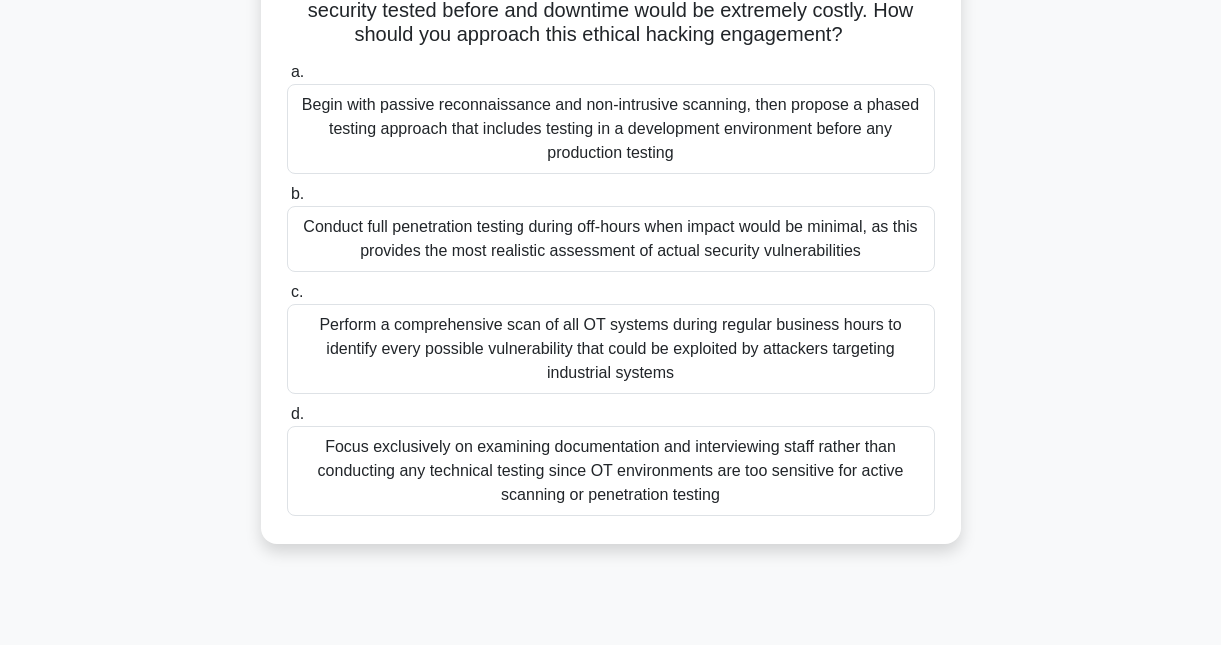 scroll, scrollTop: 250, scrollLeft: 0, axis: vertical 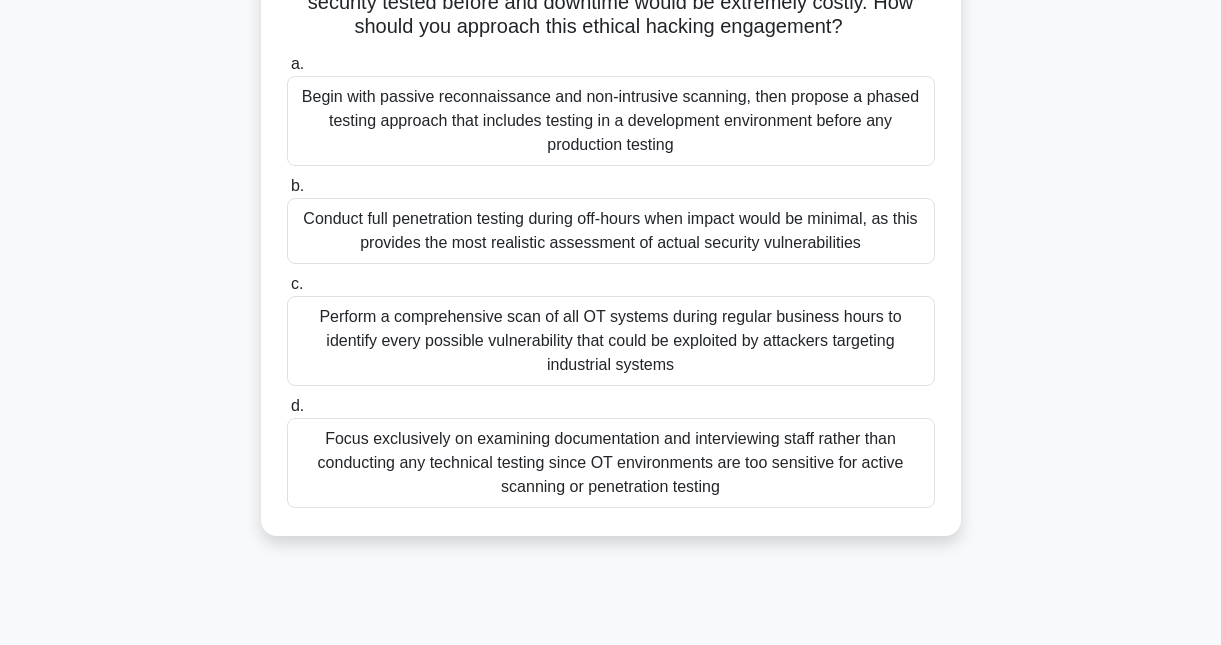 click on "Conduct full penetration testing during off-hours when impact would be minimal, as this provides the most realistic assessment of actual security vulnerabilities" at bounding box center (611, 231) 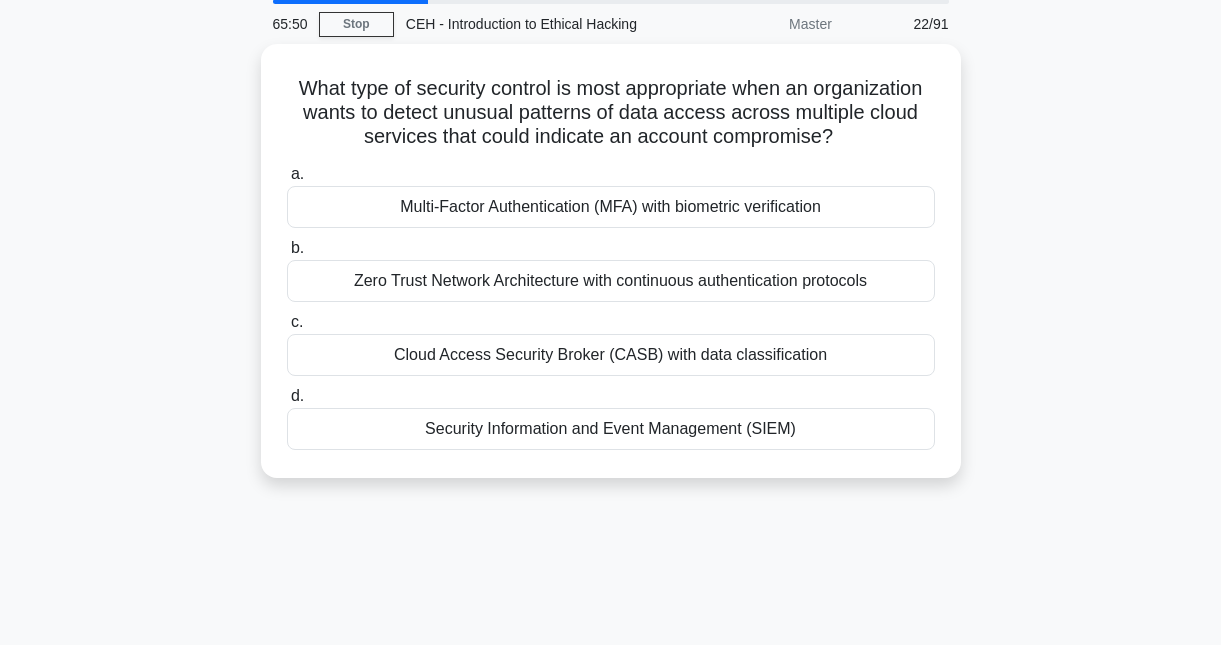 scroll, scrollTop: 0, scrollLeft: 0, axis: both 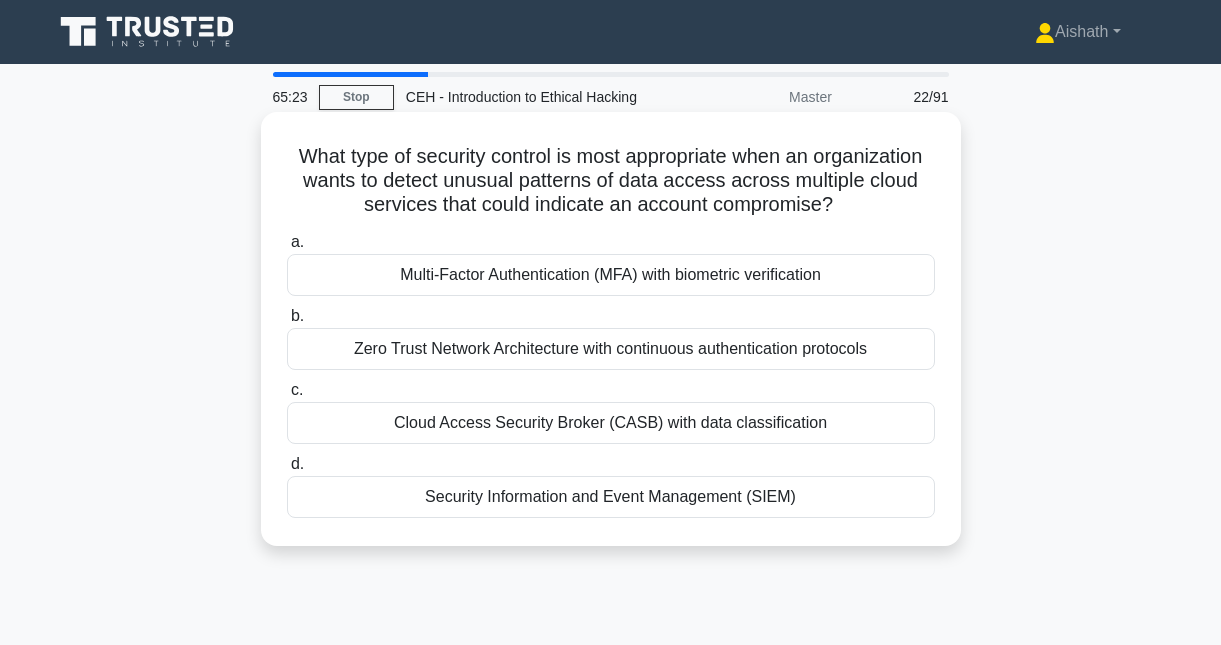 click on "Security Information and Event Management (SIEM)" at bounding box center [611, 497] 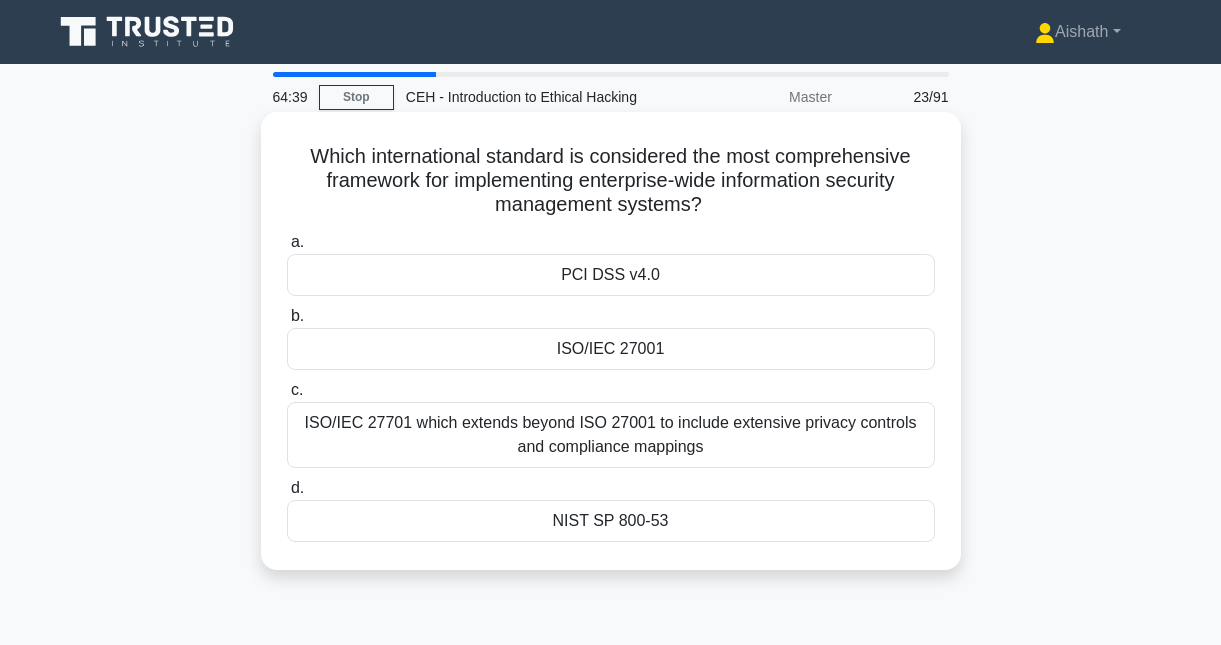 click on "ISO/IEC 27701 which extends beyond ISO 27001 to include extensive privacy controls and compliance mappings" at bounding box center (611, 435) 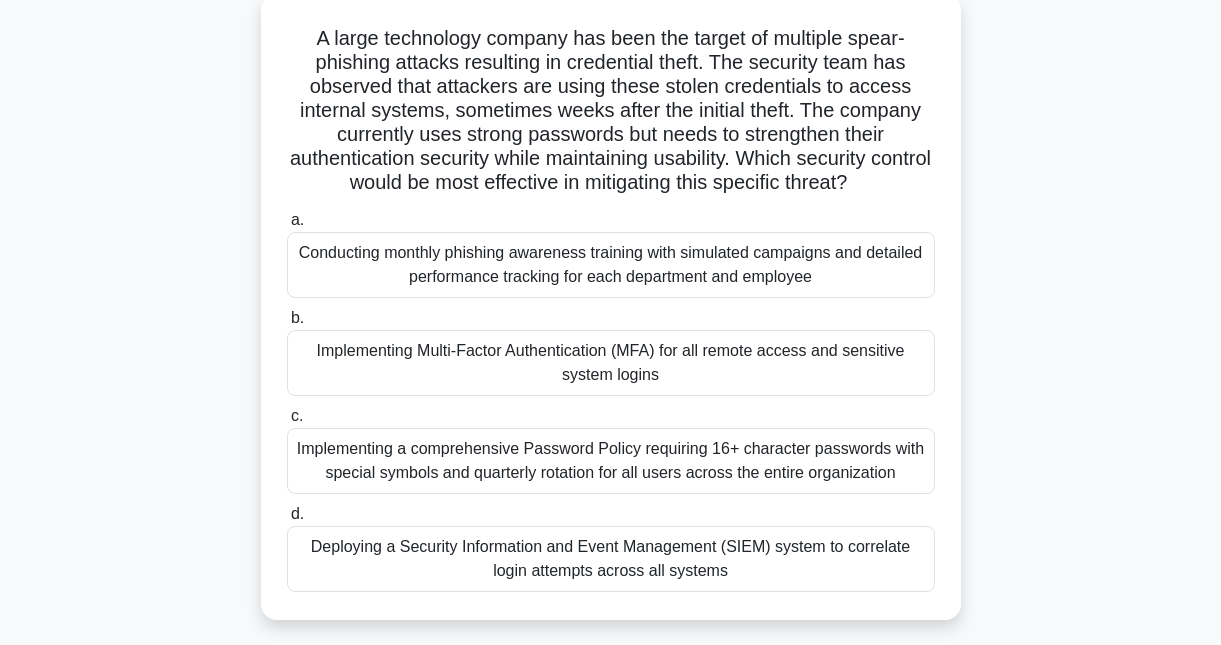 scroll, scrollTop: 134, scrollLeft: 0, axis: vertical 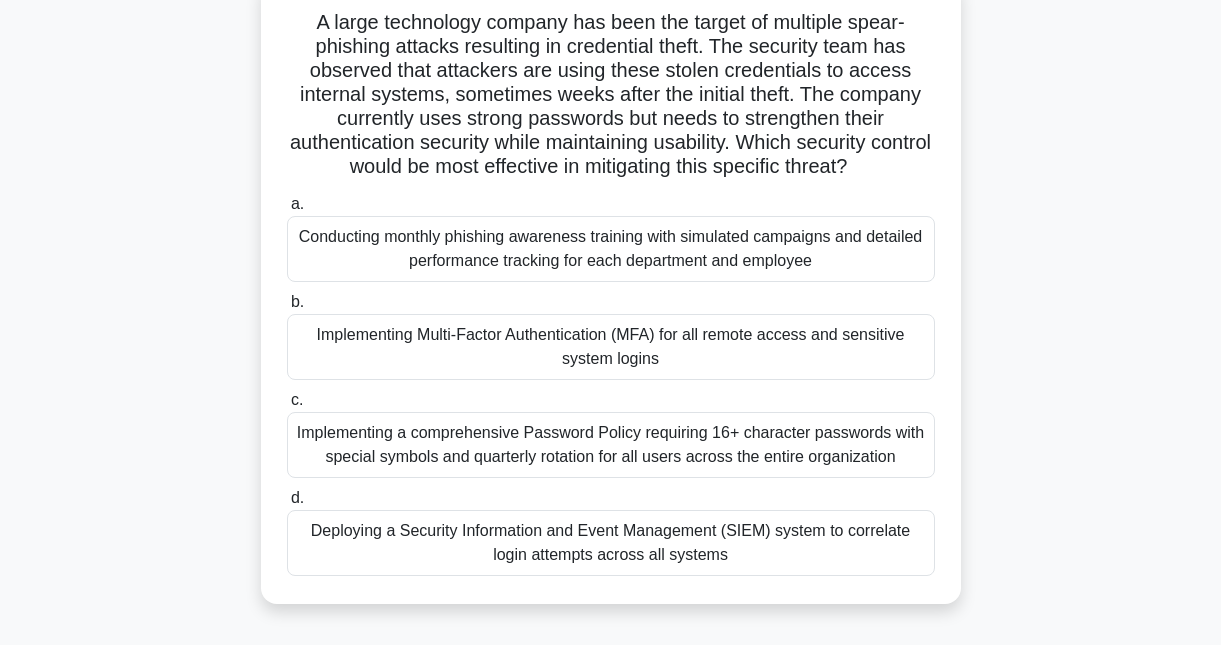 click on "Implementing Multi-Factor Authentication (MFA) for all remote access and sensitive system logins" at bounding box center [611, 347] 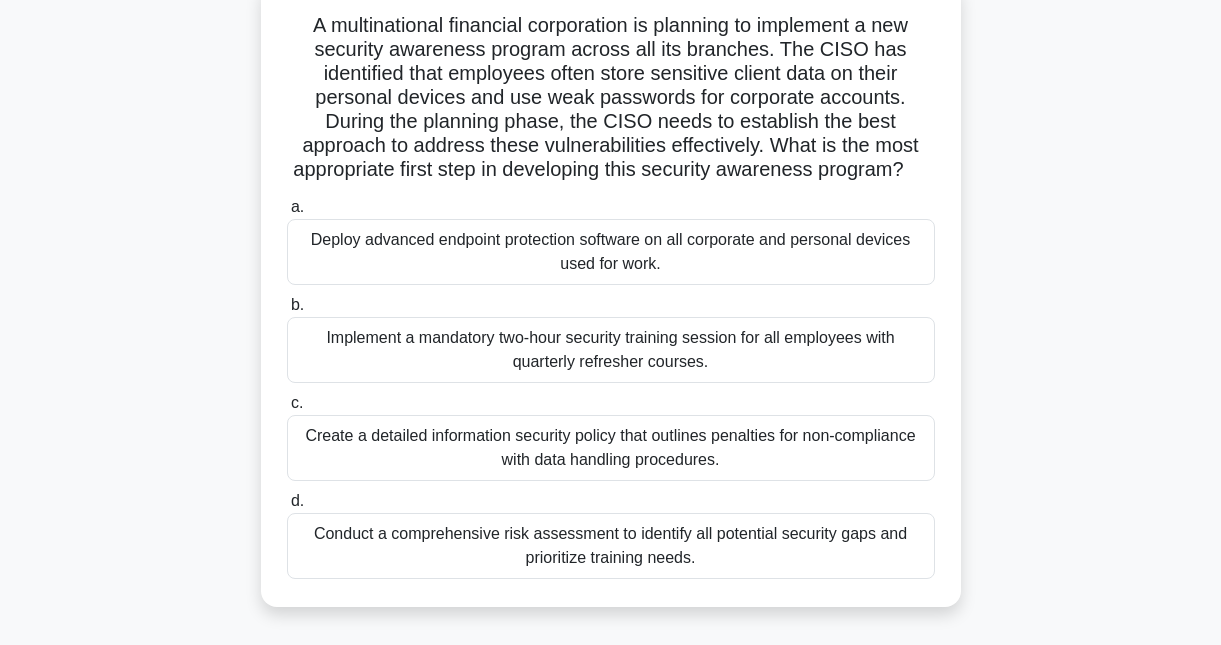 scroll, scrollTop: 140, scrollLeft: 0, axis: vertical 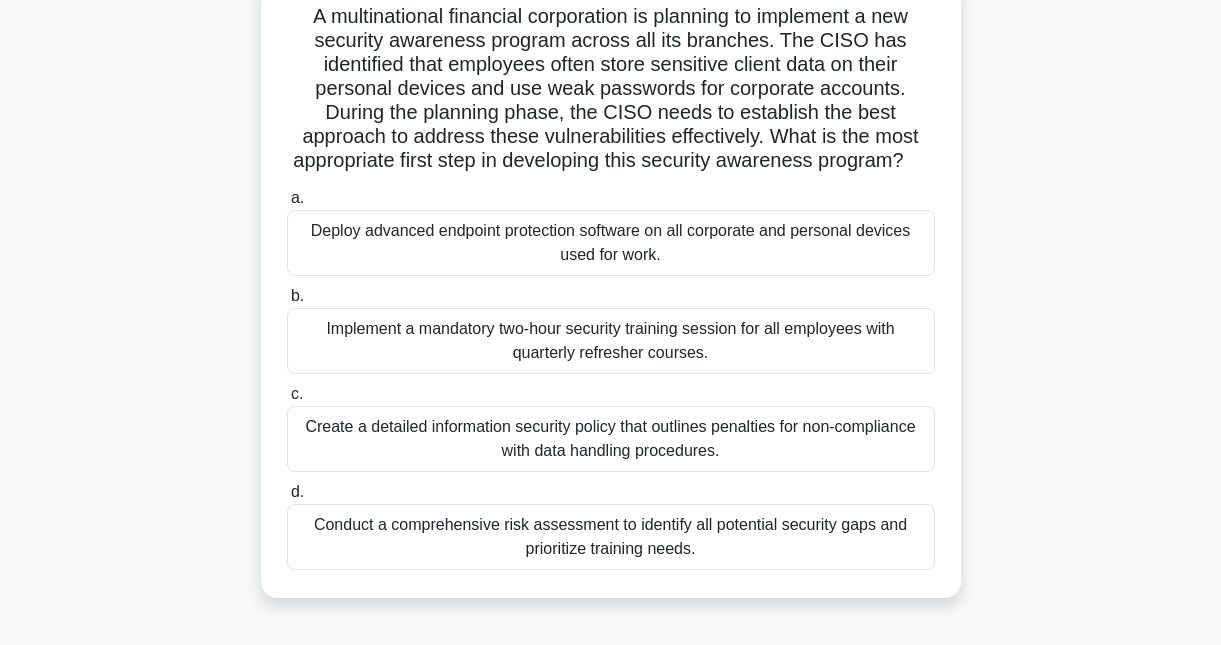 click on "Create a detailed information security policy that outlines penalties for non-compliance with data handling procedures." at bounding box center (611, 439) 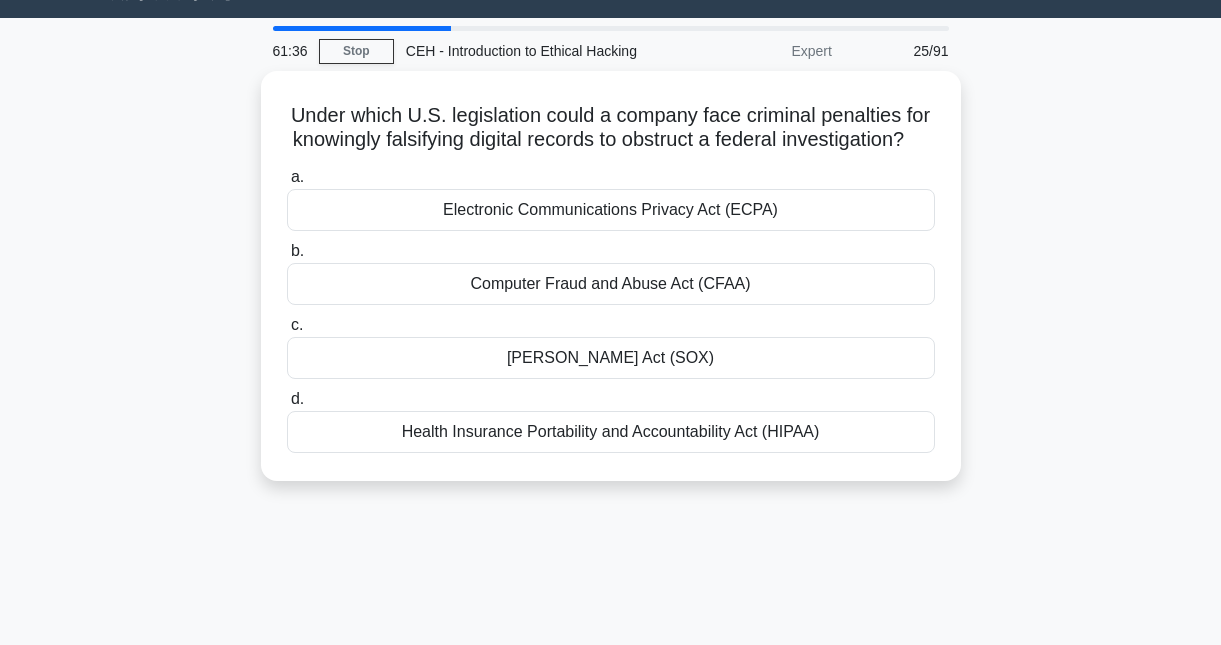 scroll, scrollTop: 0, scrollLeft: 0, axis: both 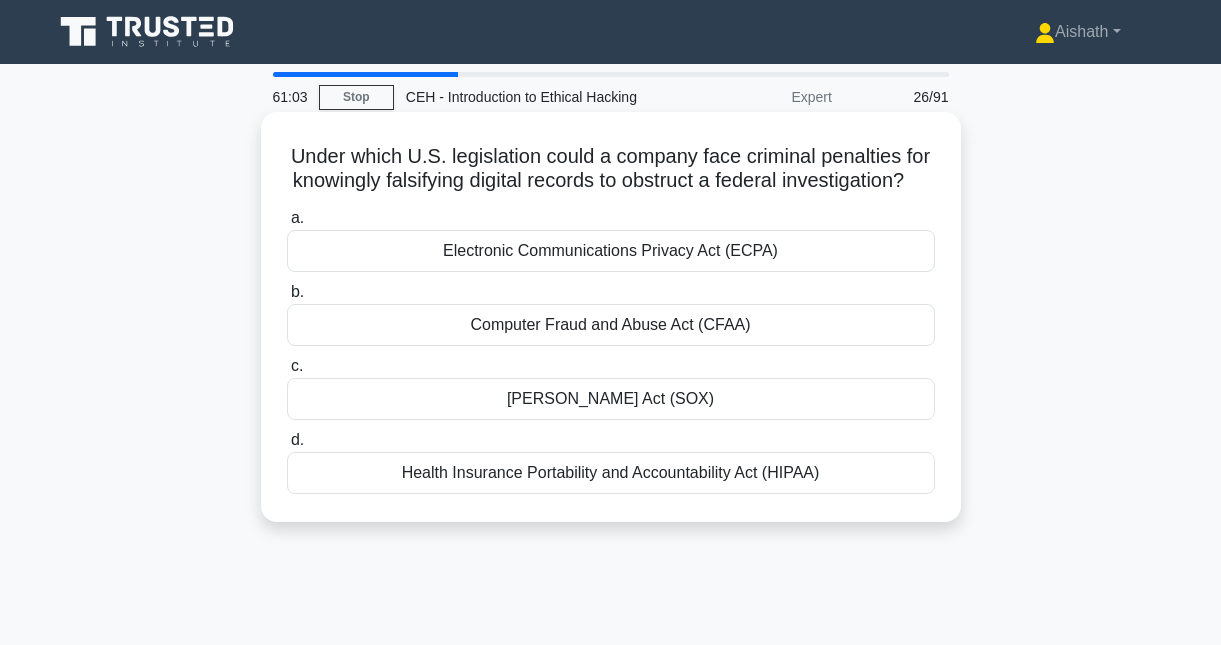 click on "Computer Fraud and Abuse Act (CFAA)" at bounding box center (611, 325) 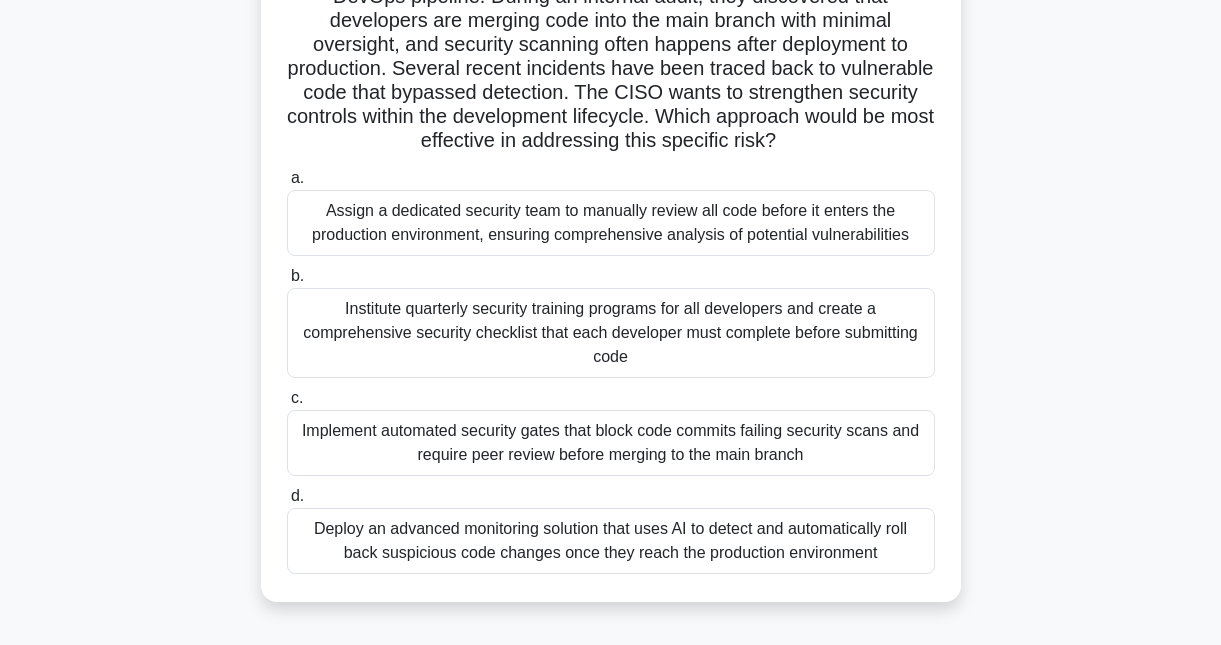 scroll, scrollTop: 194, scrollLeft: 0, axis: vertical 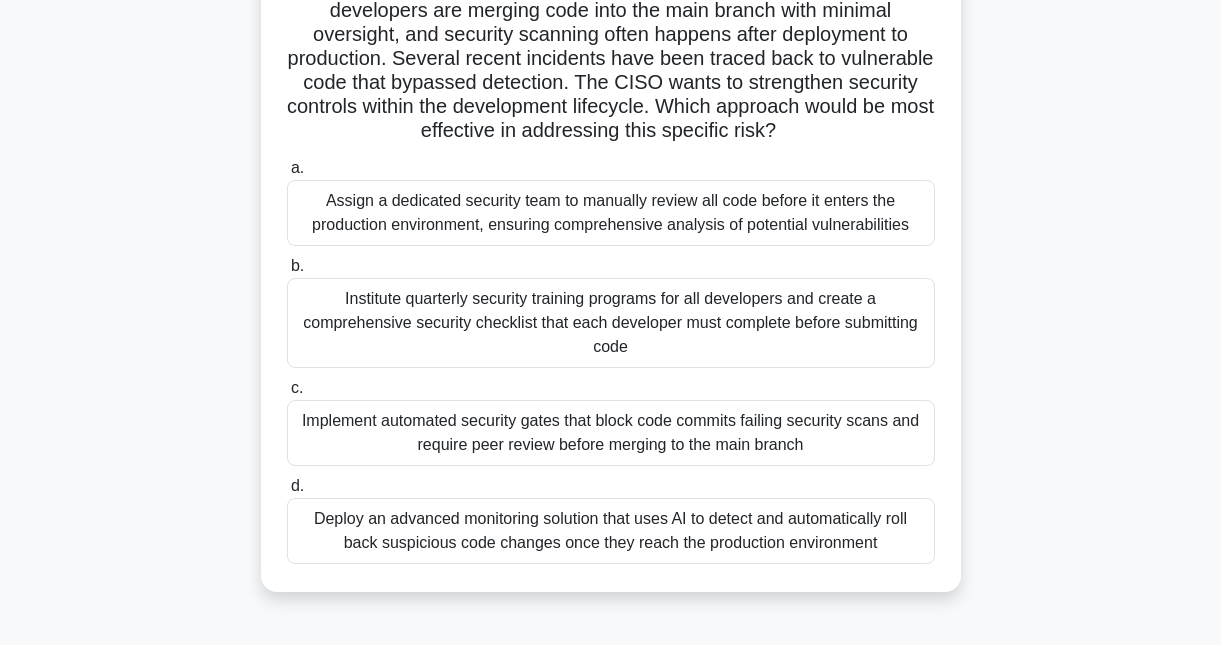 click on "Implement automated security gates that block code commits failing security scans and require peer review before merging to the main branch" at bounding box center [611, 433] 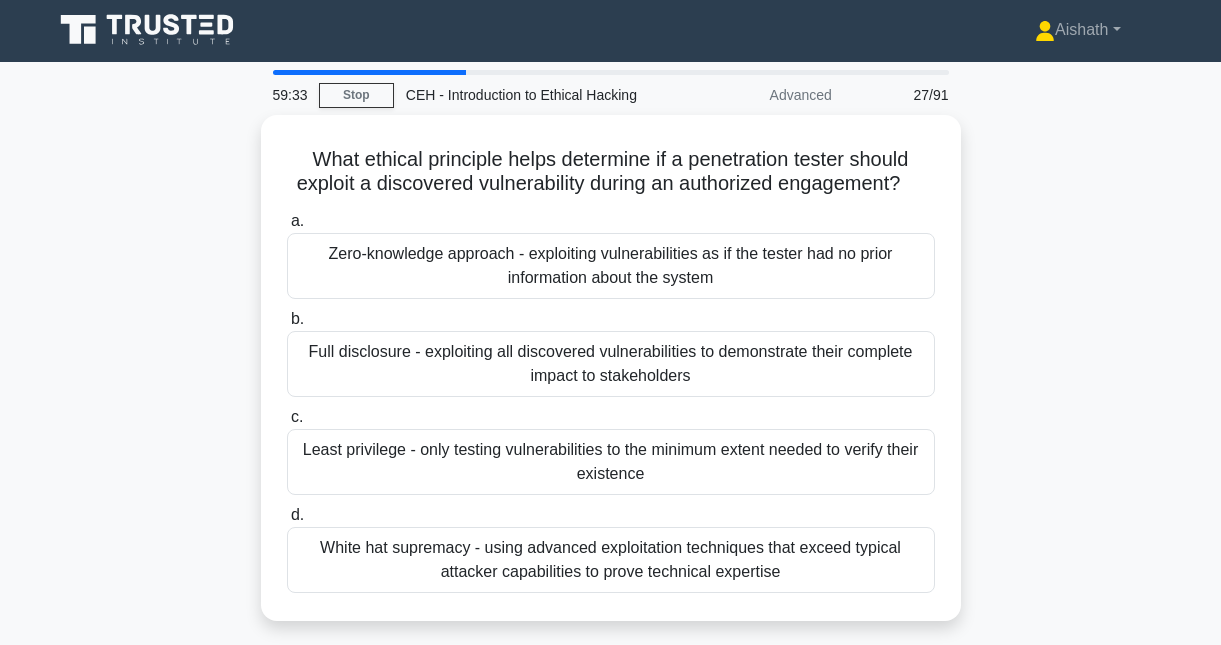 scroll, scrollTop: 0, scrollLeft: 0, axis: both 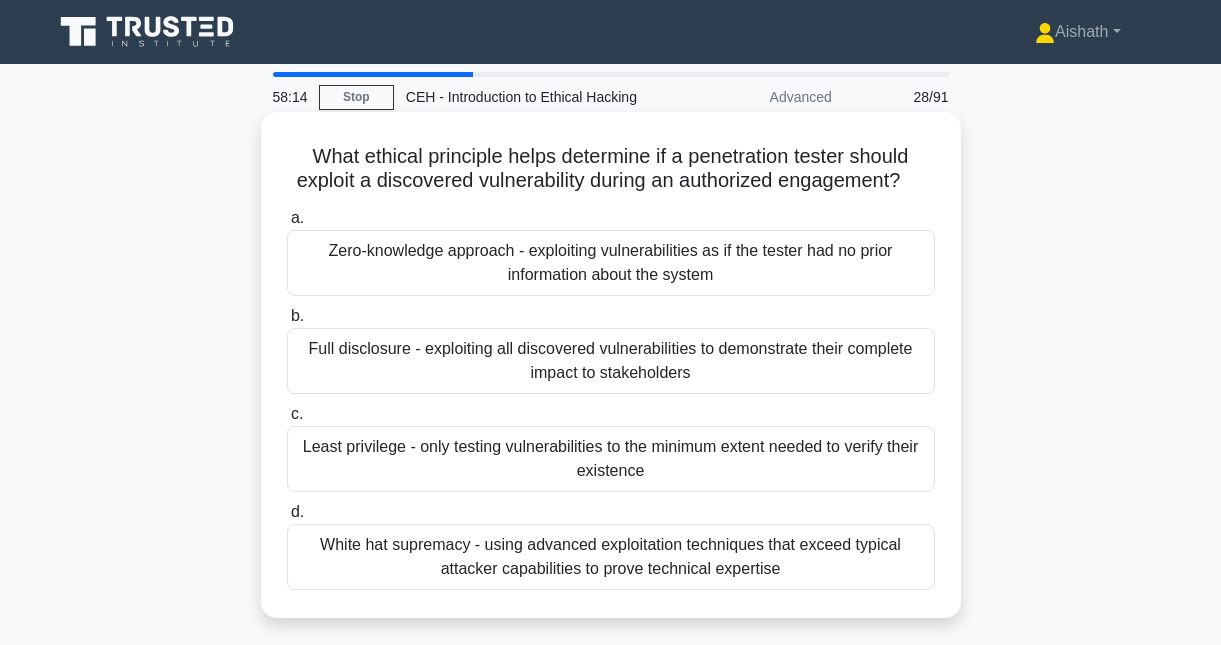 click on "Full disclosure - exploiting all discovered vulnerabilities to demonstrate their complete impact to stakeholders" at bounding box center [611, 361] 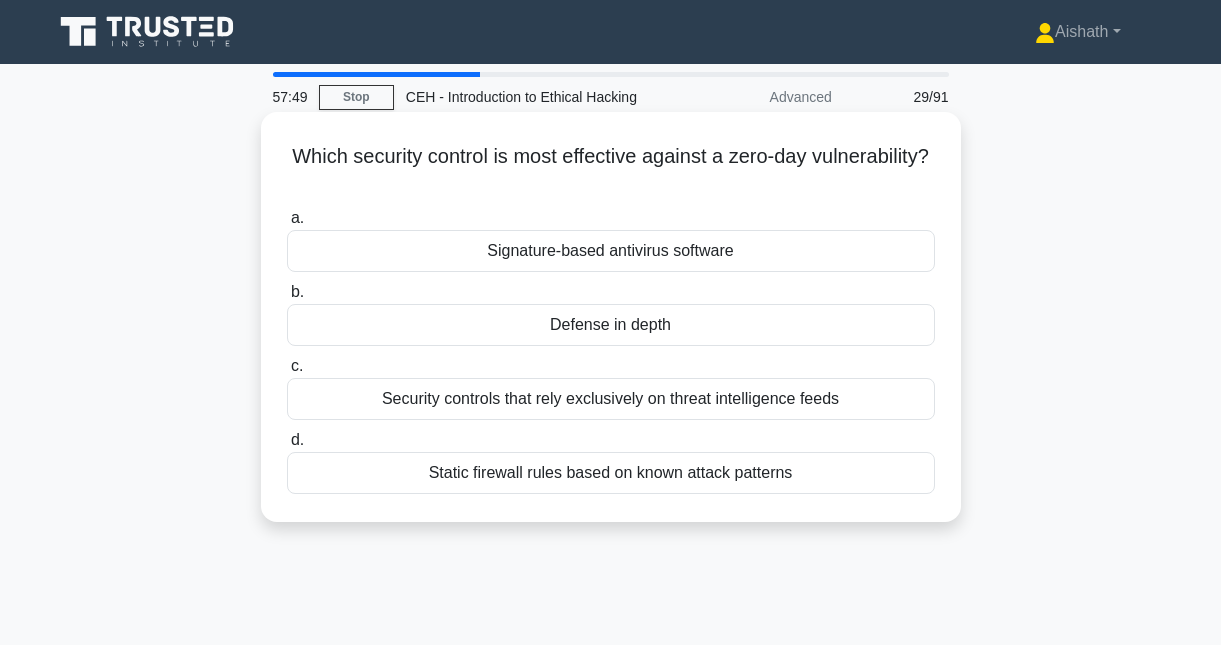 click on "Defense in depth" at bounding box center (611, 325) 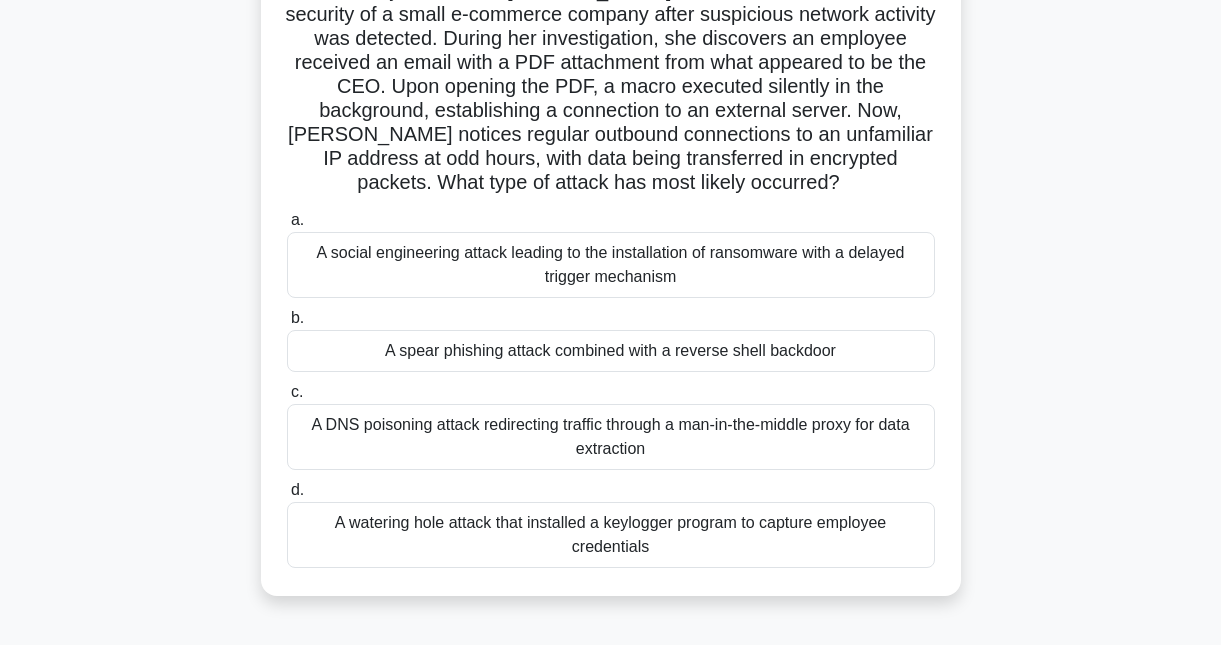 scroll, scrollTop: 173, scrollLeft: 0, axis: vertical 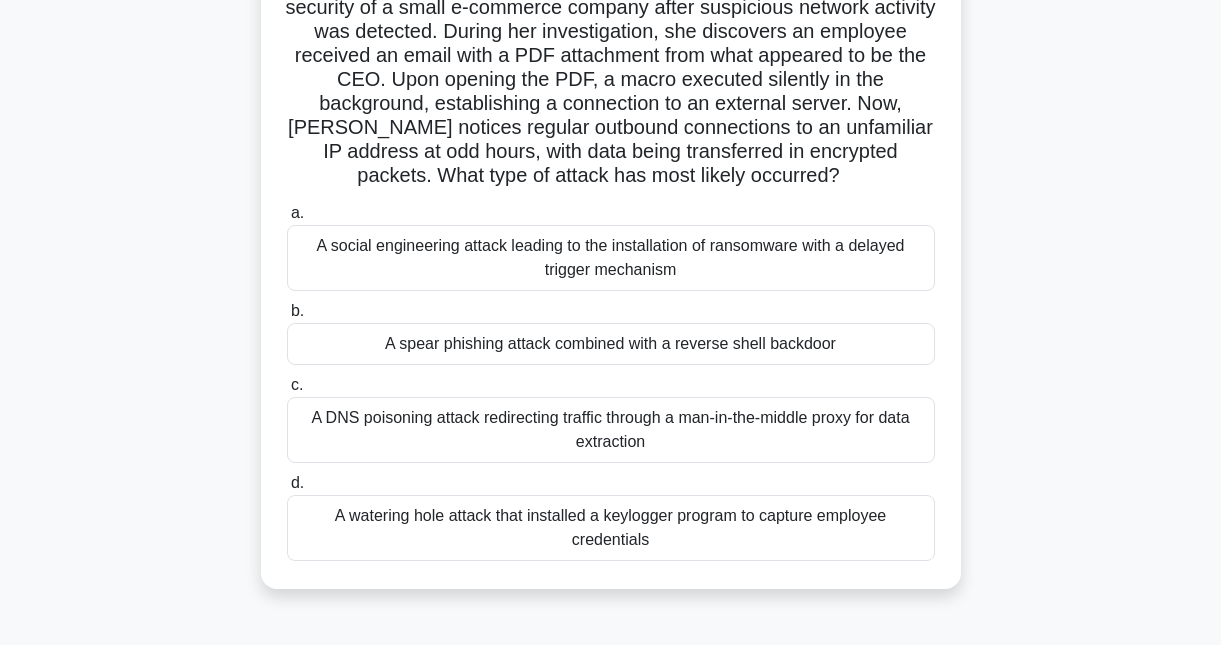 click on "A DNS poisoning attack redirecting traffic through a man-in-the-middle proxy for data extraction" at bounding box center [611, 430] 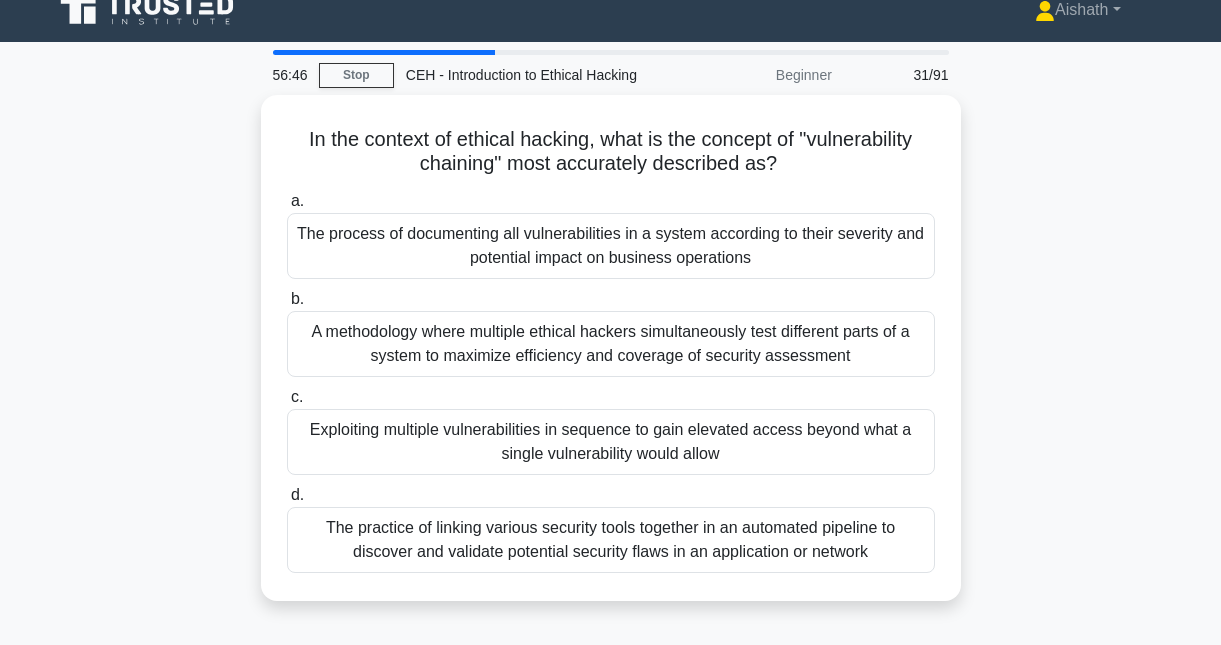 scroll, scrollTop: 0, scrollLeft: 0, axis: both 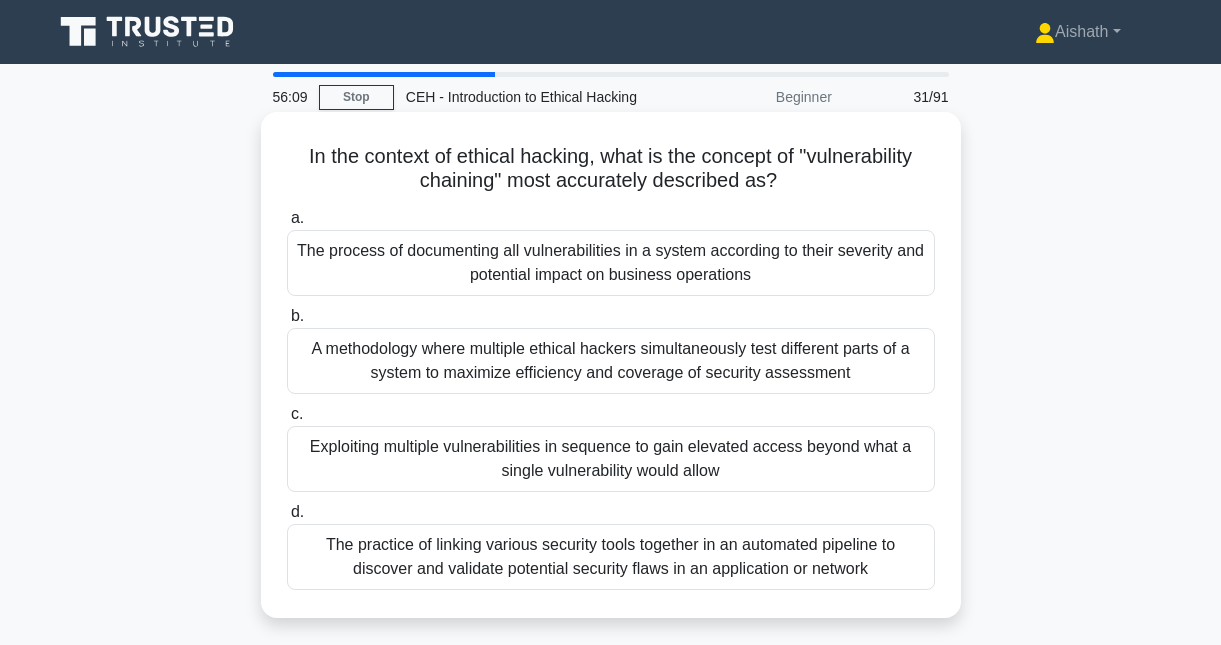 click on "Exploiting multiple vulnerabilities in sequence to gain elevated access beyond what a single vulnerability would allow" at bounding box center [611, 459] 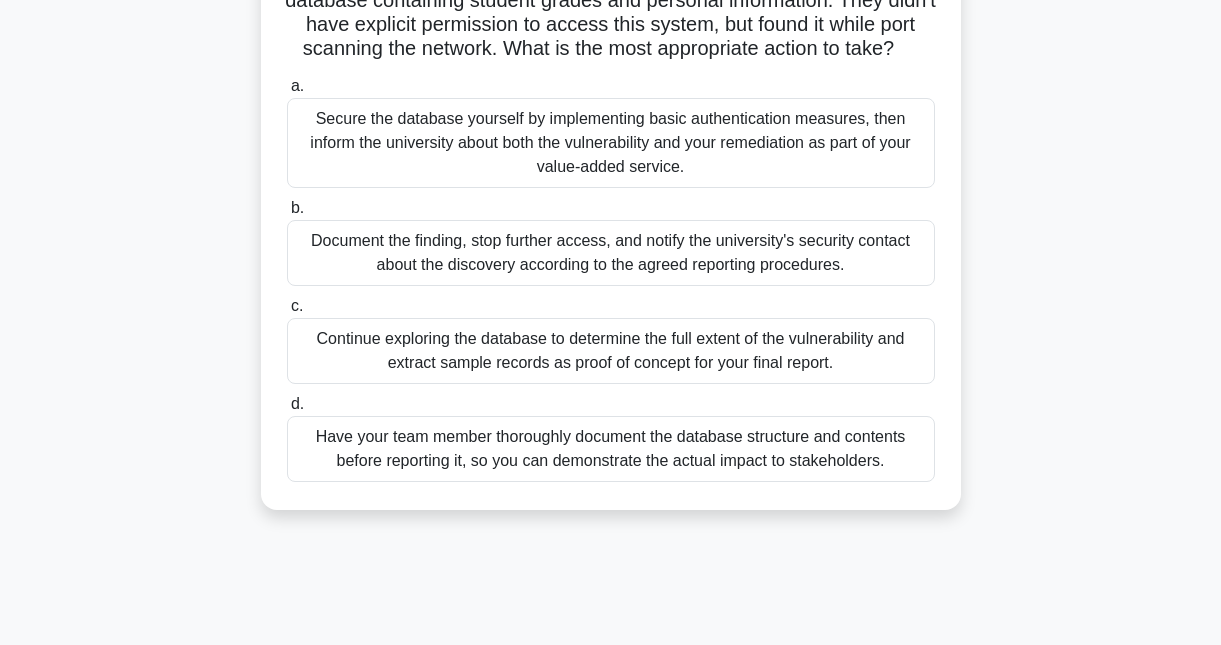 scroll, scrollTop: 240, scrollLeft: 0, axis: vertical 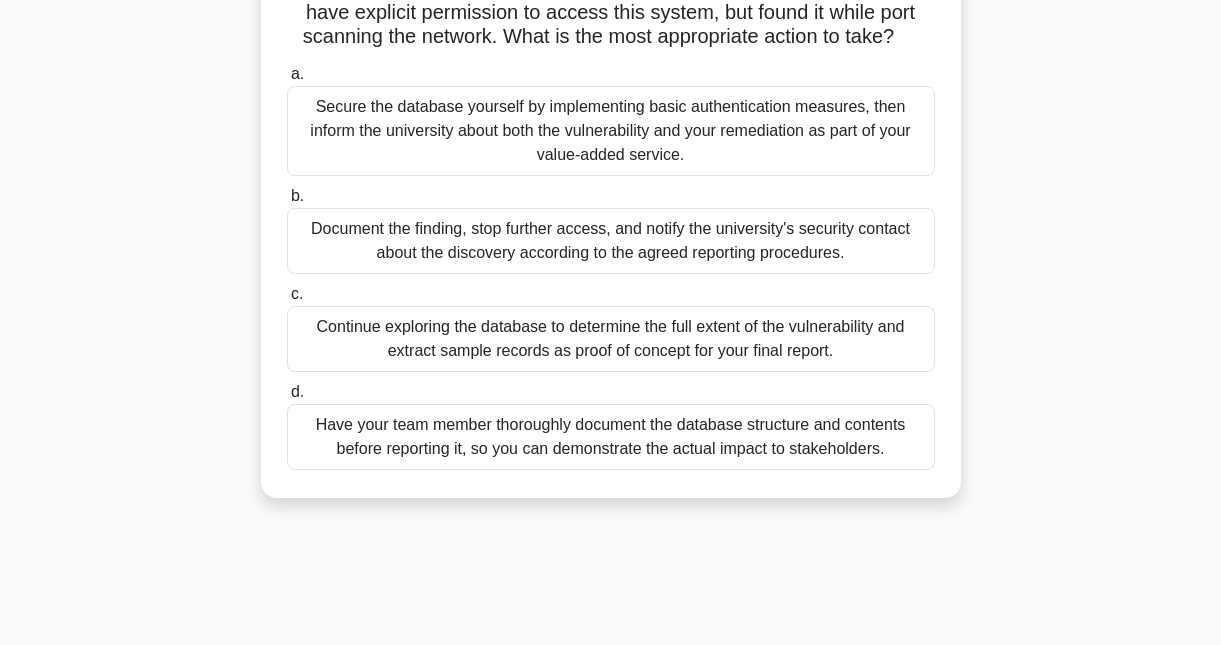 click on "Continue exploring the database to determine the full extent of the vulnerability and extract sample records as proof of concept for your final report." at bounding box center (611, 339) 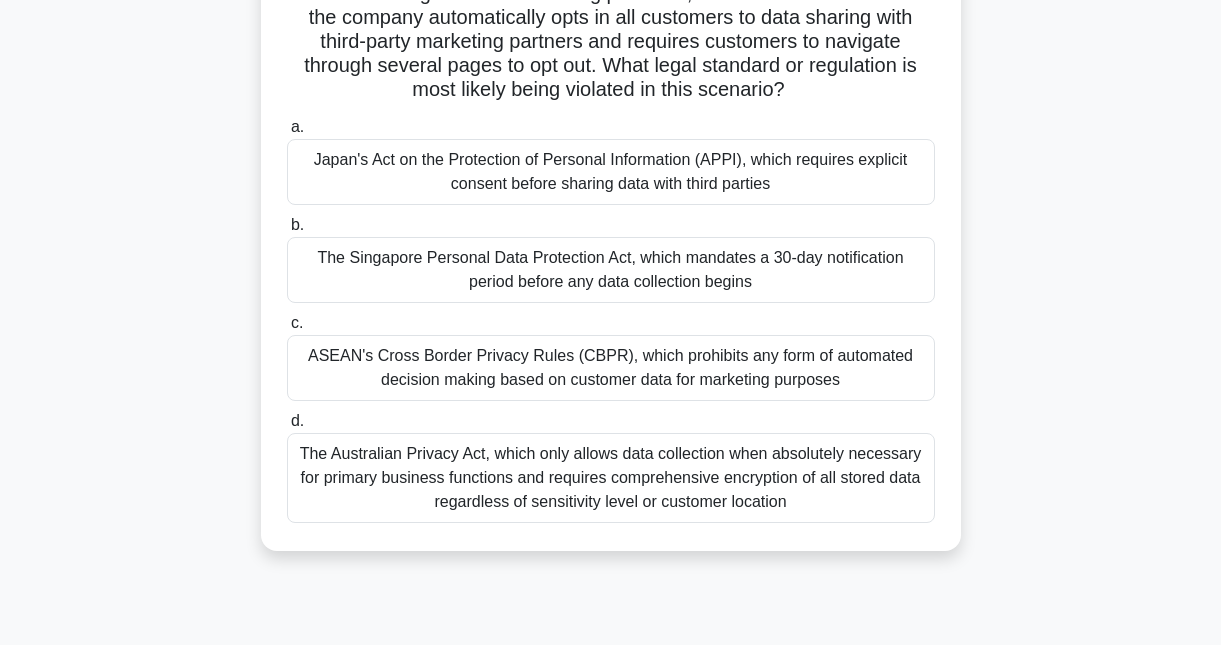 scroll, scrollTop: 263, scrollLeft: 0, axis: vertical 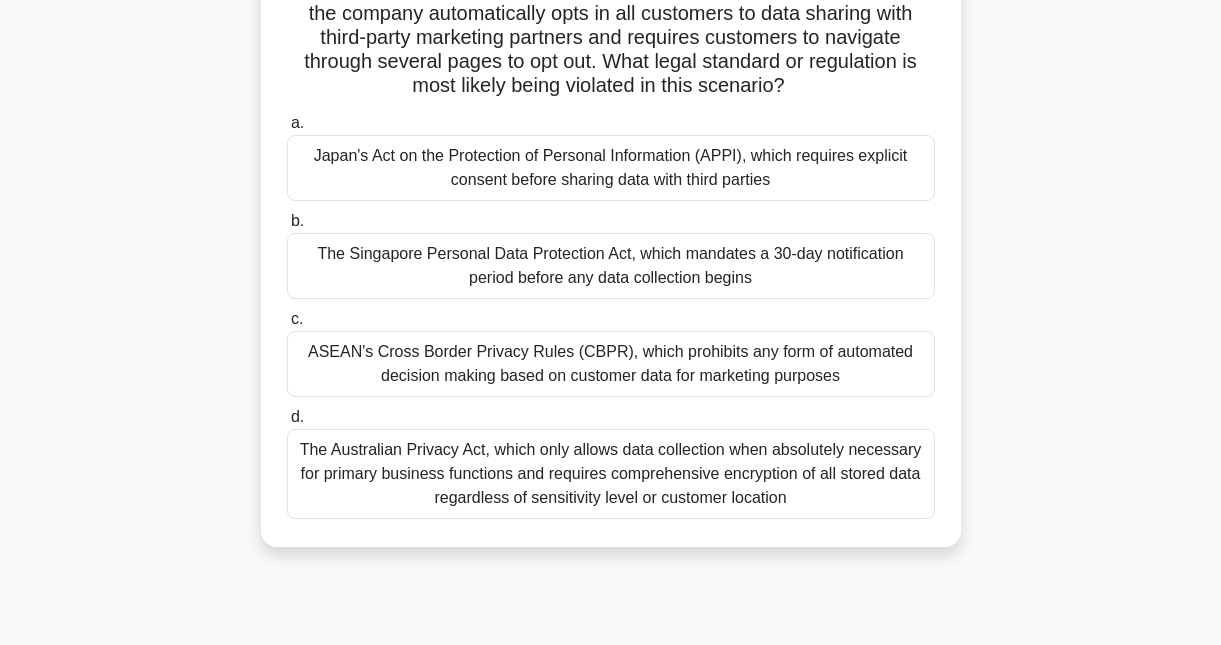 click on "ASEAN's Cross Border Privacy Rules (CBPR), which prohibits any form of automated decision making based on customer data for marketing purposes" at bounding box center [611, 364] 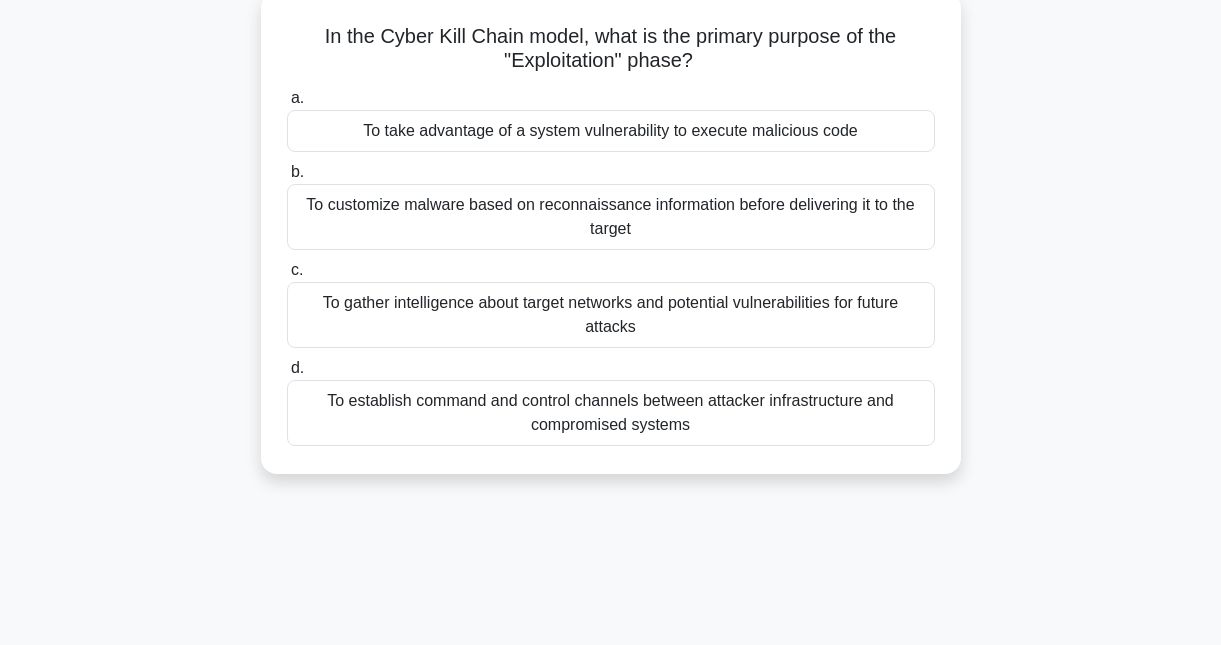 scroll, scrollTop: 0, scrollLeft: 0, axis: both 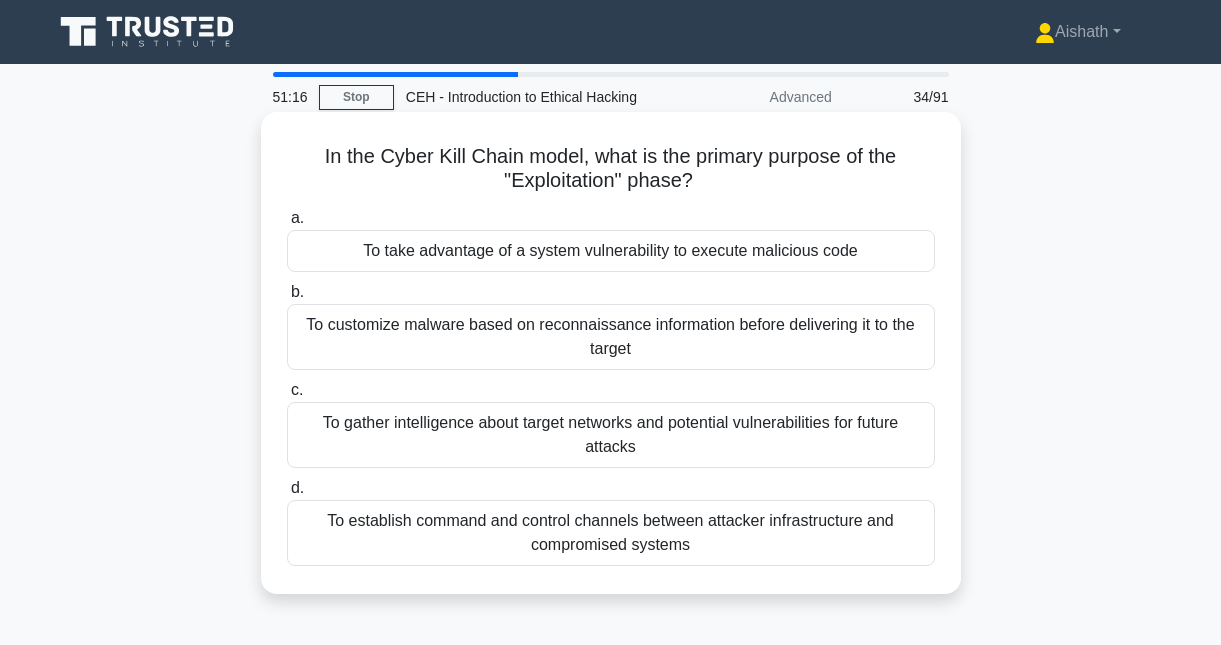 click on "To take advantage of a system vulnerability to execute malicious code" at bounding box center (611, 251) 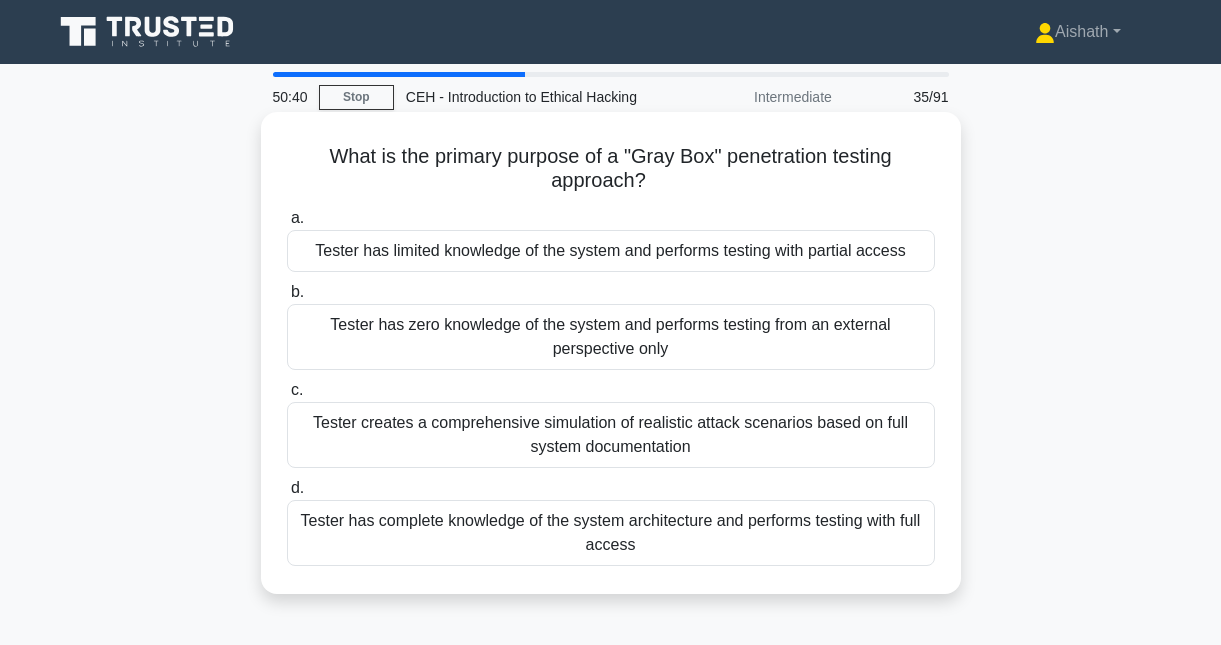 click on "Tester creates a comprehensive simulation of realistic attack scenarios based on full system documentation" at bounding box center (611, 435) 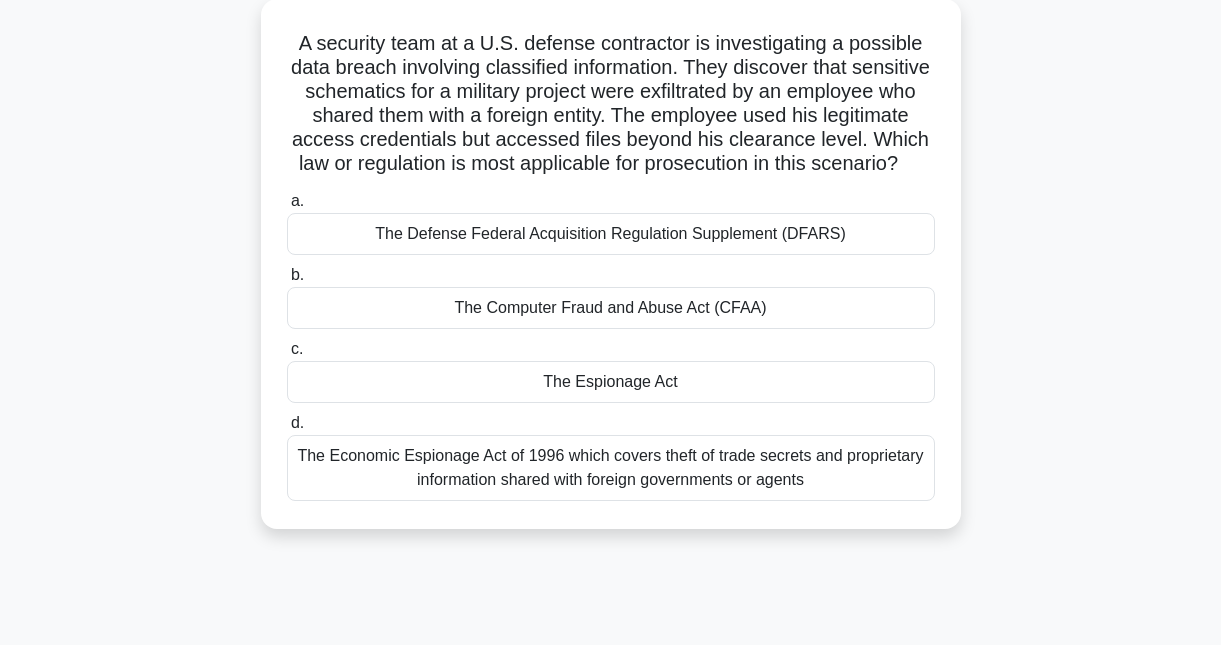 scroll, scrollTop: 129, scrollLeft: 0, axis: vertical 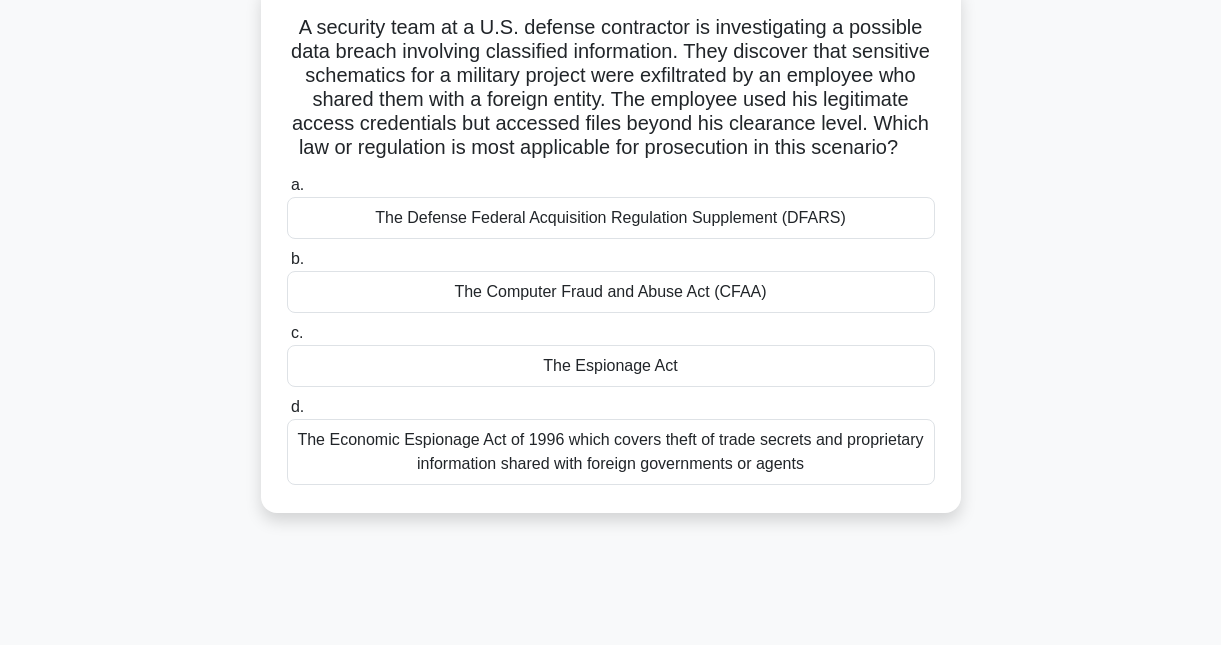 click on "The Computer Fraud and Abuse Act (CFAA)" at bounding box center [611, 292] 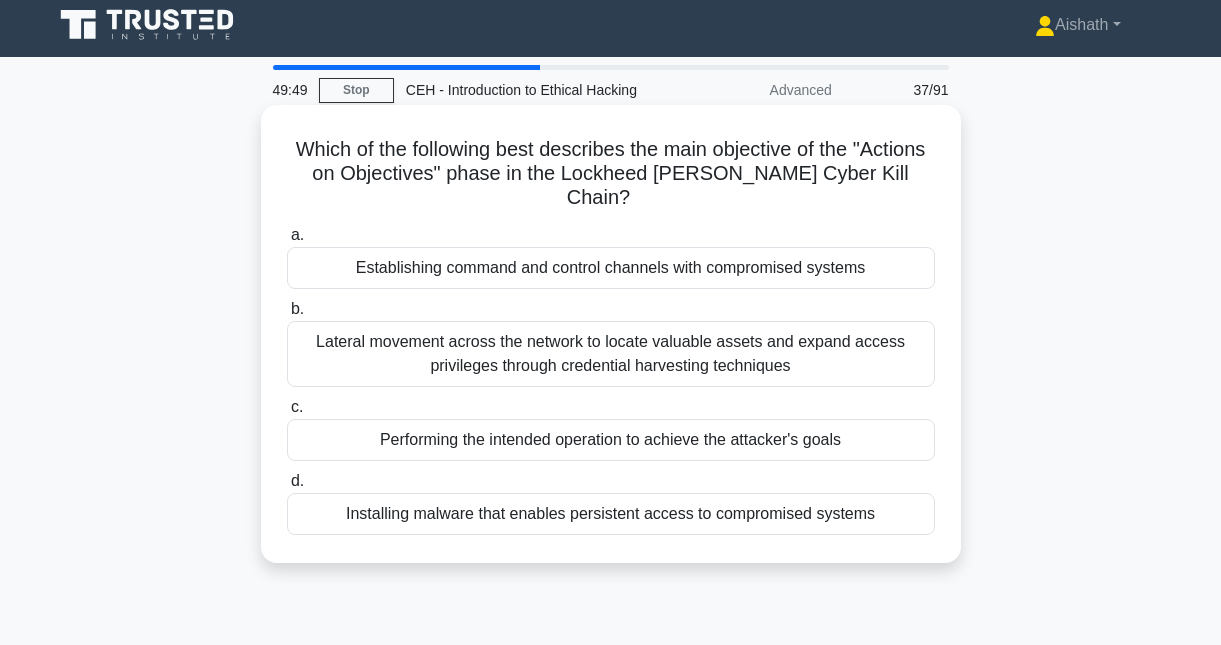 scroll, scrollTop: 0, scrollLeft: 0, axis: both 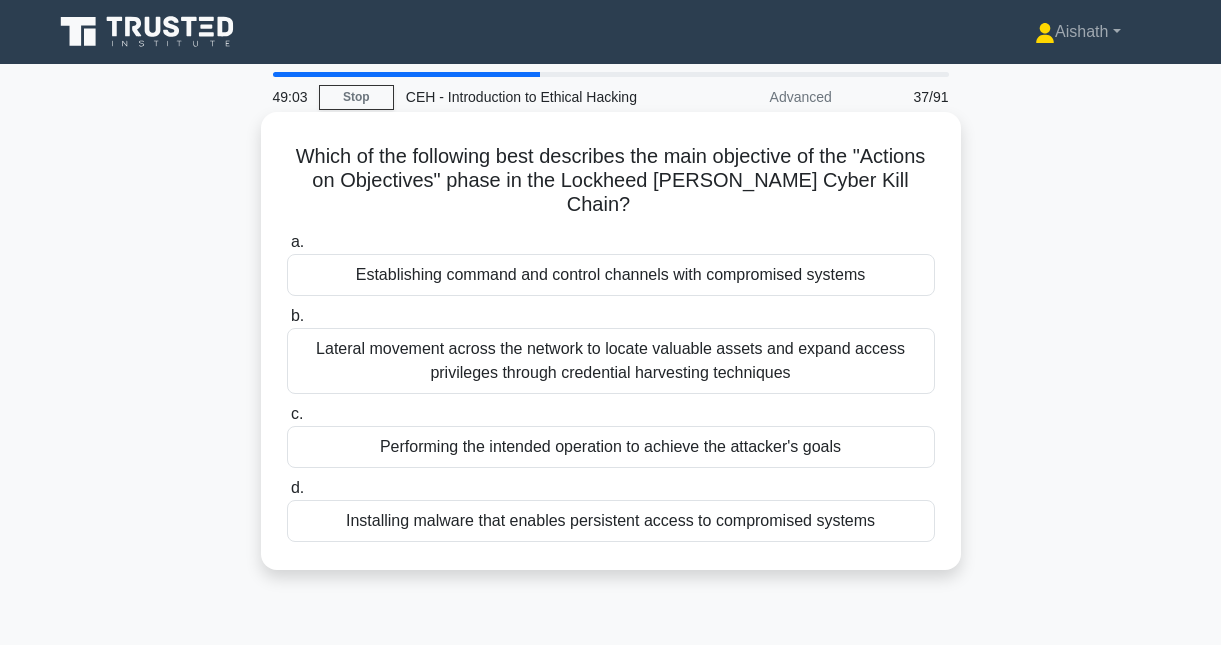 click on "Lateral movement across the network to locate valuable assets and expand access privileges through credential harvesting techniques" at bounding box center (611, 361) 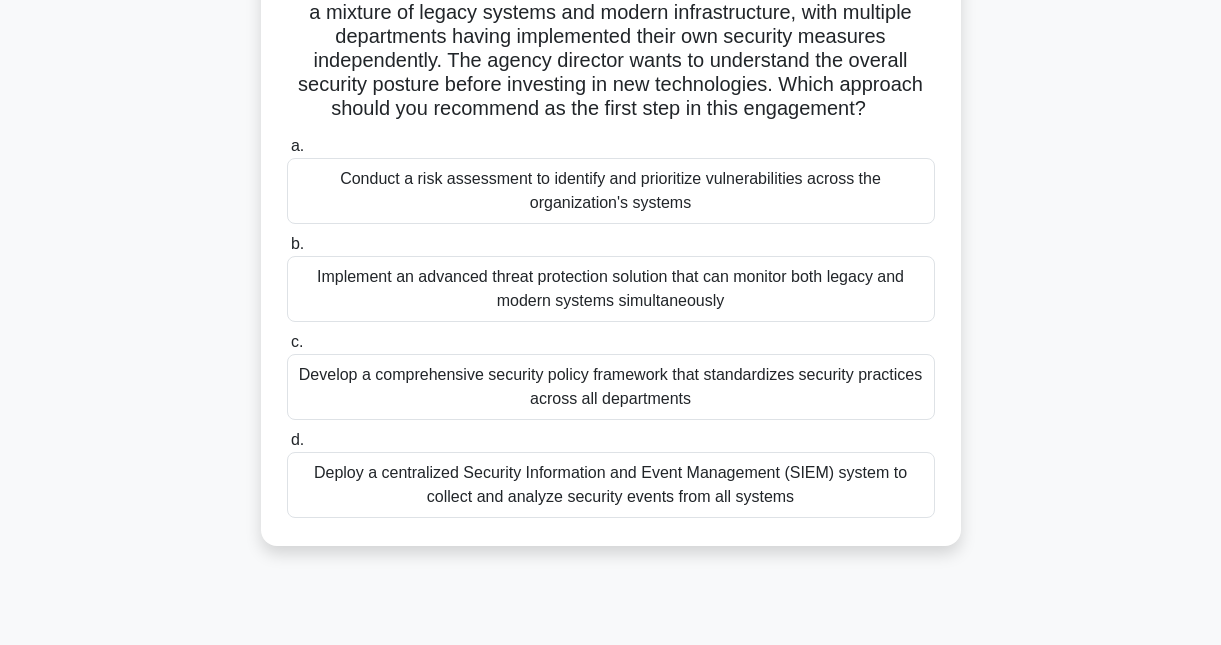 scroll, scrollTop: 222, scrollLeft: 0, axis: vertical 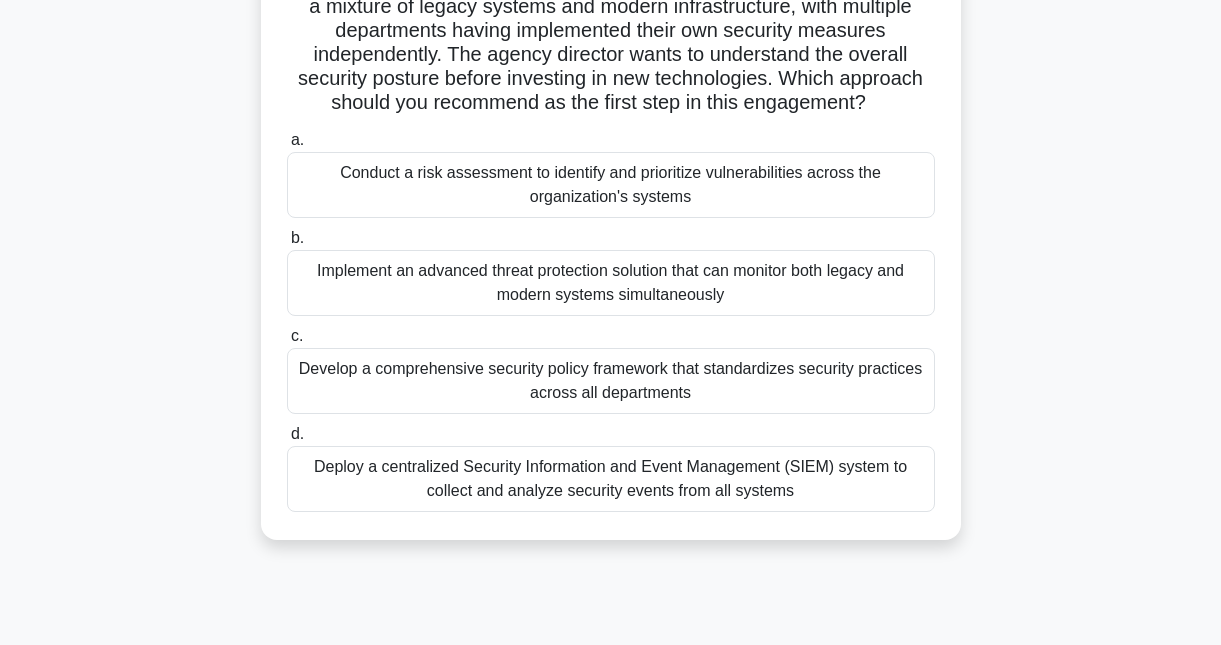 click on "Implement an advanced threat protection solution that can monitor both legacy and modern systems simultaneously" at bounding box center (611, 283) 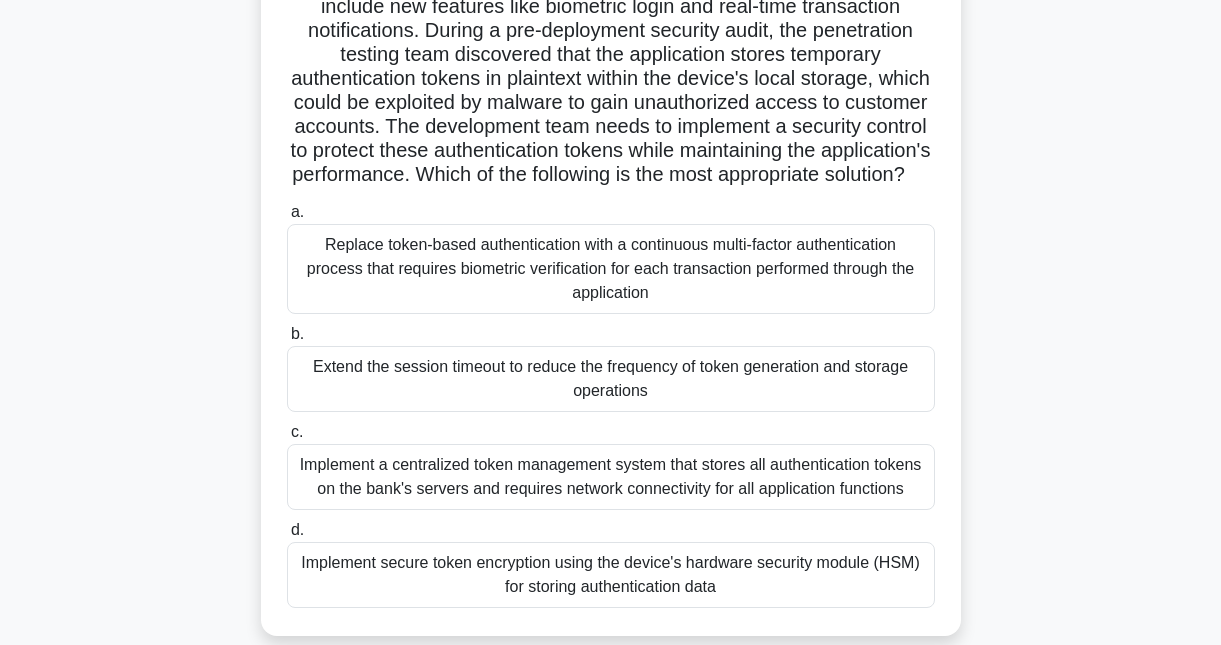 scroll, scrollTop: 184, scrollLeft: 0, axis: vertical 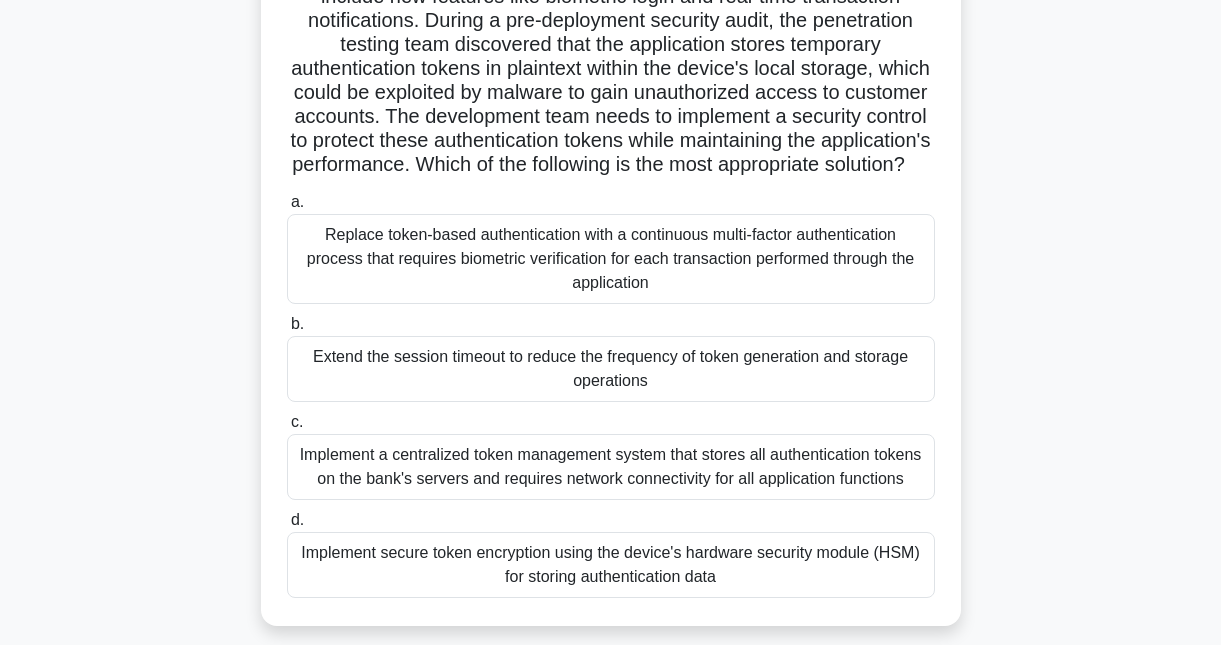 click on "Replace token-based authentication with a continuous multi-factor authentication process that requires biometric verification for each transaction performed through the application" at bounding box center [611, 259] 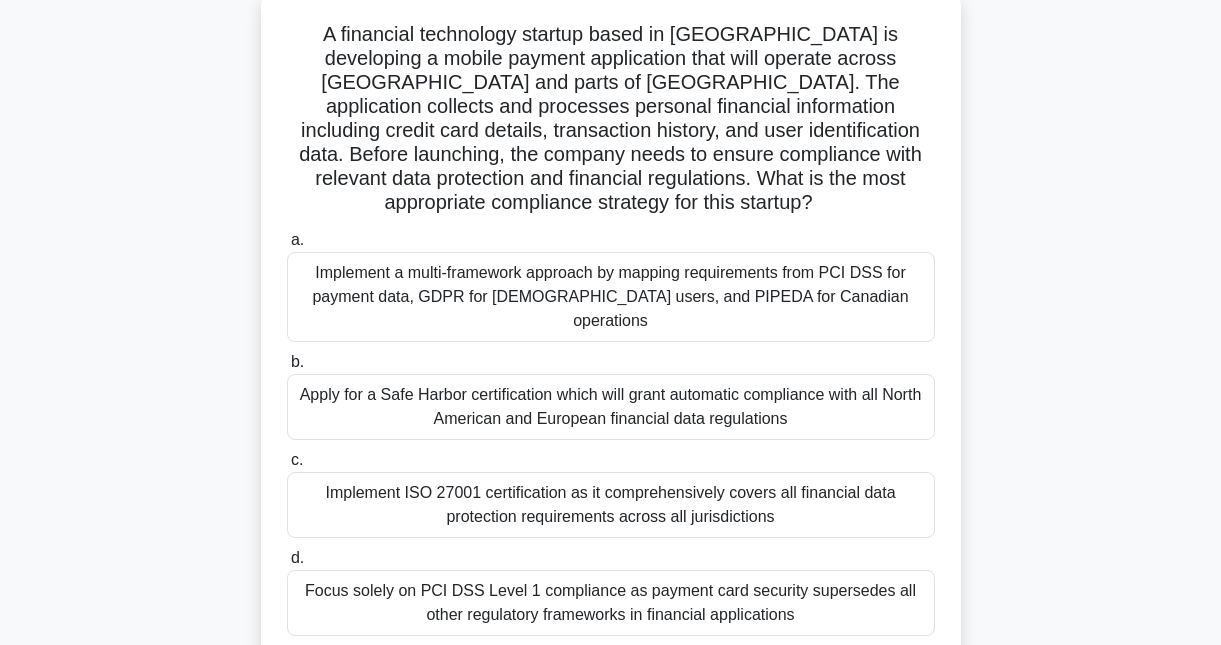 scroll, scrollTop: 128, scrollLeft: 0, axis: vertical 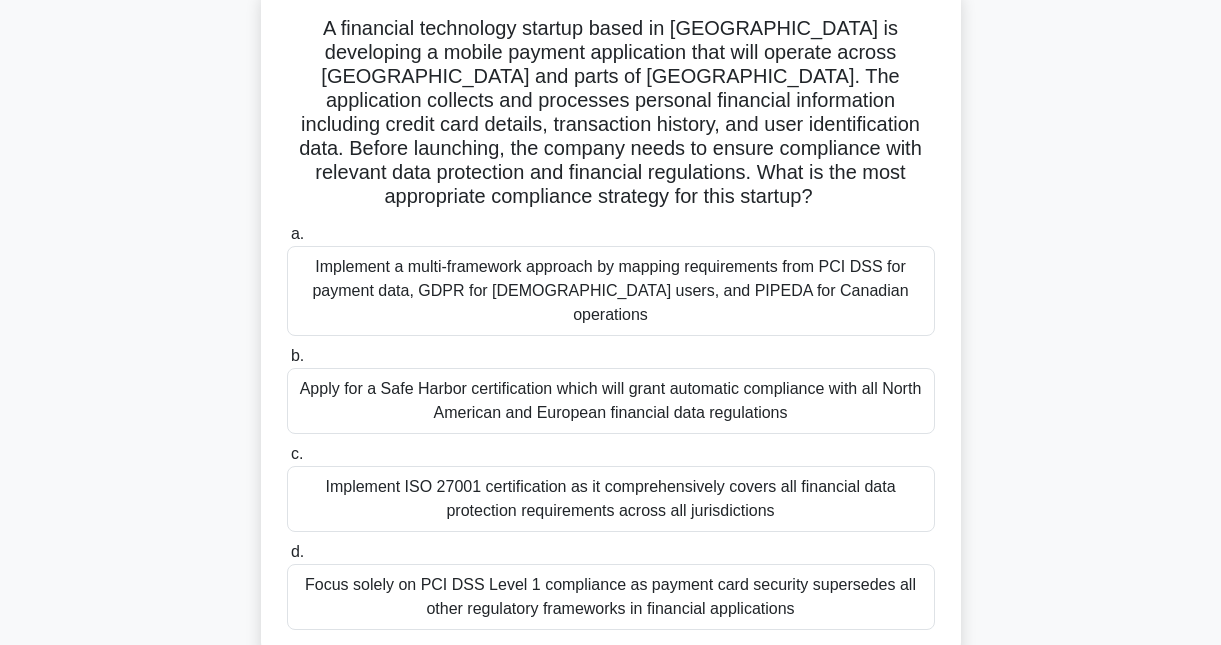 click on "Implement ISO 27001 certification as it comprehensively covers all financial data protection requirements across all jurisdictions" at bounding box center (611, 499) 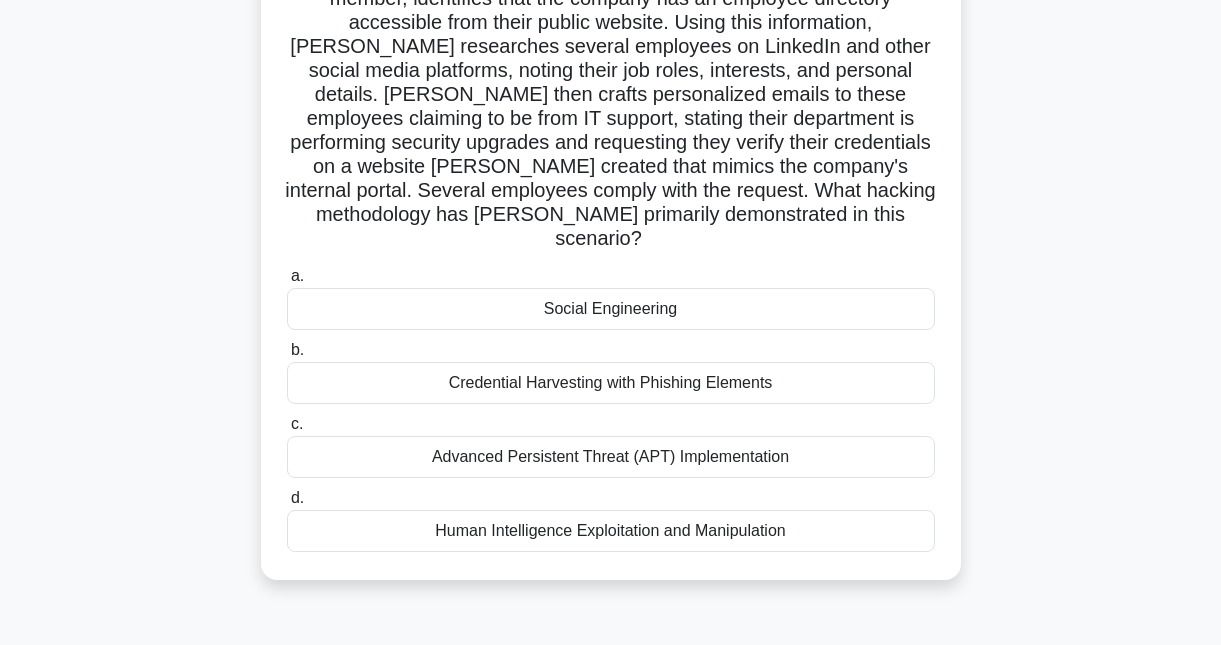 scroll, scrollTop: 215, scrollLeft: 0, axis: vertical 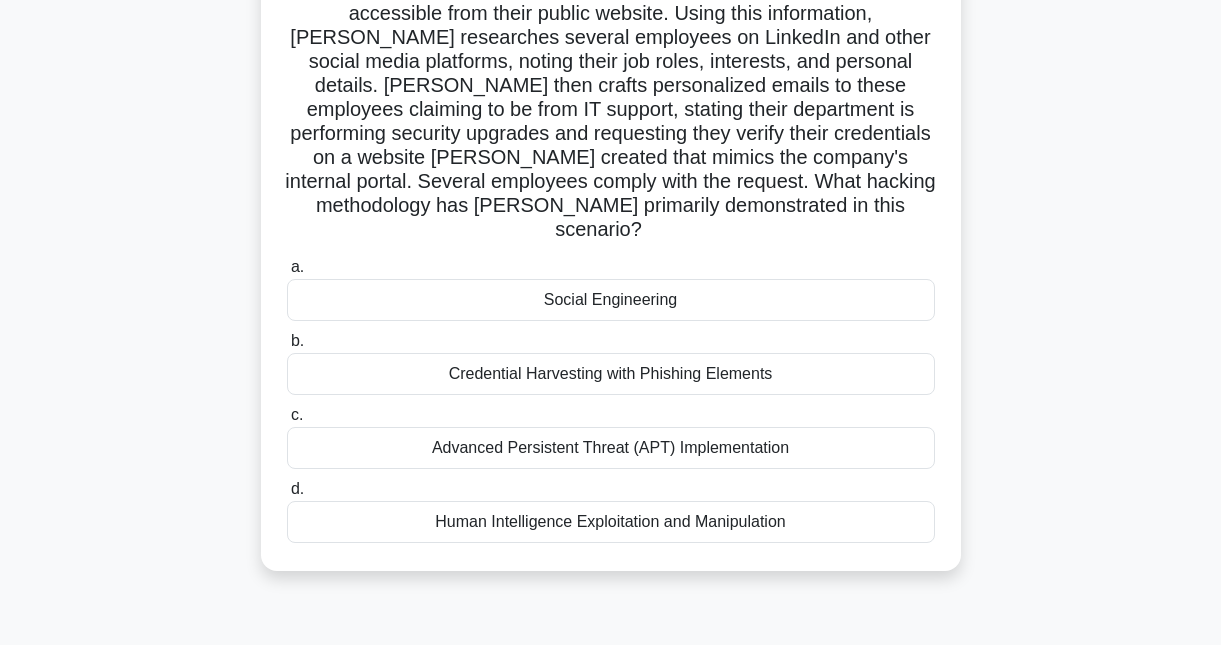 click on "Human Intelligence Exploitation and Manipulation" at bounding box center (611, 522) 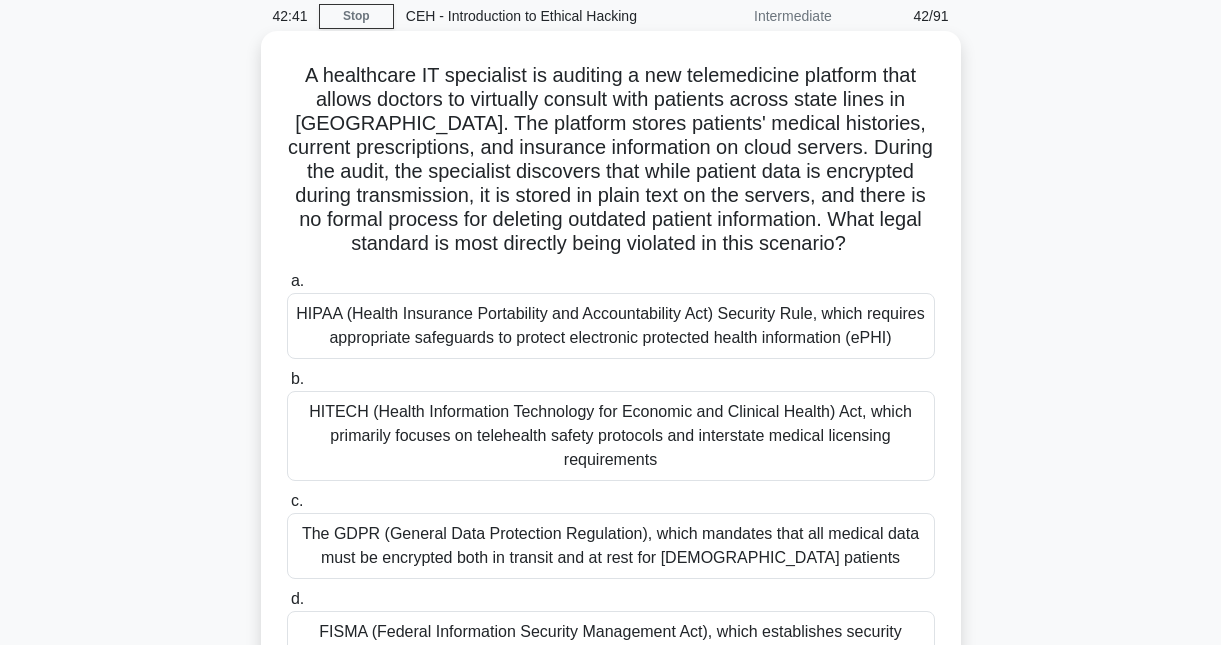 scroll, scrollTop: 77, scrollLeft: 0, axis: vertical 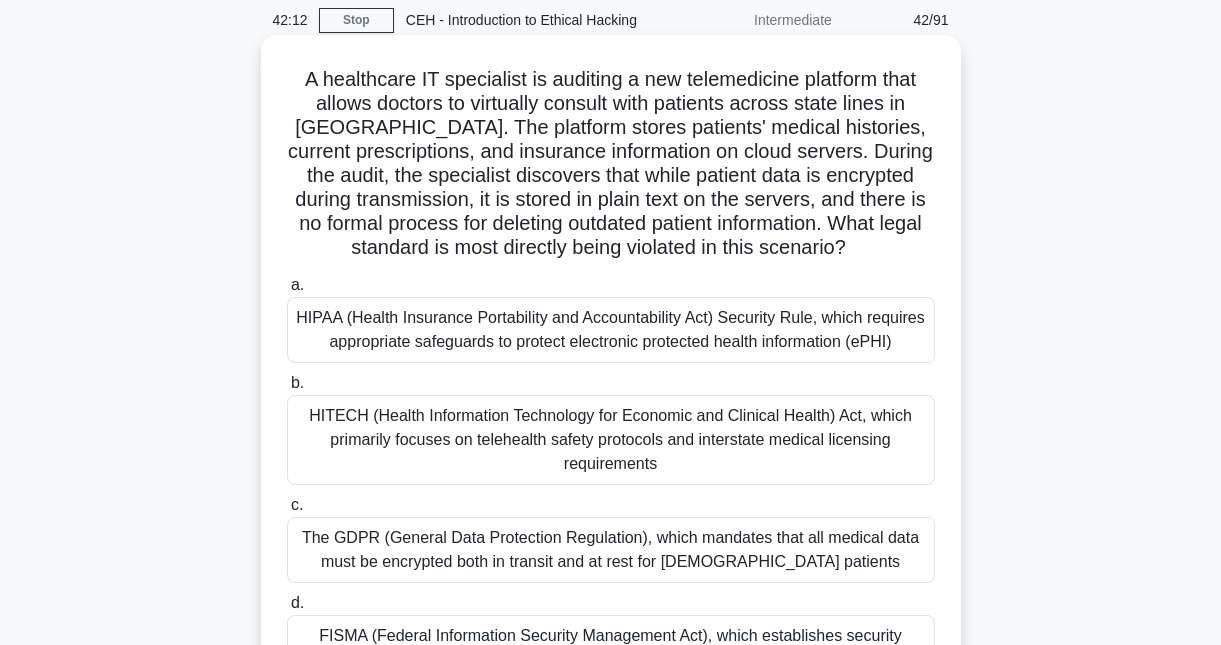 click on "HIPAA (Health Insurance Portability and Accountability Act) Security Rule, which requires appropriate safeguards to protect electronic protected health information (ePHI)" at bounding box center [611, 330] 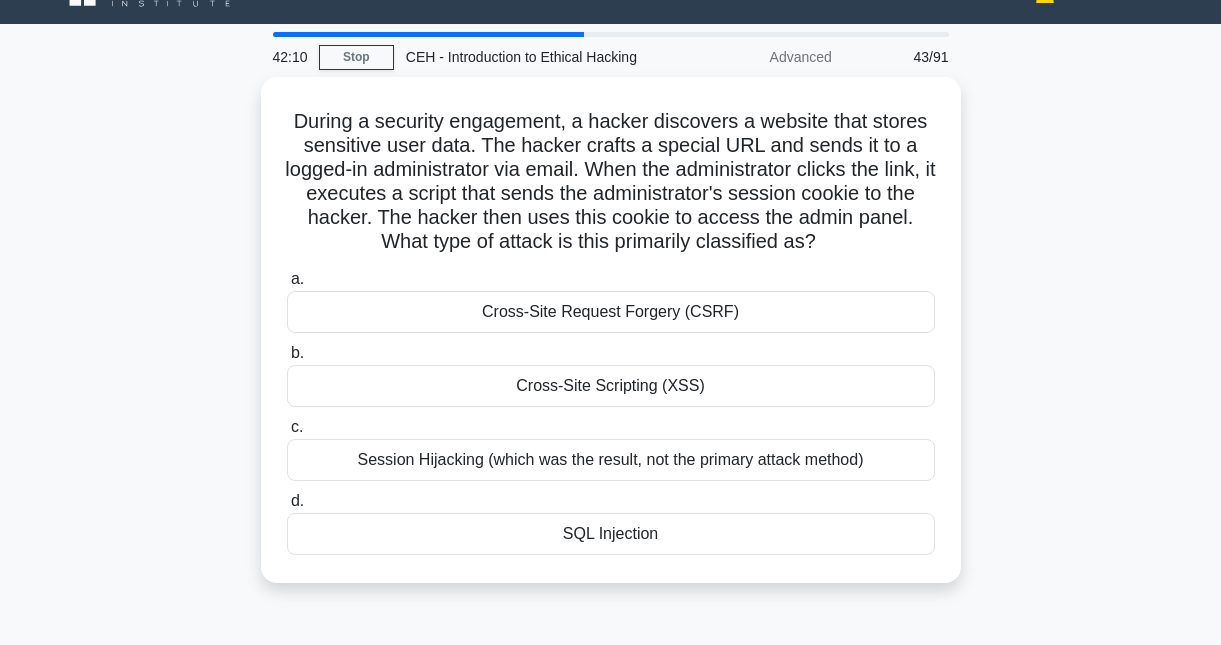 scroll, scrollTop: 0, scrollLeft: 0, axis: both 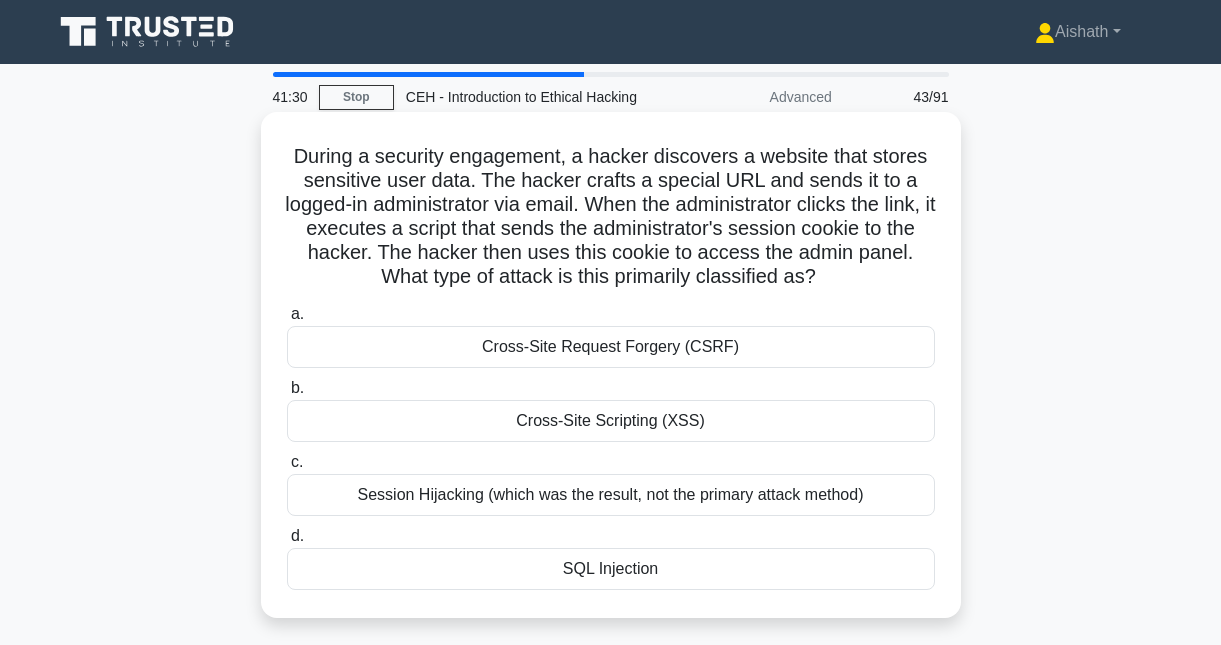click on "Cross-Site Request Forgery (CSRF)" at bounding box center (611, 347) 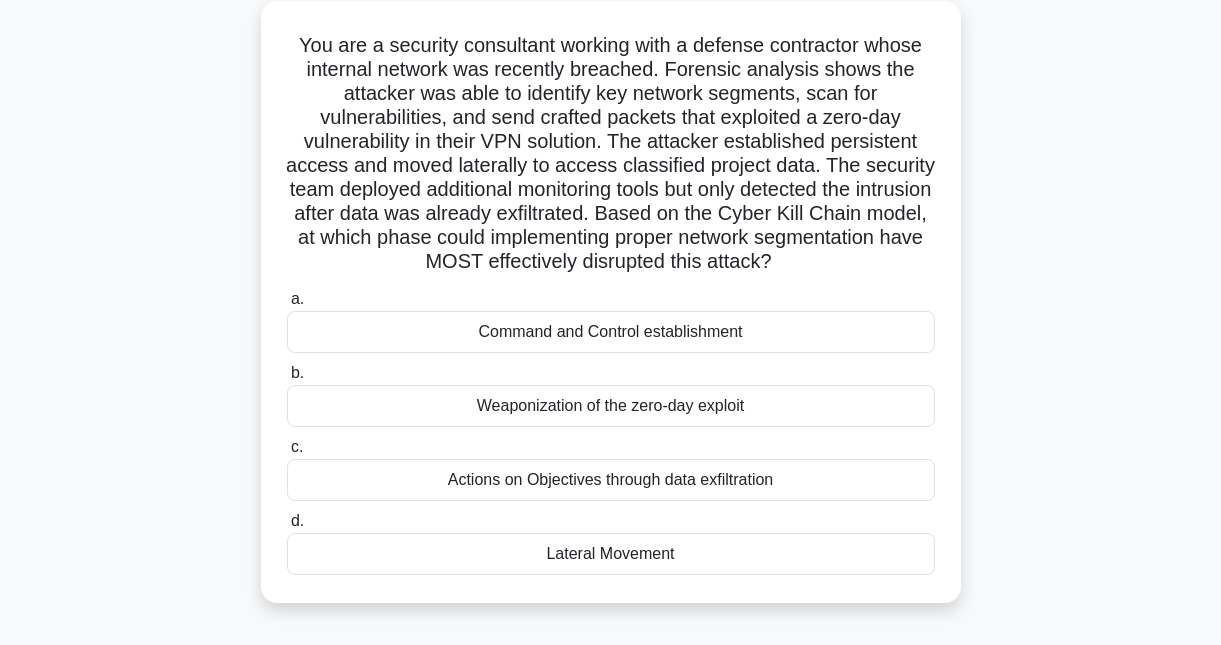 scroll, scrollTop: 117, scrollLeft: 0, axis: vertical 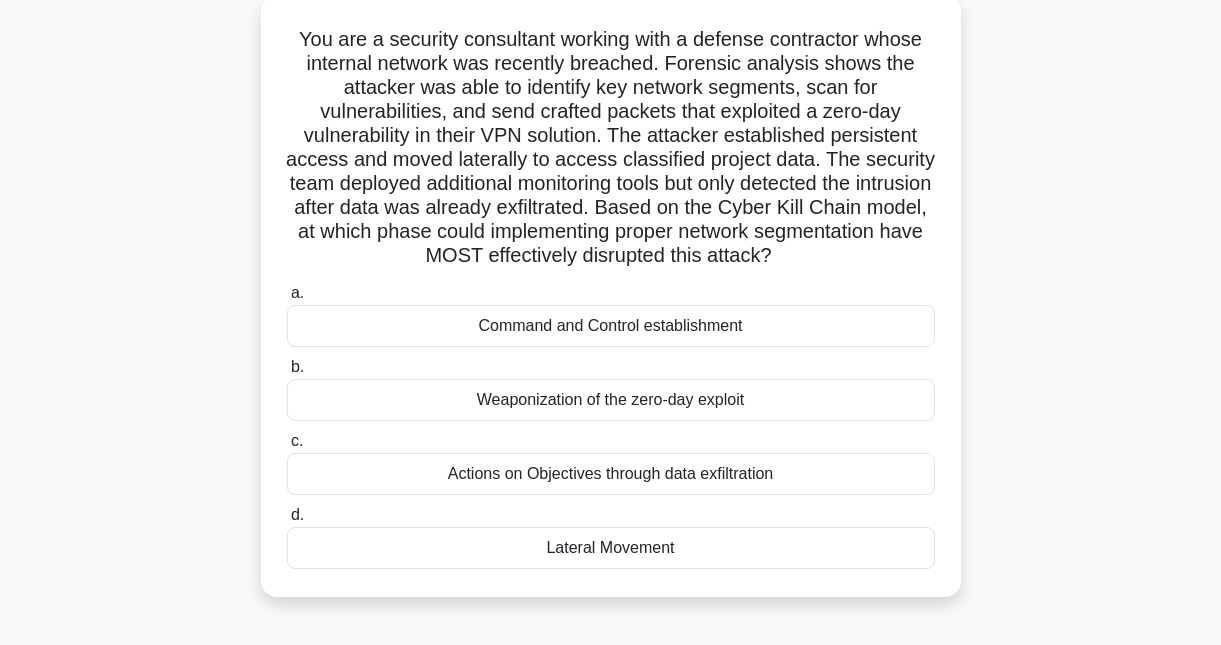 click on "Actions on Objectives through data exfiltration" at bounding box center (611, 474) 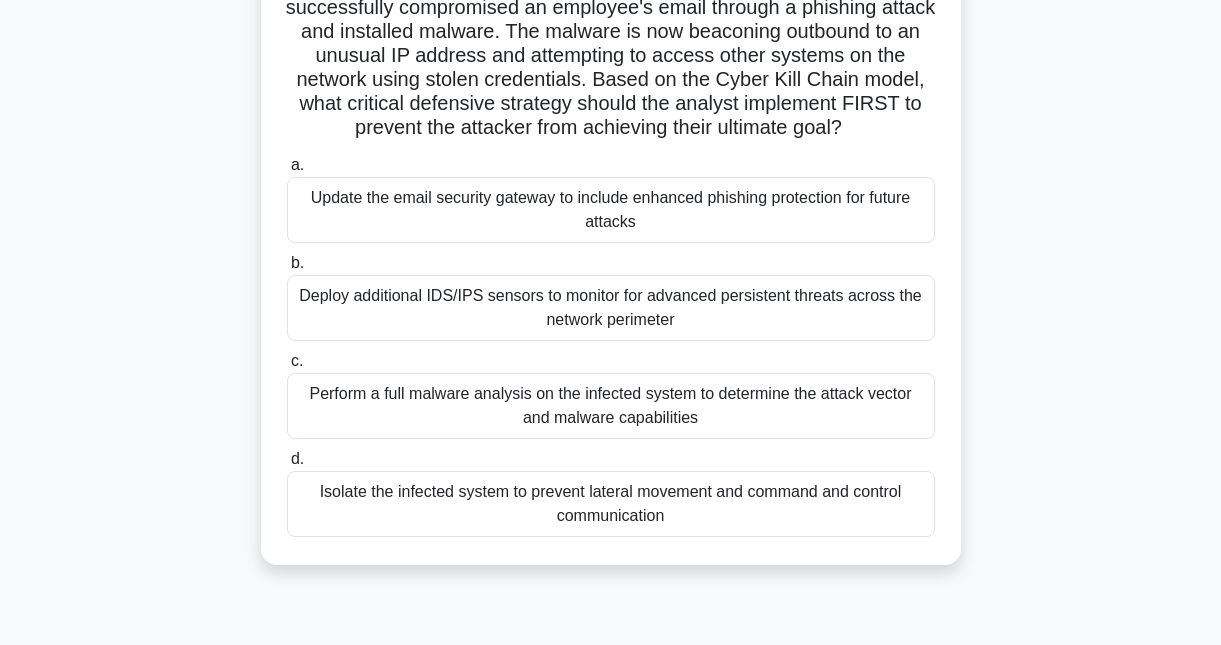 scroll, scrollTop: 210, scrollLeft: 0, axis: vertical 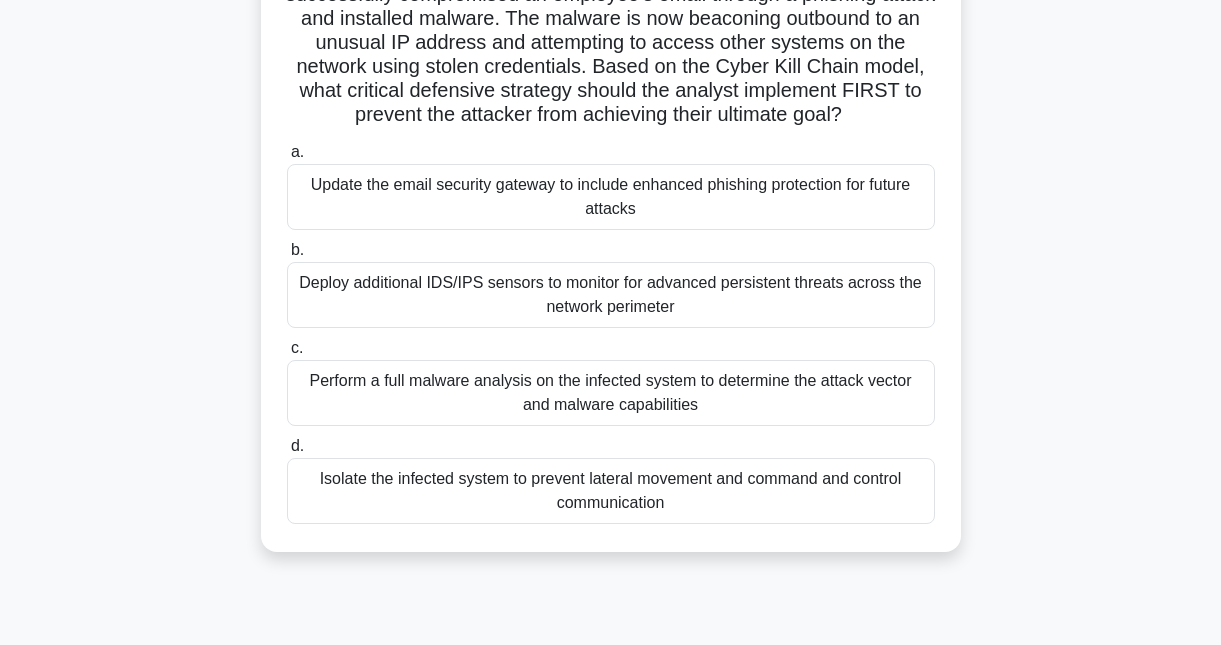 click on "Isolate the infected system to prevent lateral movement and command and control communication" at bounding box center (611, 491) 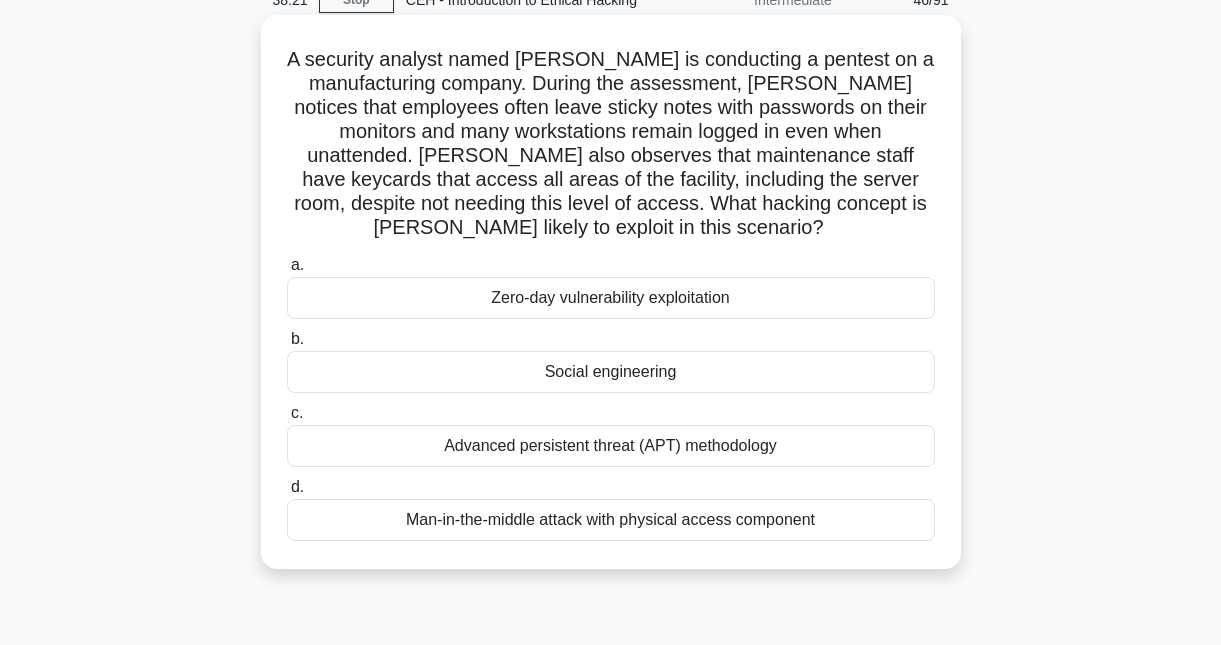 scroll, scrollTop: 95, scrollLeft: 0, axis: vertical 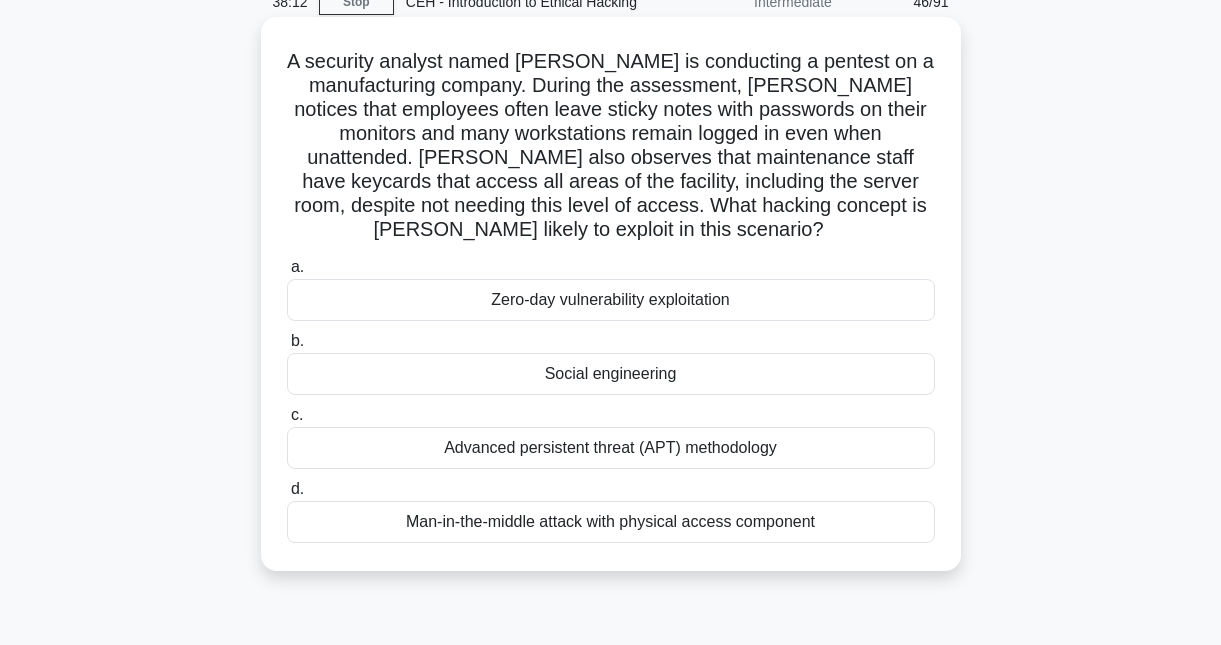 click on "Zero-day vulnerability exploitation" at bounding box center [611, 300] 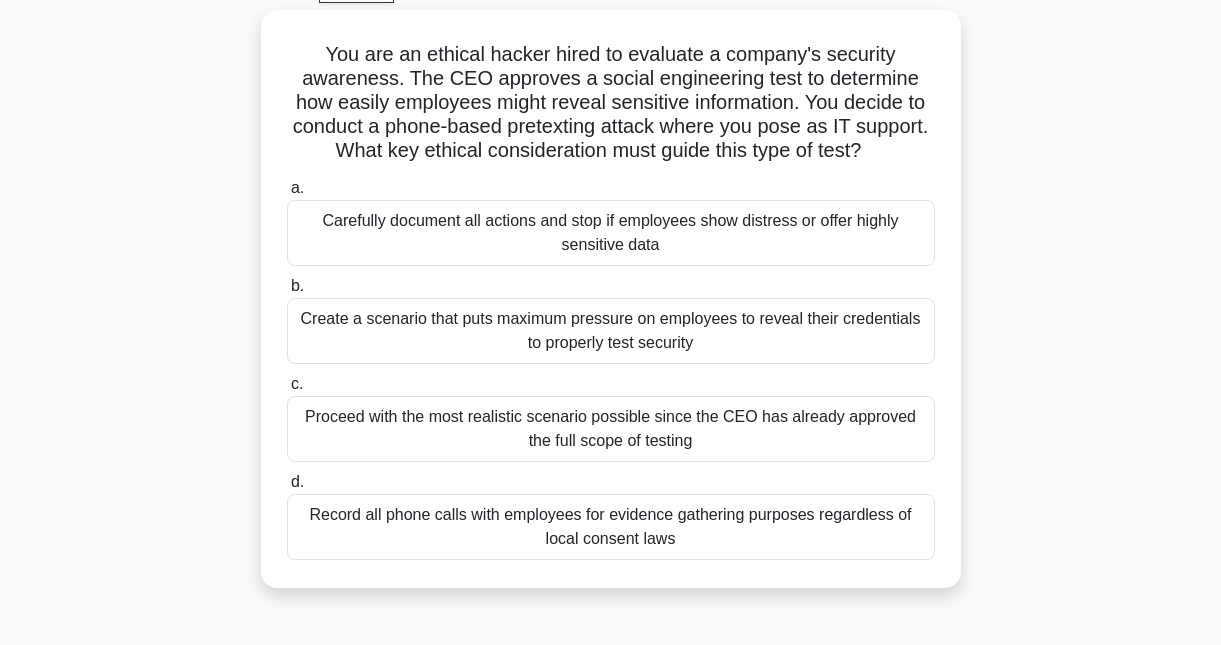 scroll, scrollTop: 100, scrollLeft: 0, axis: vertical 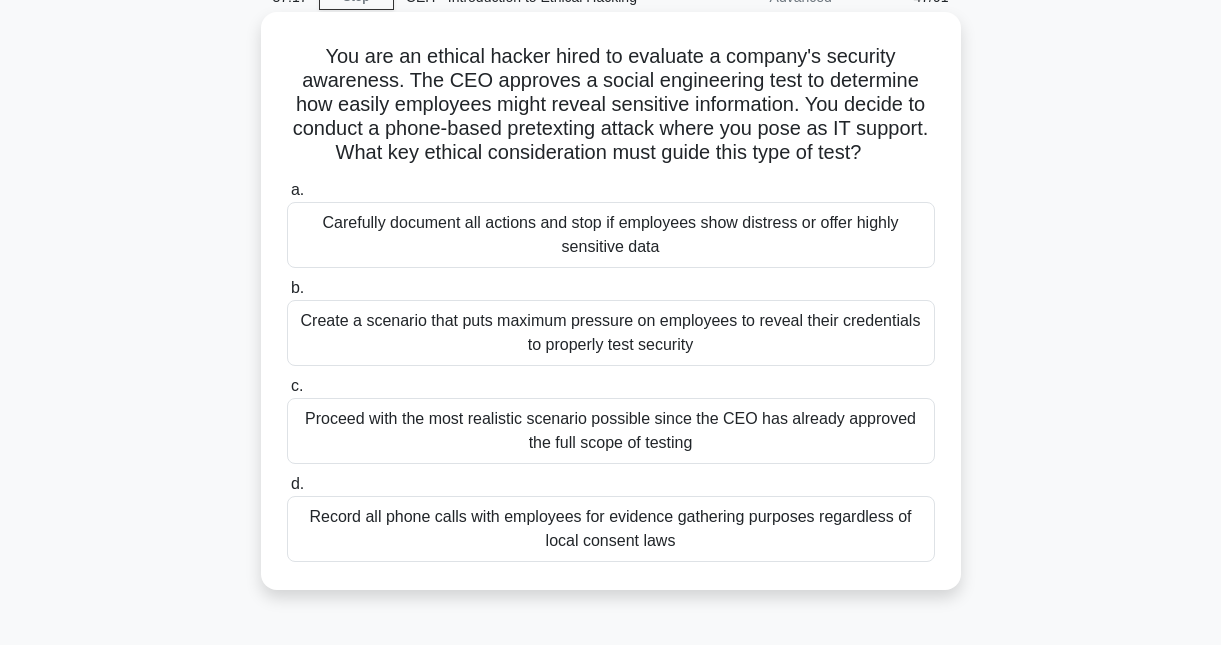 click on "Proceed with the most realistic scenario possible since the CEO has already approved the full scope of testing" at bounding box center (611, 431) 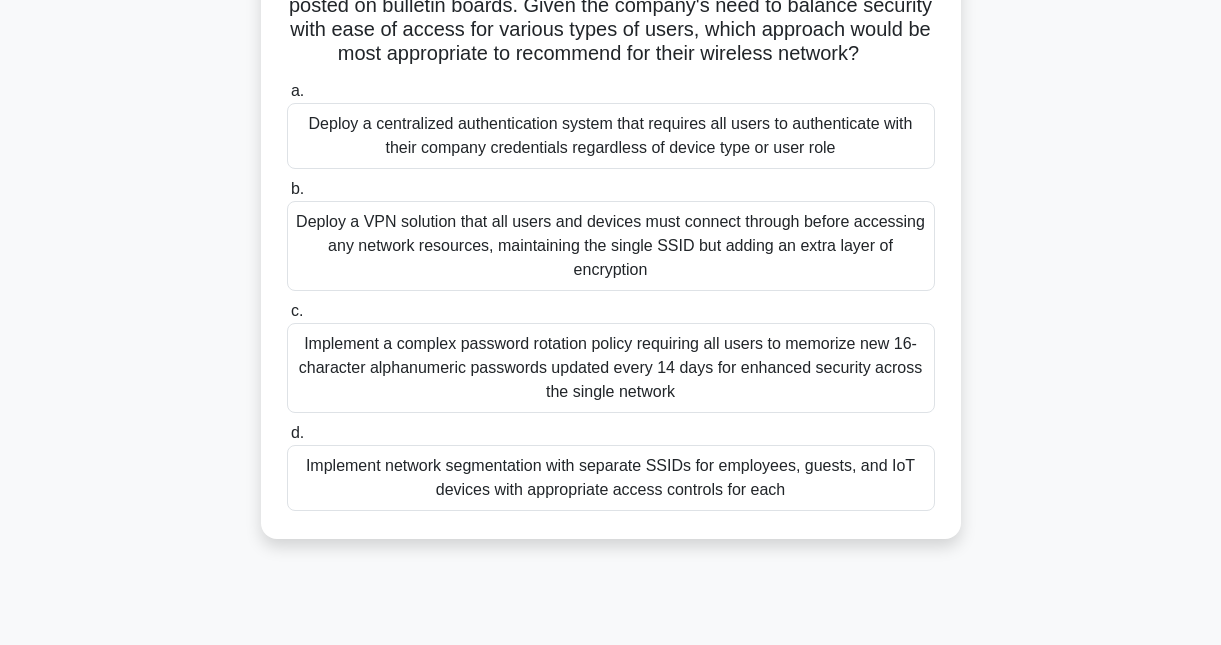 scroll, scrollTop: 301, scrollLeft: 0, axis: vertical 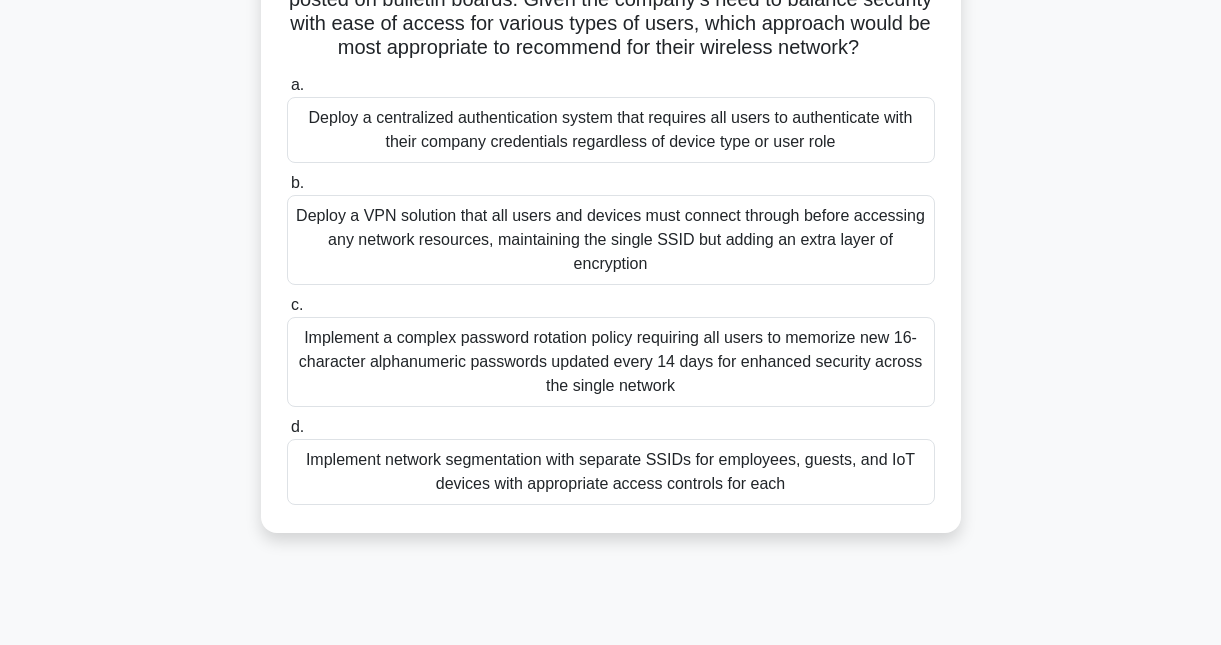 click on "Implement network segmentation with separate SSIDs for employees, guests, and IoT devices with appropriate access controls for each" at bounding box center (611, 472) 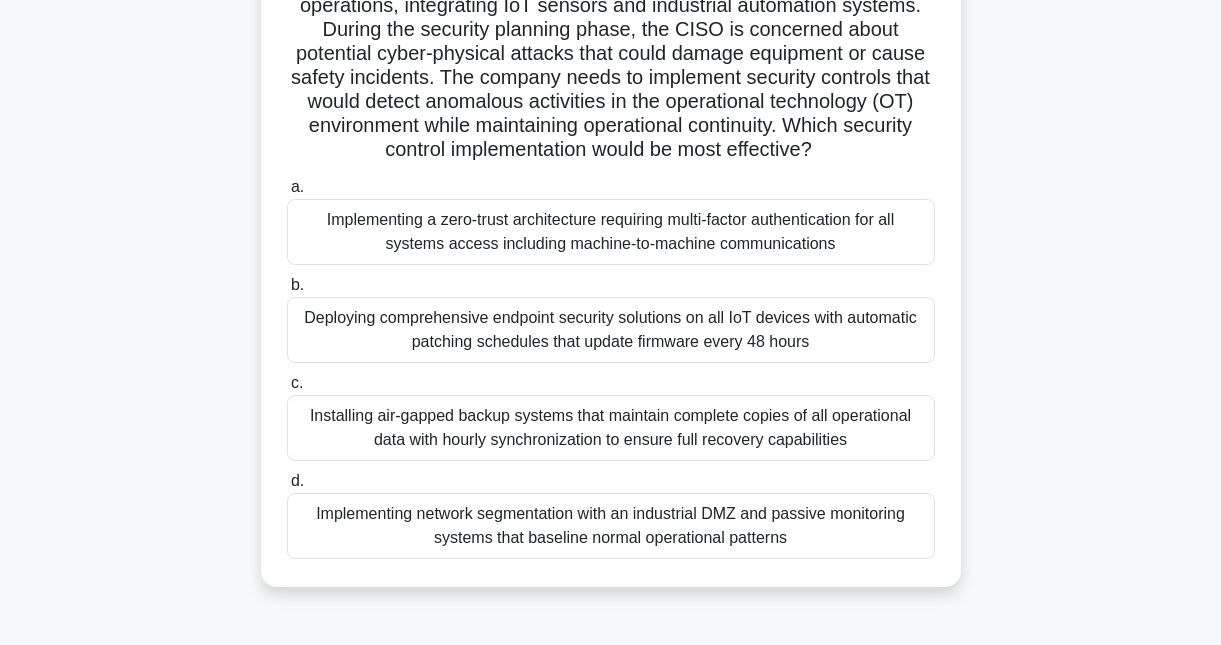 scroll, scrollTop: 183, scrollLeft: 0, axis: vertical 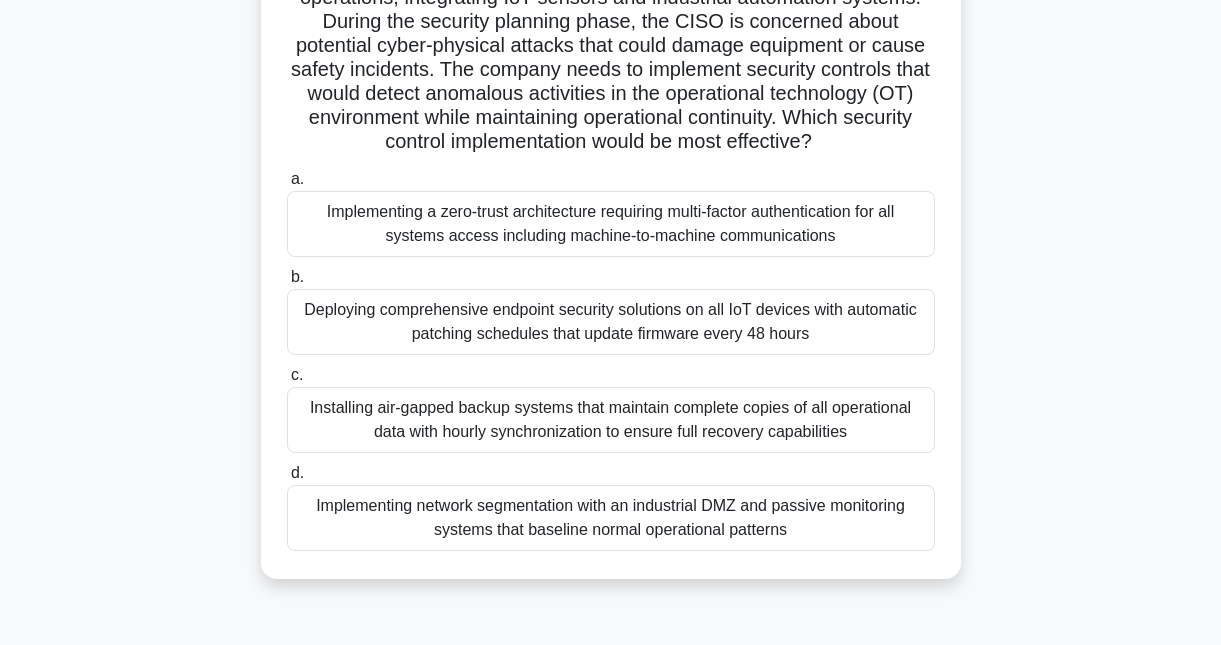 click on "Implementing a zero-trust architecture requiring multi-factor authentication for all systems access including machine-to-machine communications" at bounding box center [611, 224] 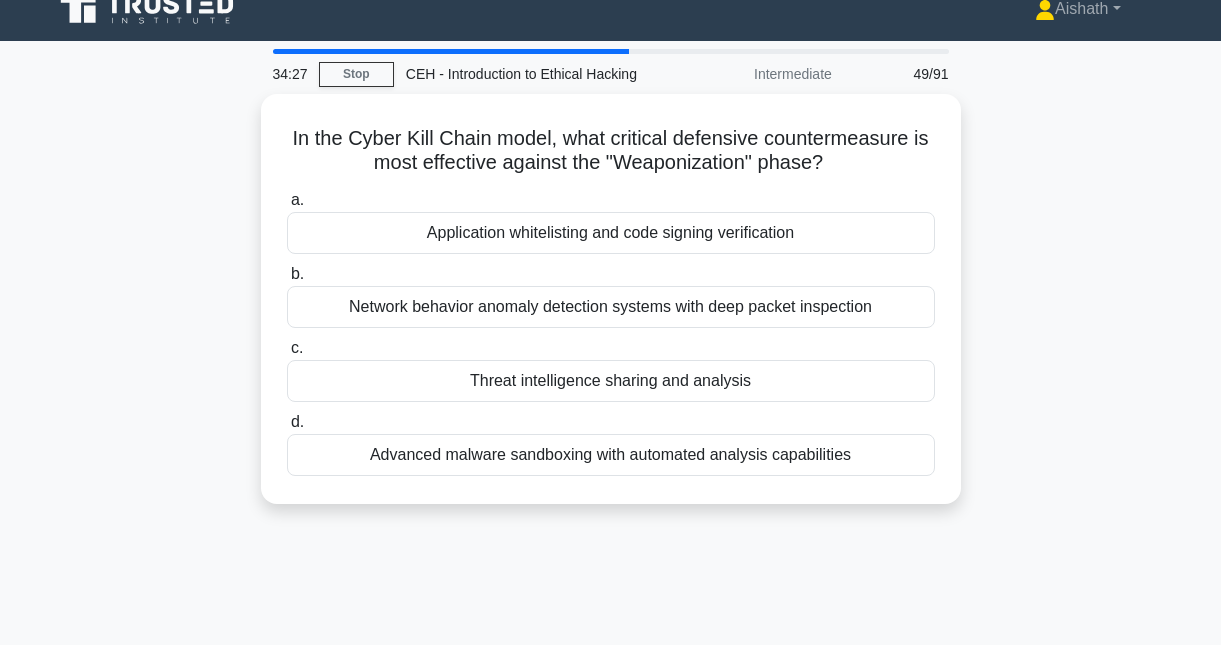 scroll, scrollTop: 0, scrollLeft: 0, axis: both 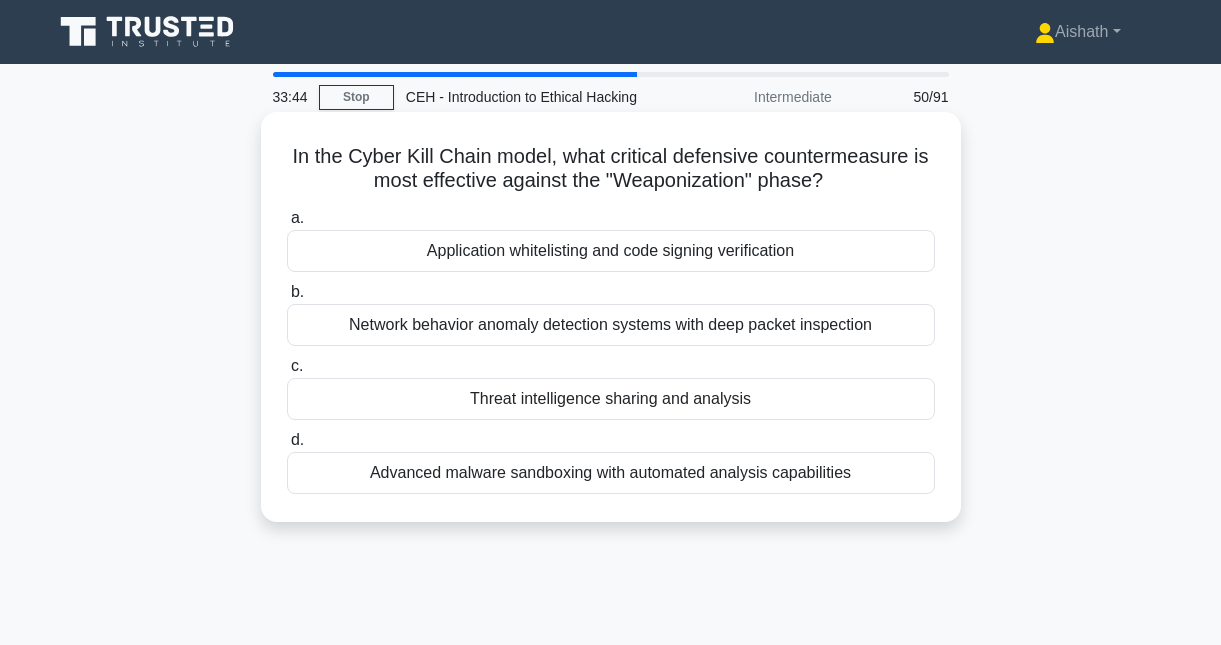 click on "Network behavior anomaly detection systems with deep packet inspection" at bounding box center [611, 325] 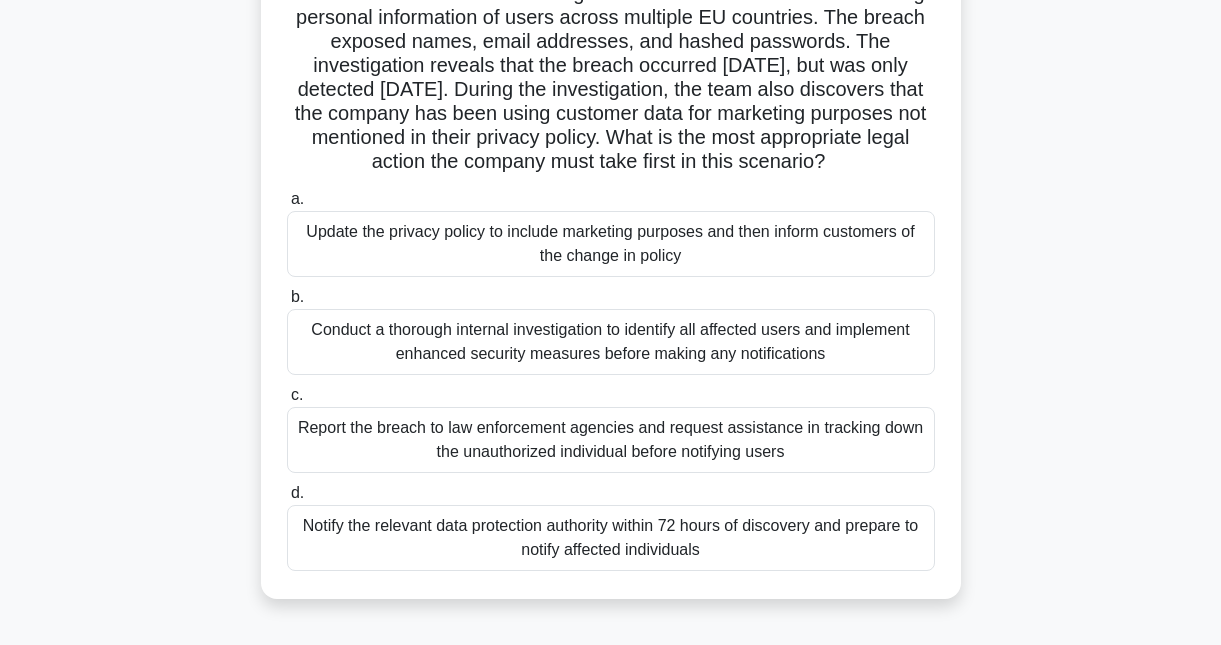 scroll, scrollTop: 233, scrollLeft: 0, axis: vertical 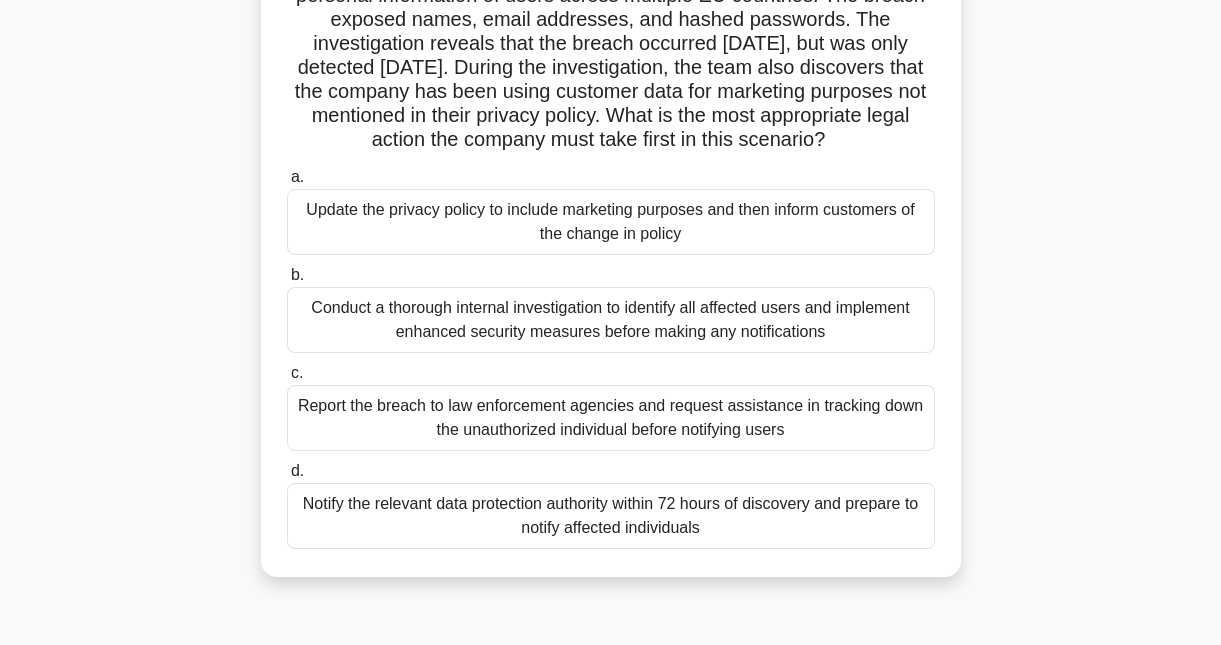 click on "Notify the relevant data protection authority within 72 hours of discovery and prepare to notify affected individuals" at bounding box center (611, 516) 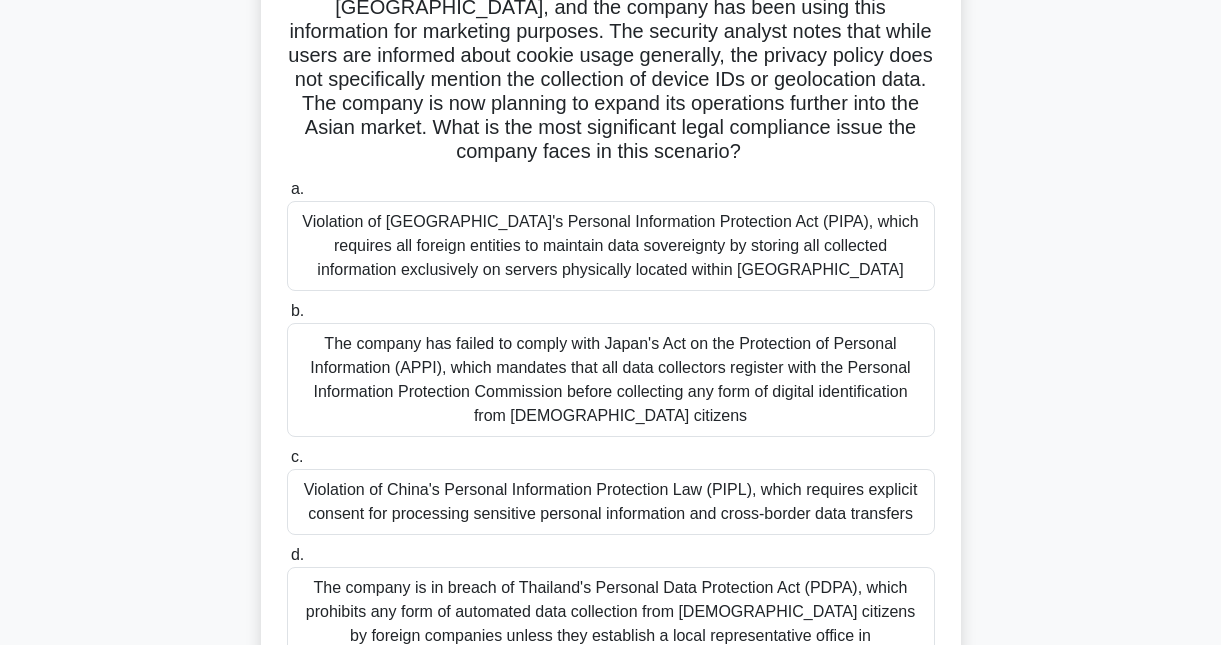 scroll, scrollTop: 249, scrollLeft: 0, axis: vertical 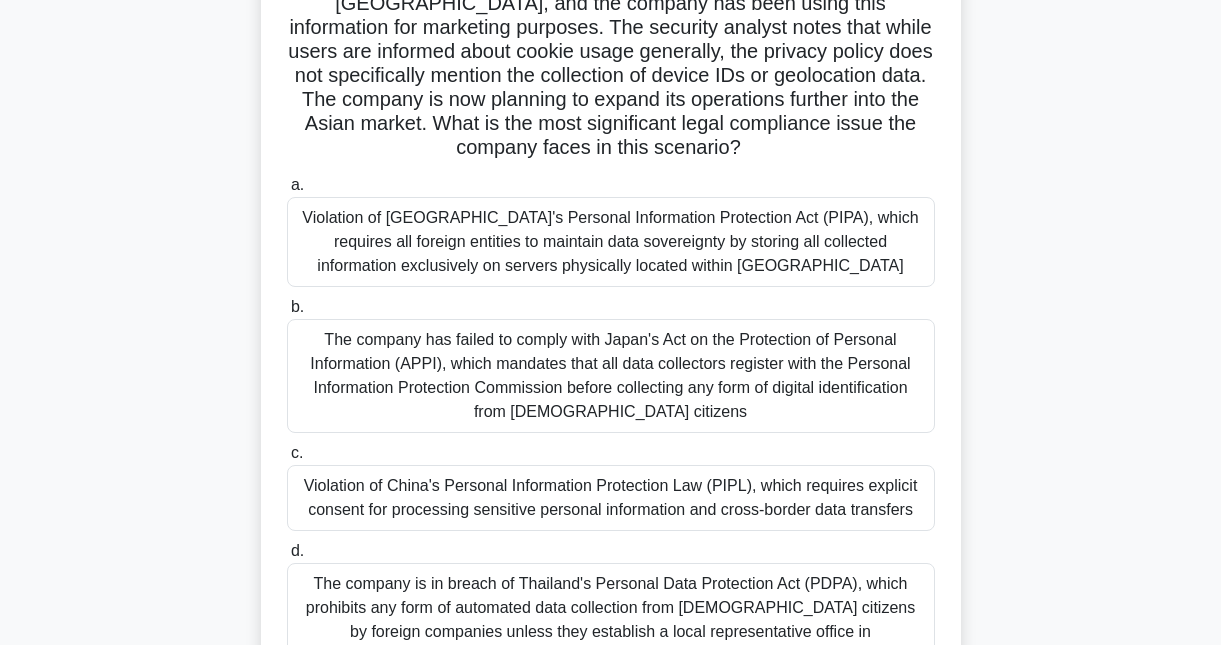 click on "Violation of China's Personal Information Protection Law (PIPL), which requires explicit consent for processing sensitive personal information and cross-border data transfers" at bounding box center [611, 498] 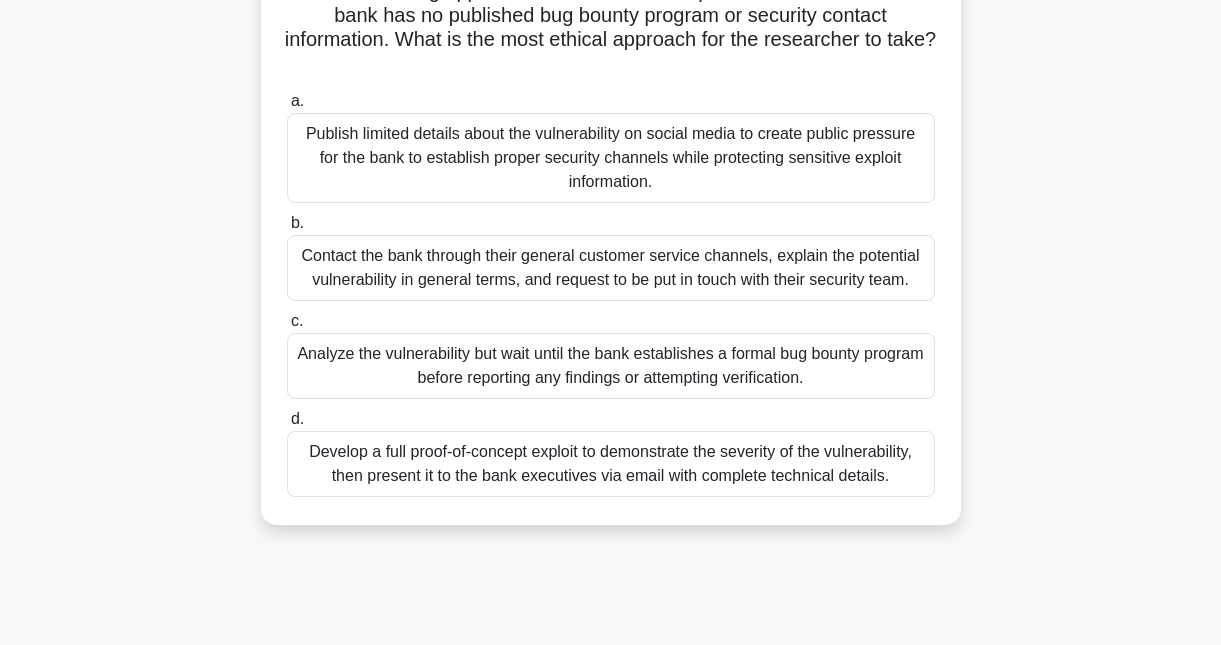 scroll, scrollTop: 196, scrollLeft: 0, axis: vertical 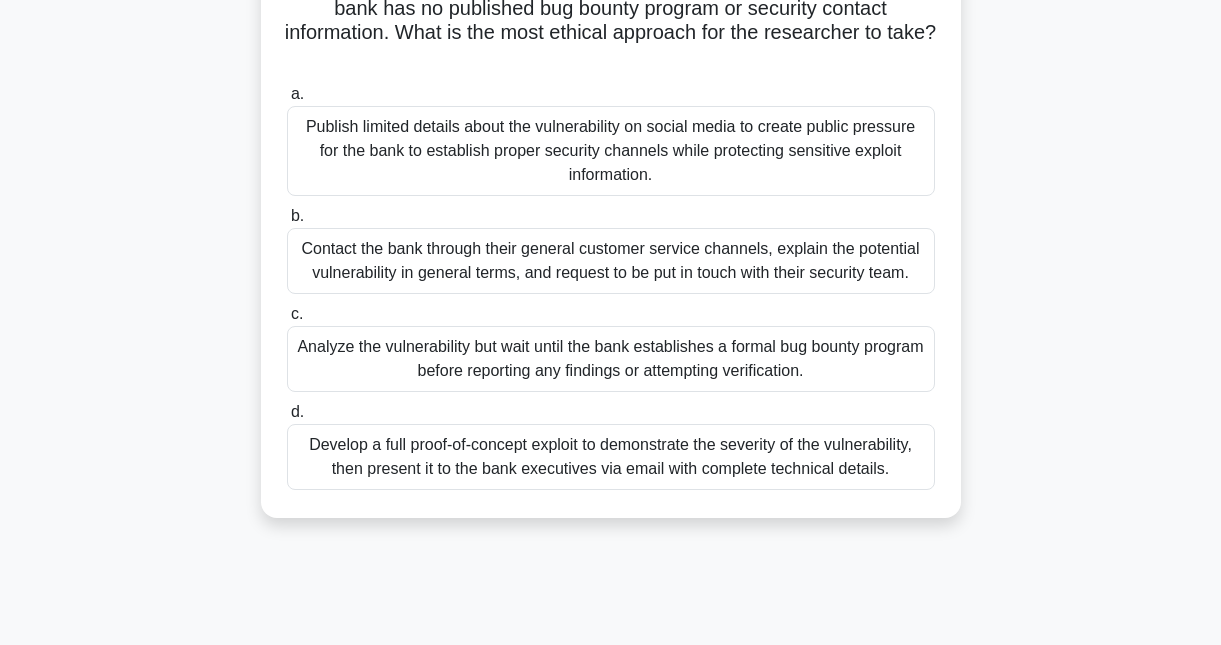 click on "Develop a full proof-of-concept exploit to demonstrate the severity of the vulnerability, then present it to the bank executives via email with complete technical details." at bounding box center (611, 457) 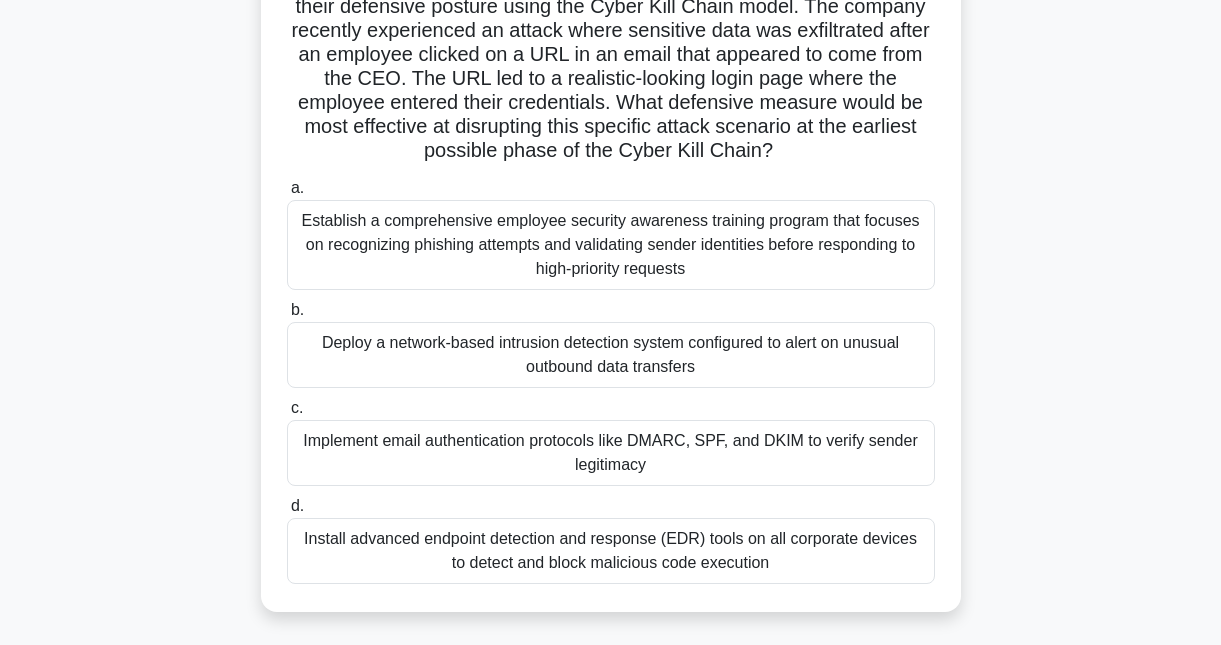 scroll, scrollTop: 174, scrollLeft: 0, axis: vertical 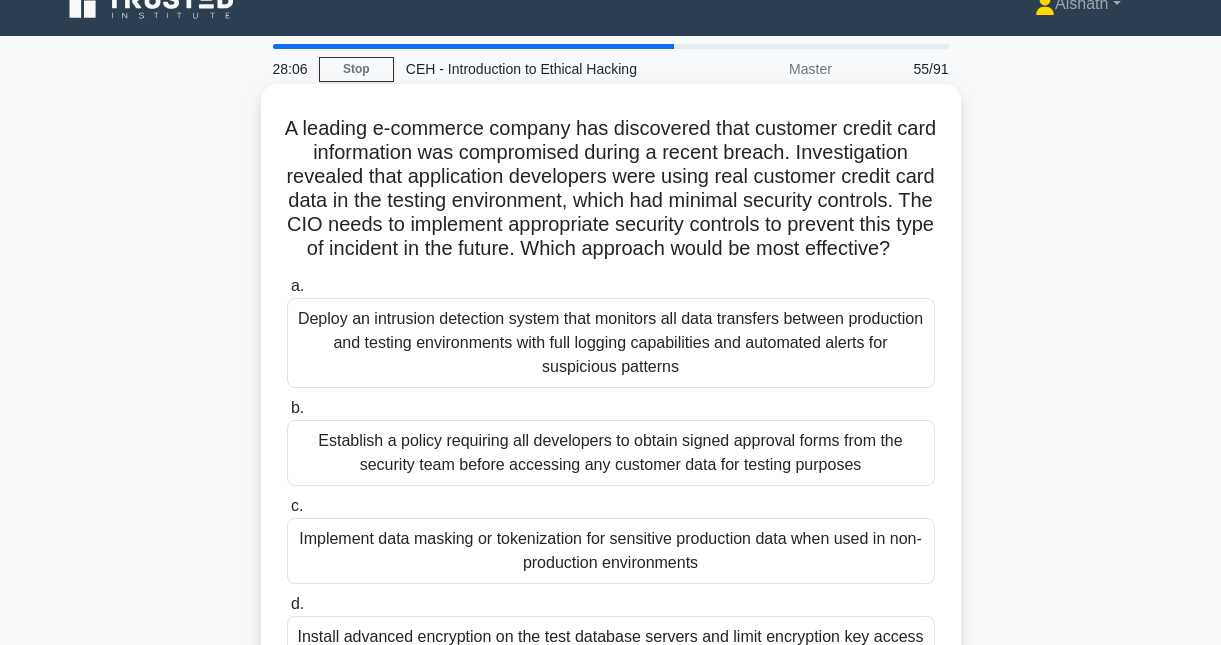 click on "Deploy an intrusion detection system that monitors all data transfers between production and testing environments with full logging capabilities and automated alerts for suspicious patterns" at bounding box center [611, 343] 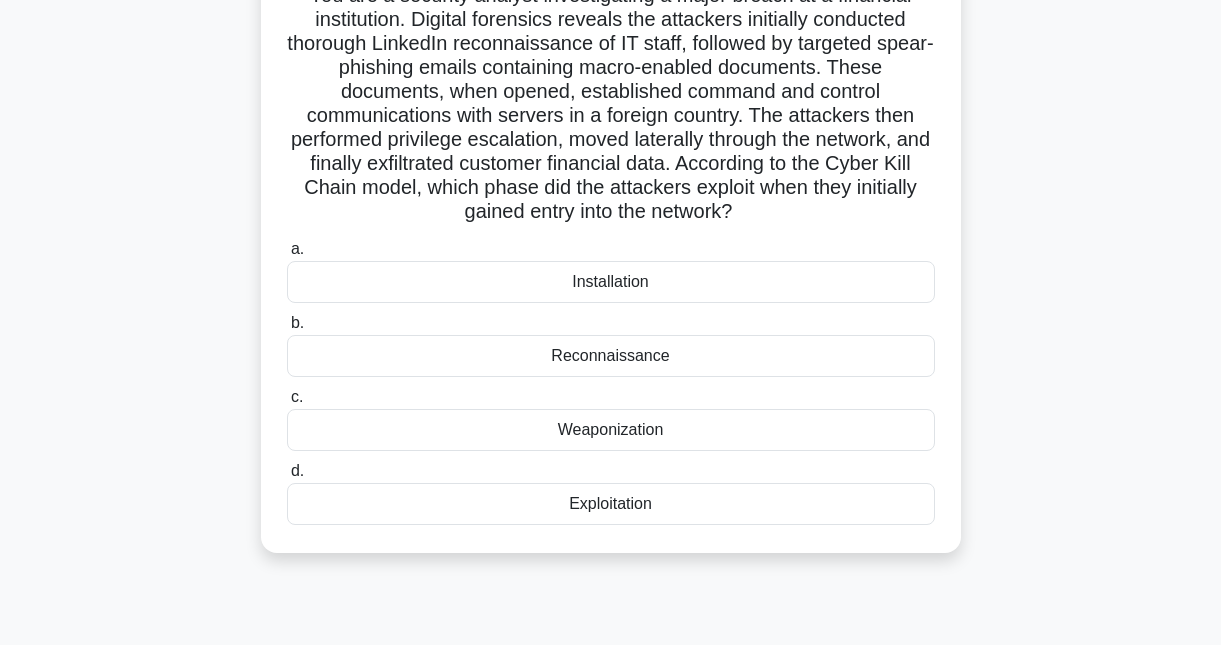 scroll, scrollTop: 160, scrollLeft: 0, axis: vertical 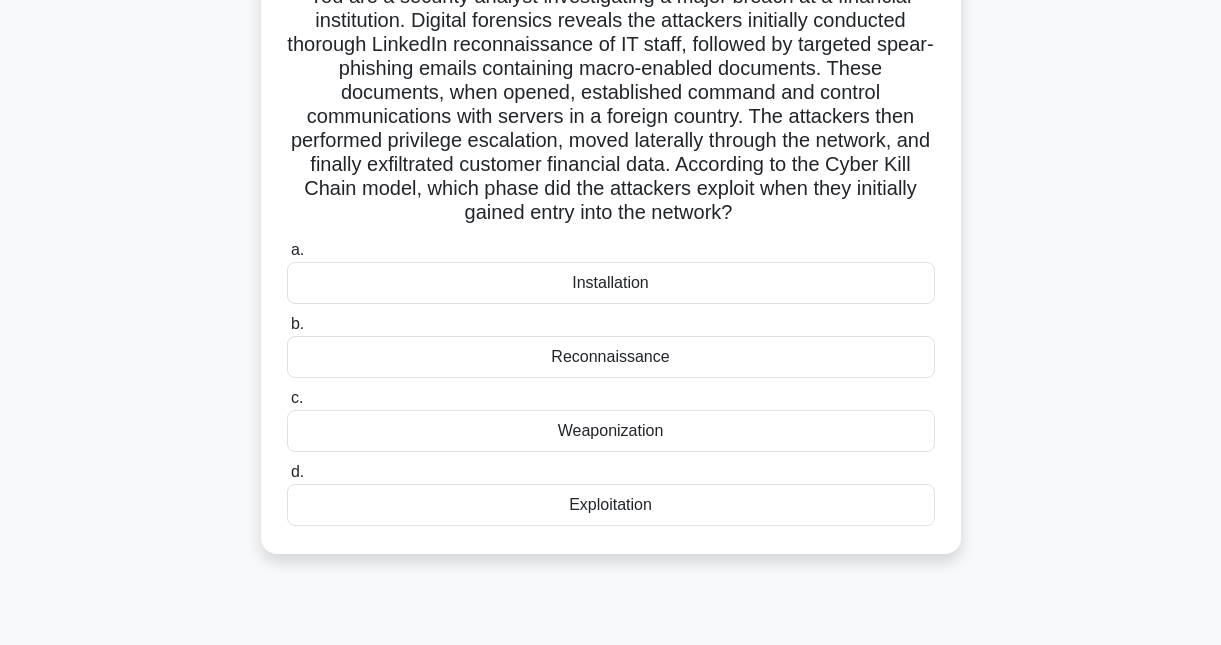 click on "Exploitation" at bounding box center [611, 505] 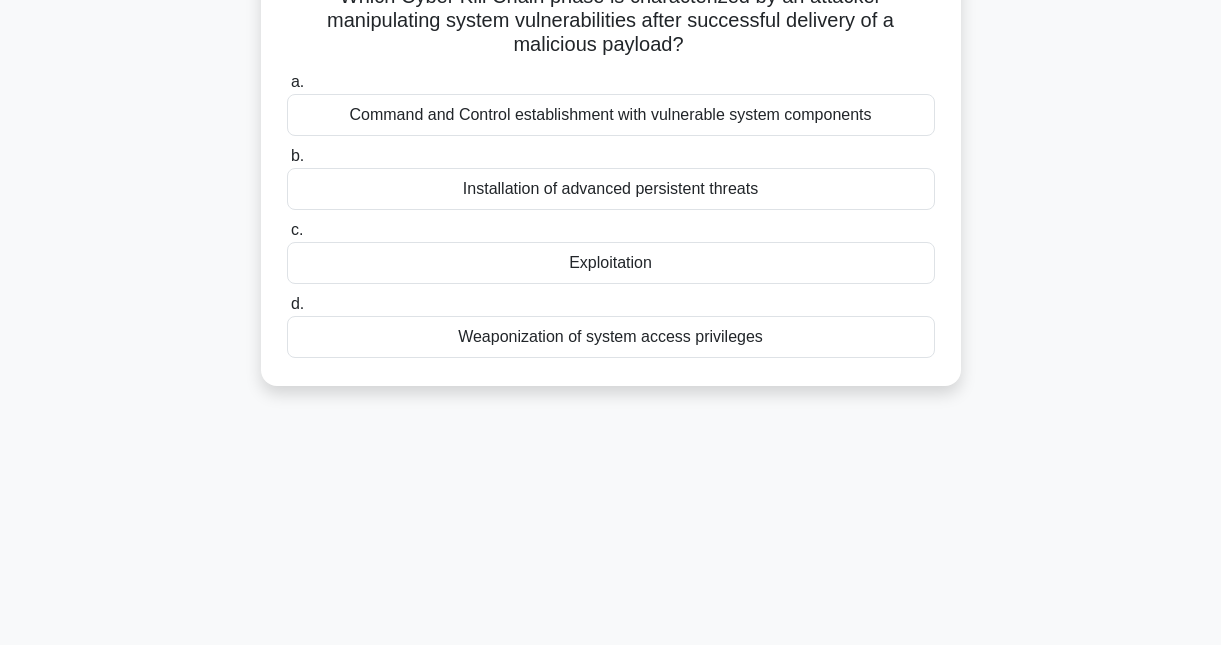 scroll, scrollTop: 0, scrollLeft: 0, axis: both 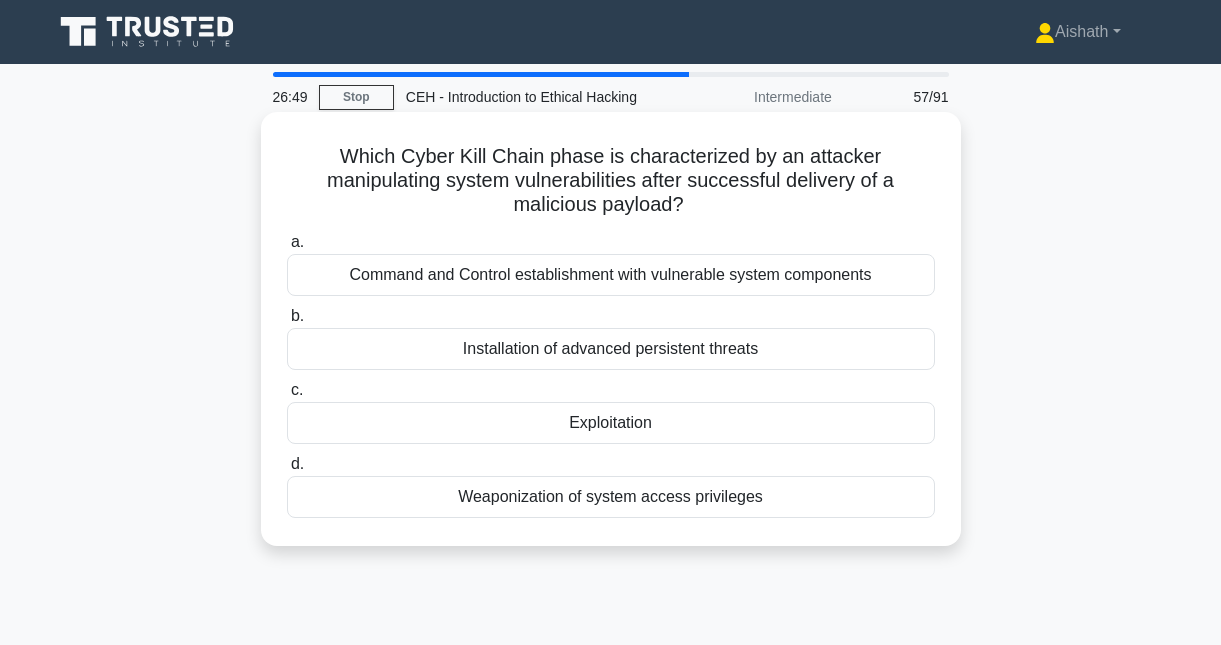 click on "Weaponization of system access privileges" at bounding box center [611, 497] 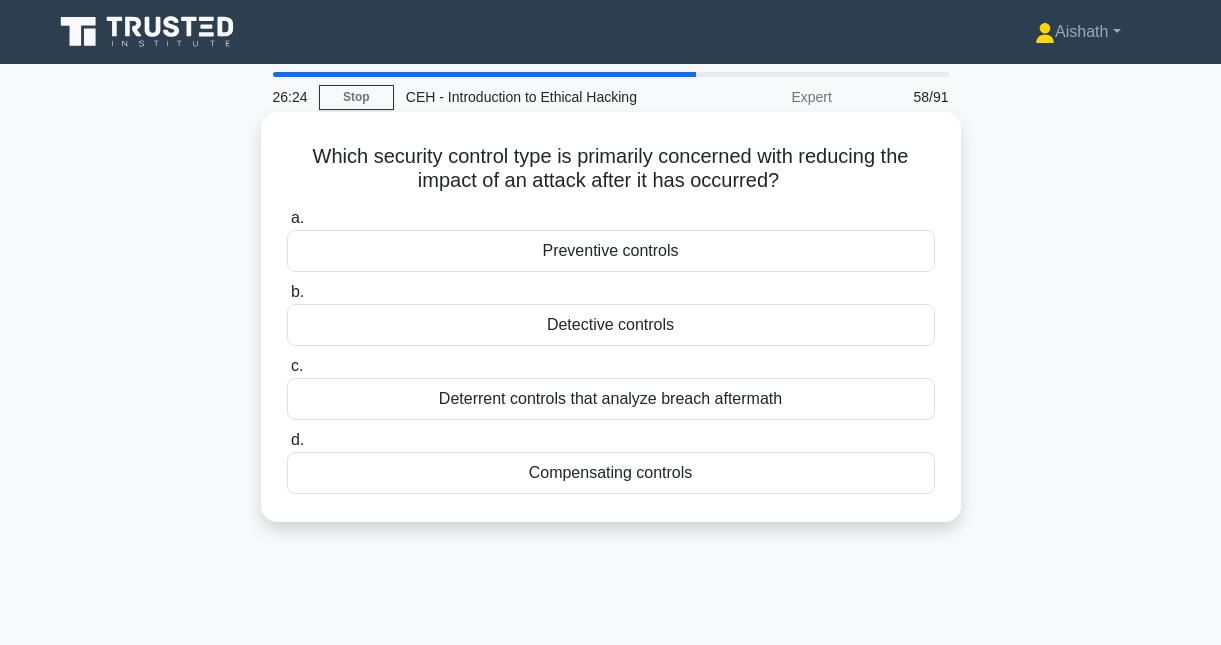 click on "Preventive controls" at bounding box center (611, 251) 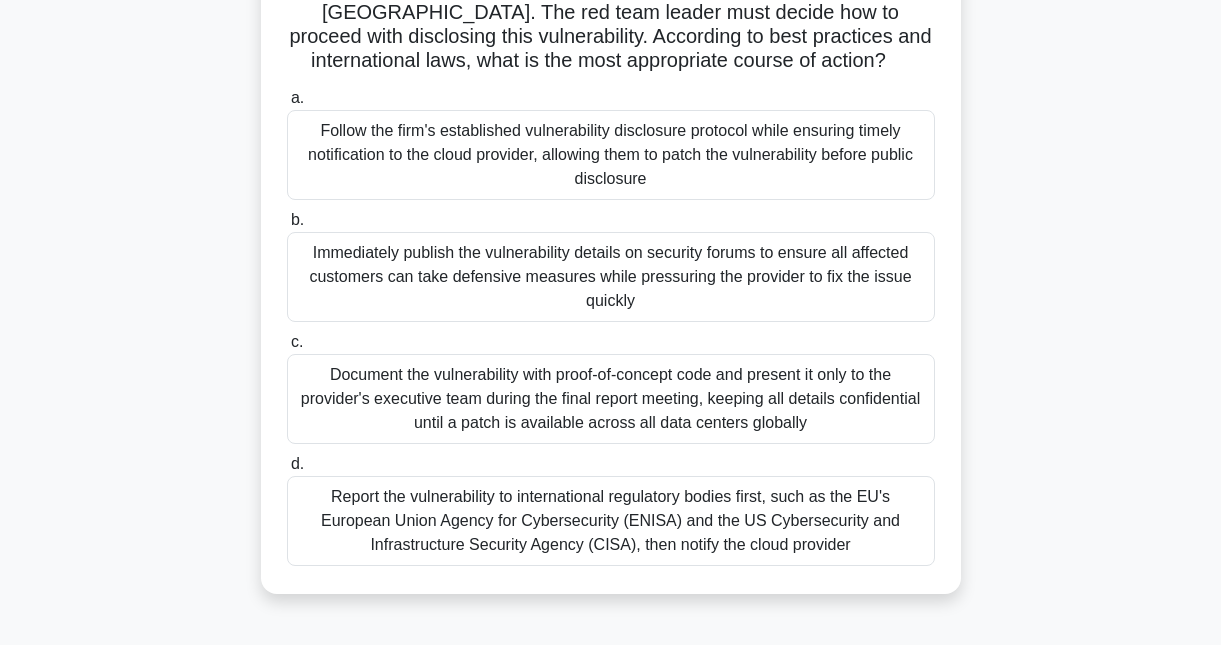 scroll, scrollTop: 322, scrollLeft: 0, axis: vertical 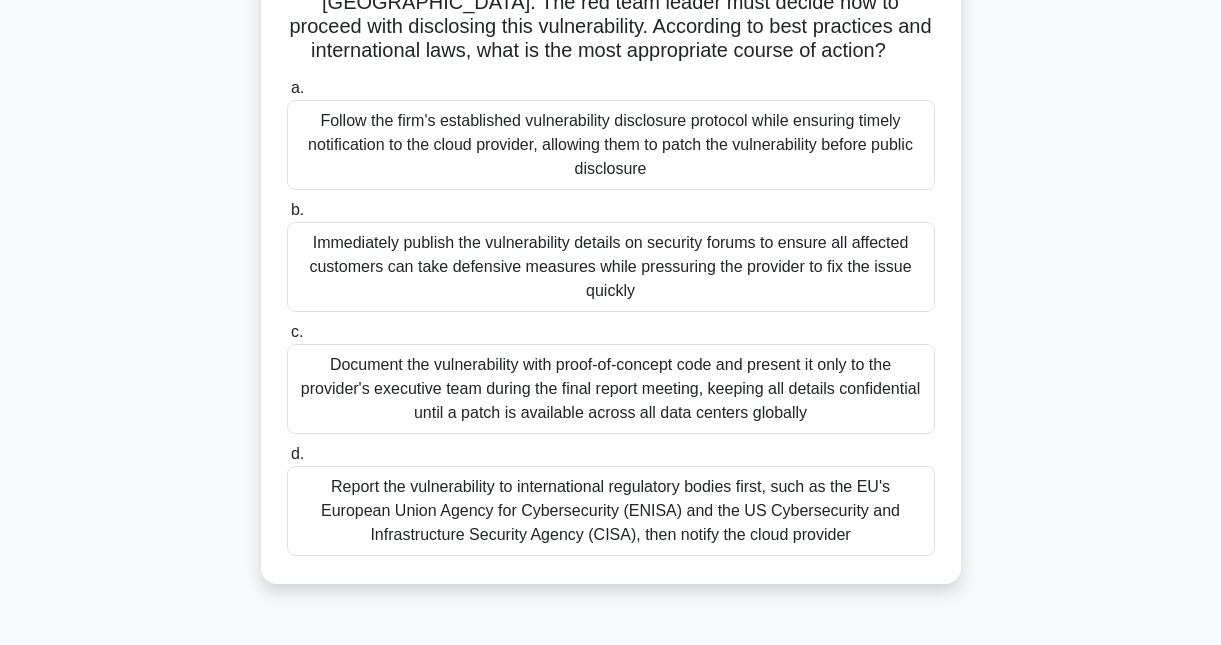 click on "Document the vulnerability with proof-of-concept code and present it only to the provider's executive team during the final report meeting, keeping all details confidential until a patch is available across all data centers globally" at bounding box center (611, 389) 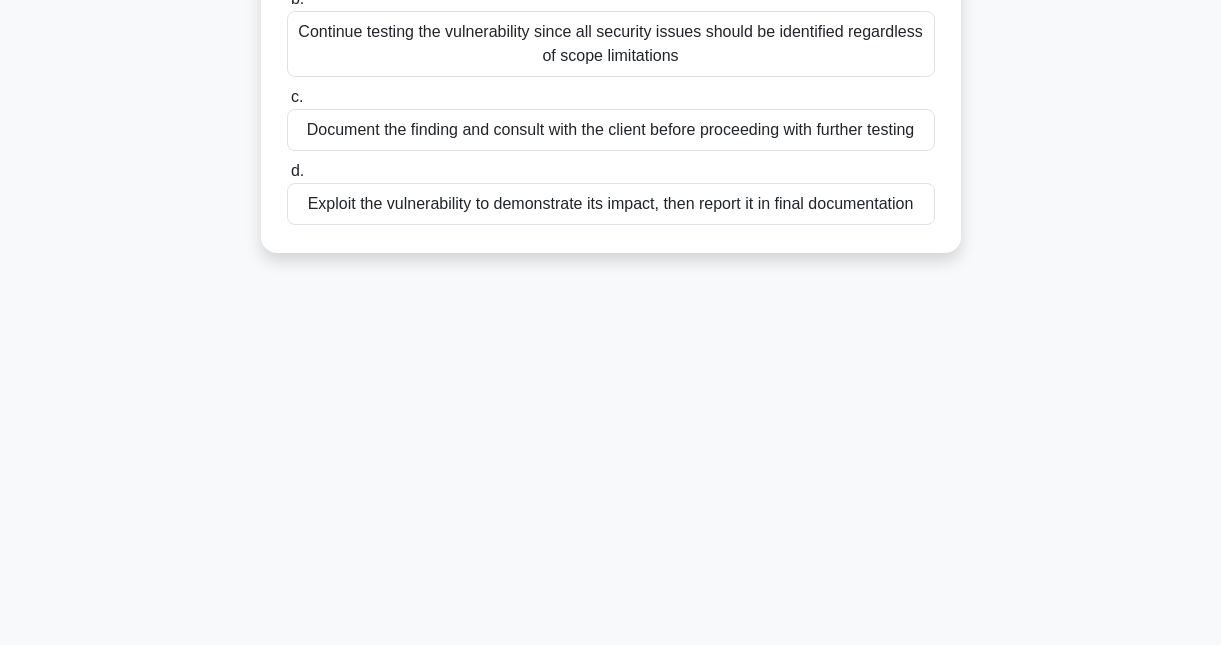 scroll, scrollTop: 0, scrollLeft: 0, axis: both 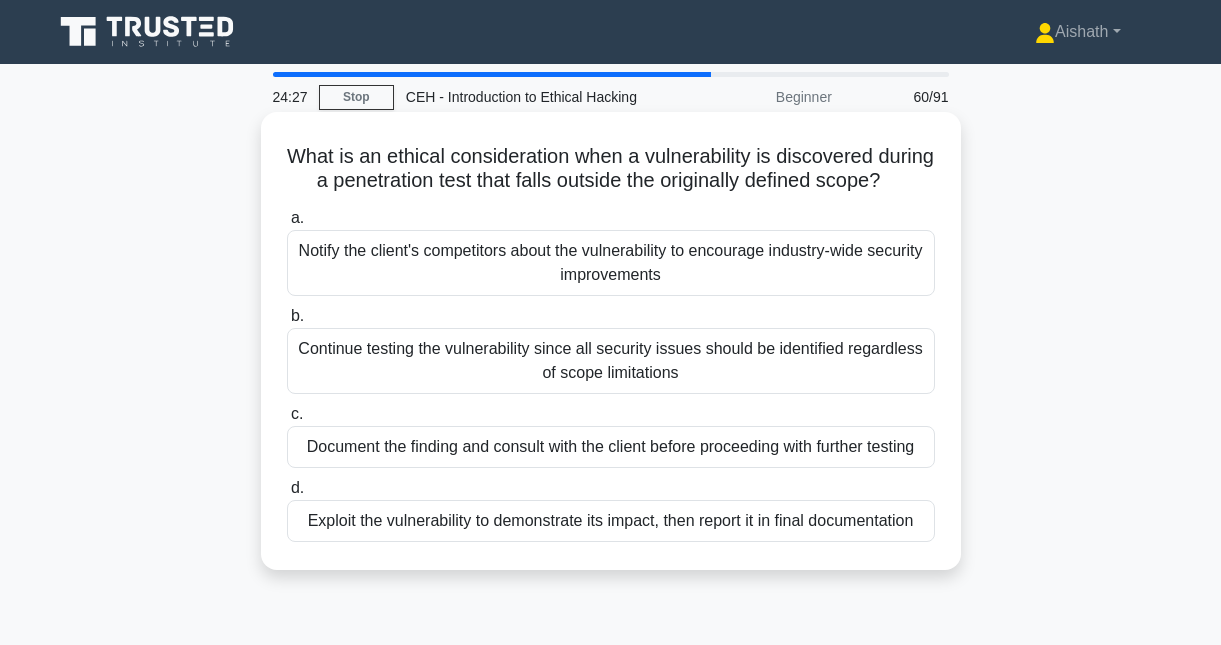 click on "Document the finding and consult with the client before proceeding with further testing" at bounding box center [611, 447] 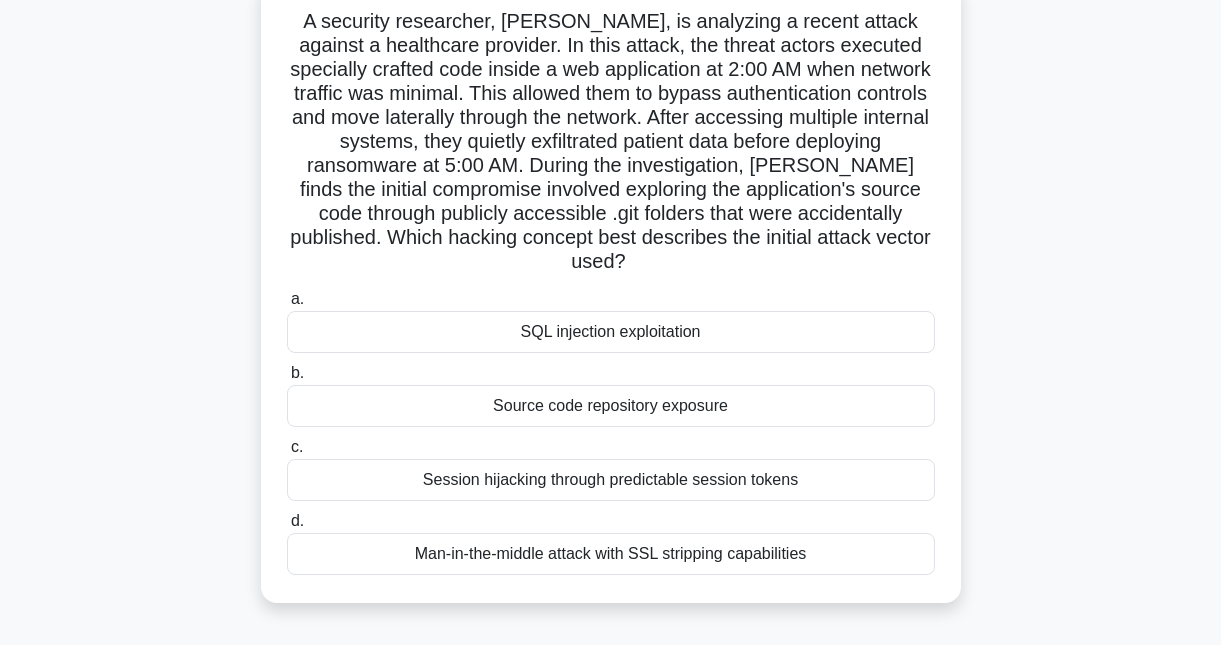 scroll, scrollTop: 158, scrollLeft: 0, axis: vertical 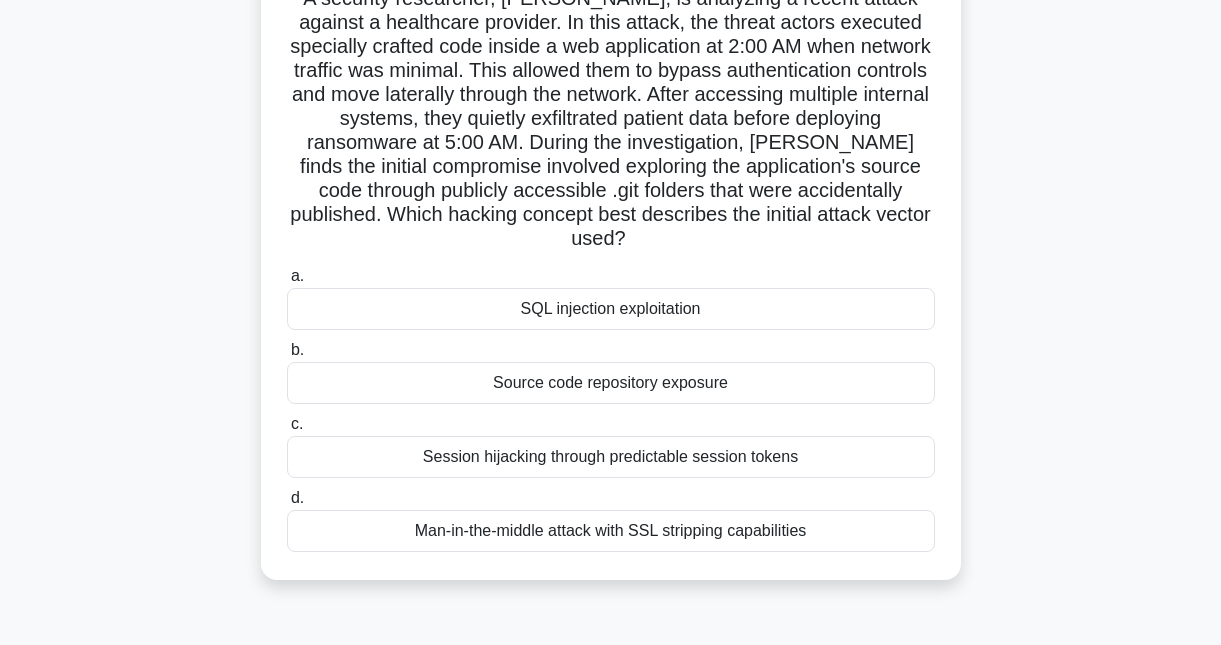 click on "Source code repository exposure" at bounding box center [611, 383] 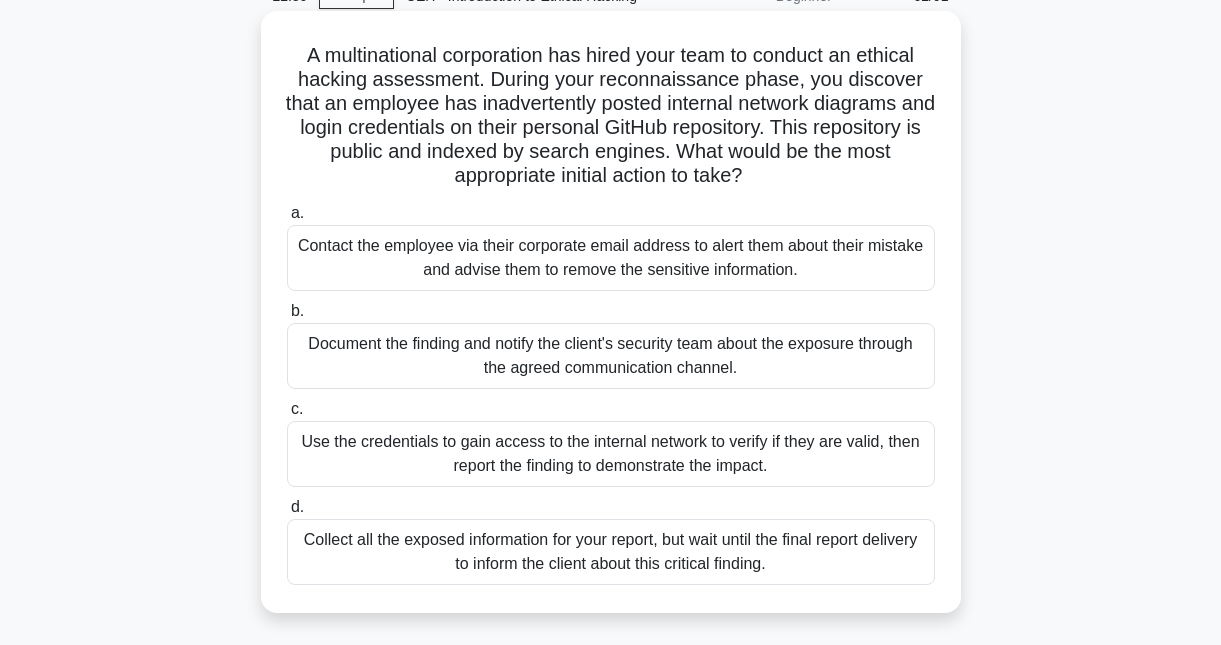 scroll, scrollTop: 105, scrollLeft: 0, axis: vertical 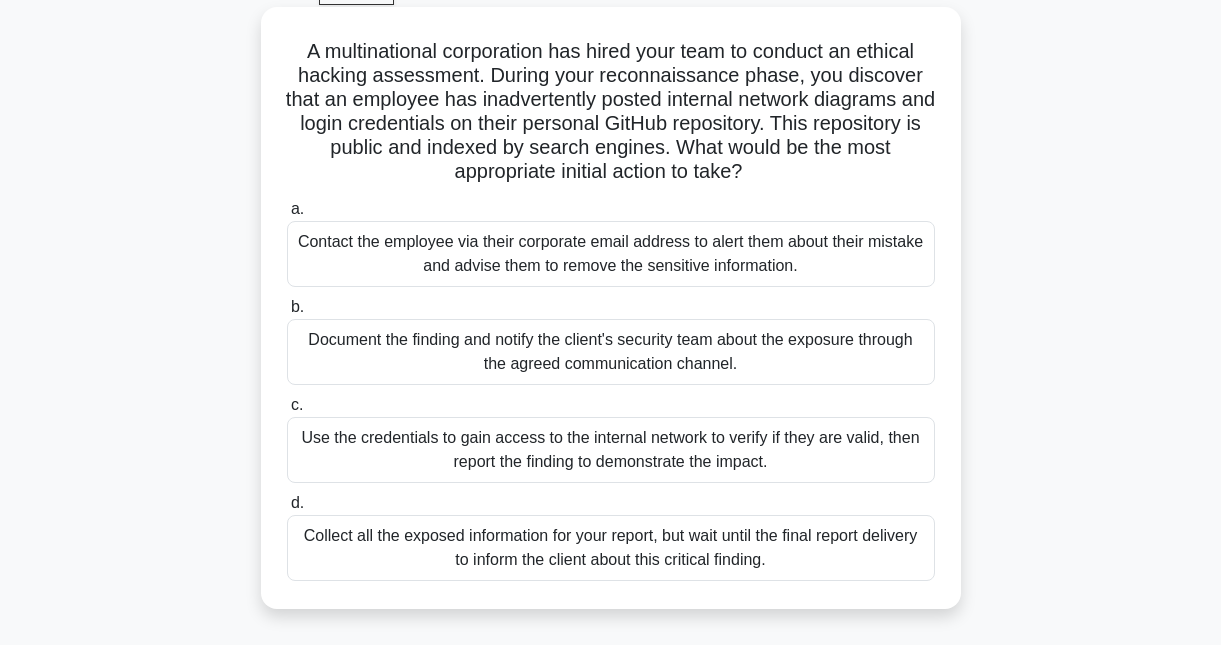 click on "Use the credentials to gain access to the internal network to verify if they are valid, then report the finding to demonstrate the impact." at bounding box center (611, 450) 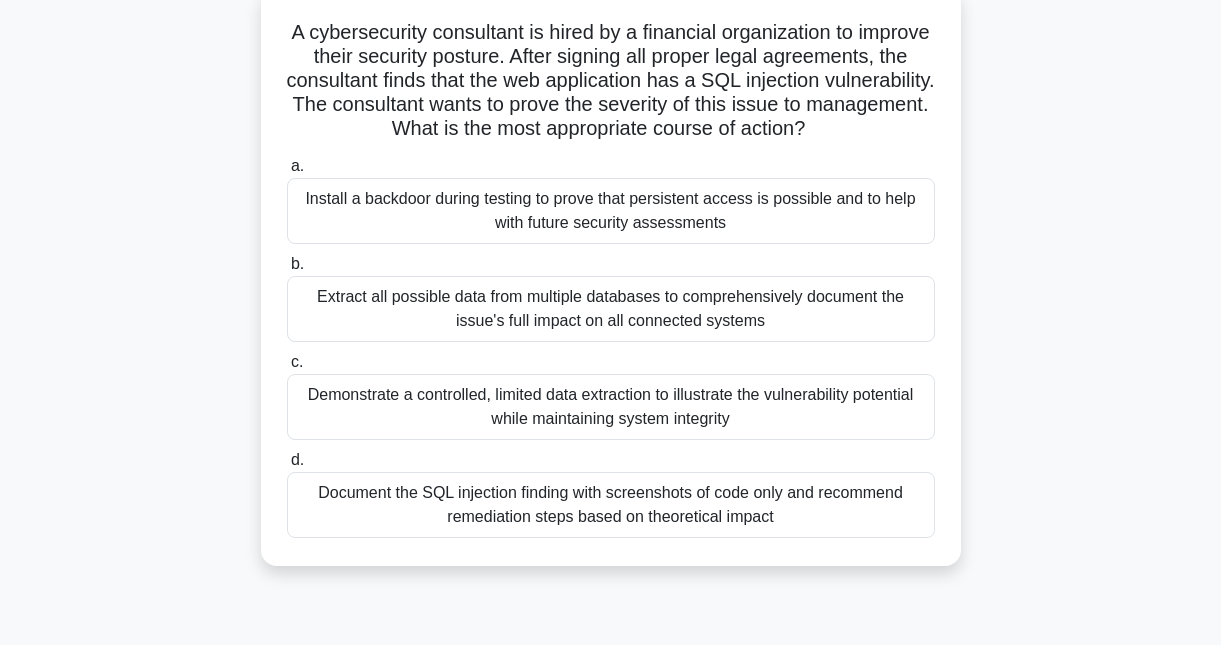 scroll, scrollTop: 125, scrollLeft: 0, axis: vertical 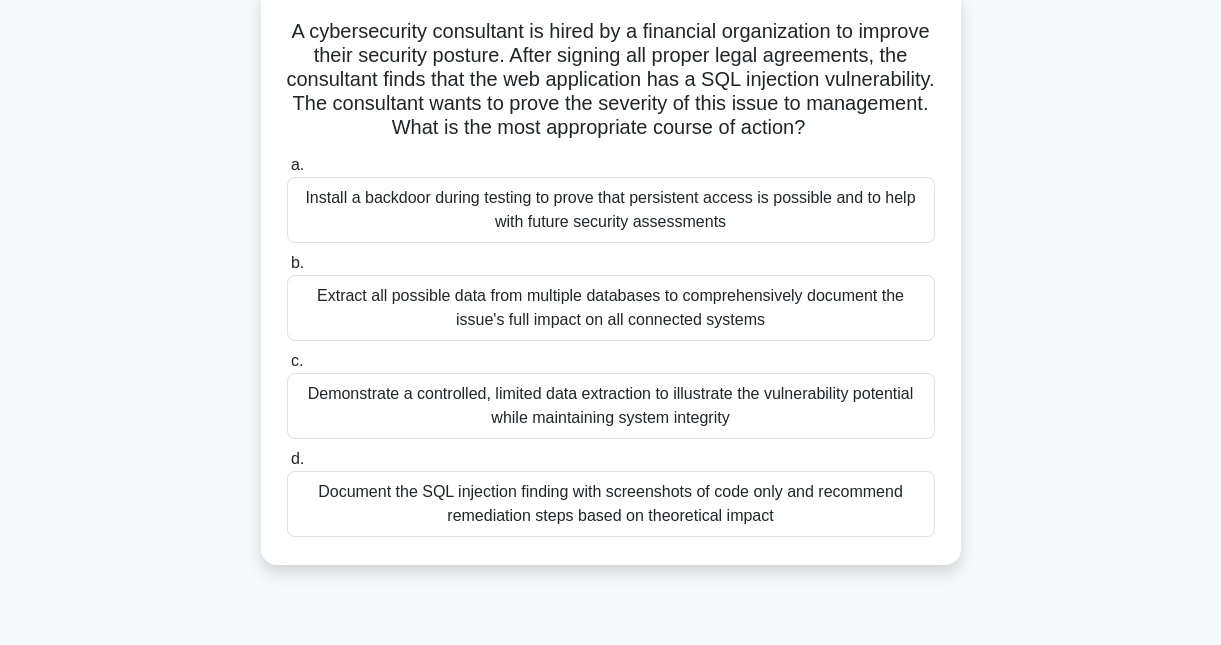 click on "Document the SQL injection finding with screenshots of code only and recommend remediation steps based on theoretical impact" at bounding box center [611, 504] 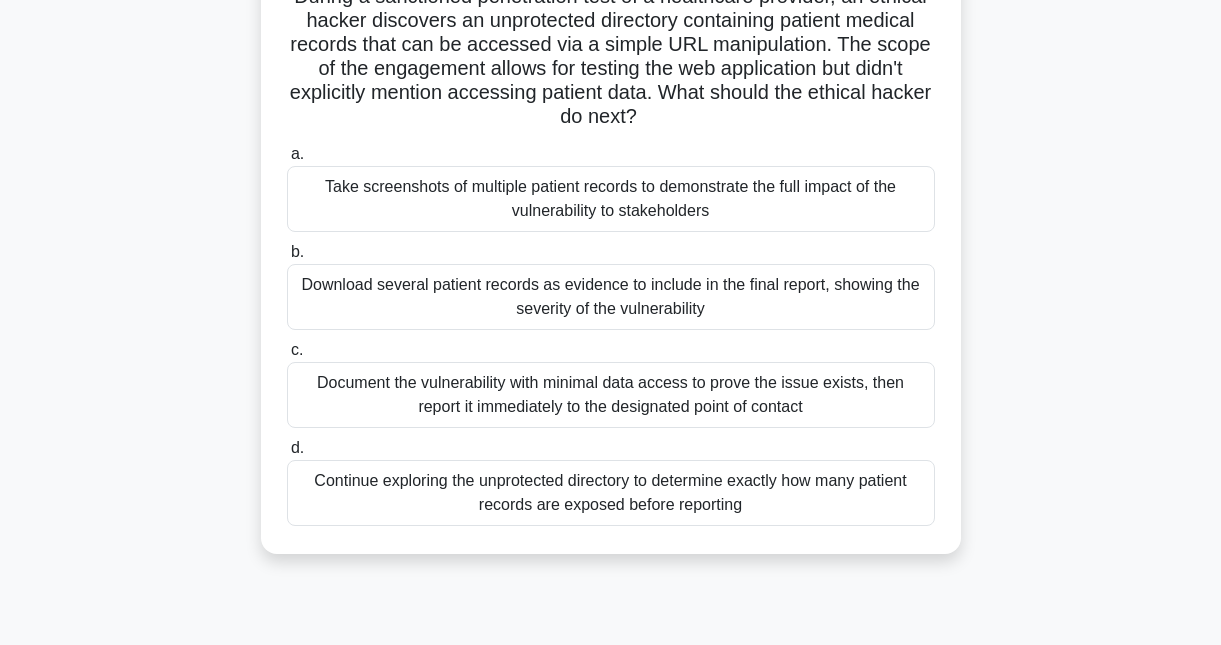 scroll, scrollTop: 159, scrollLeft: 0, axis: vertical 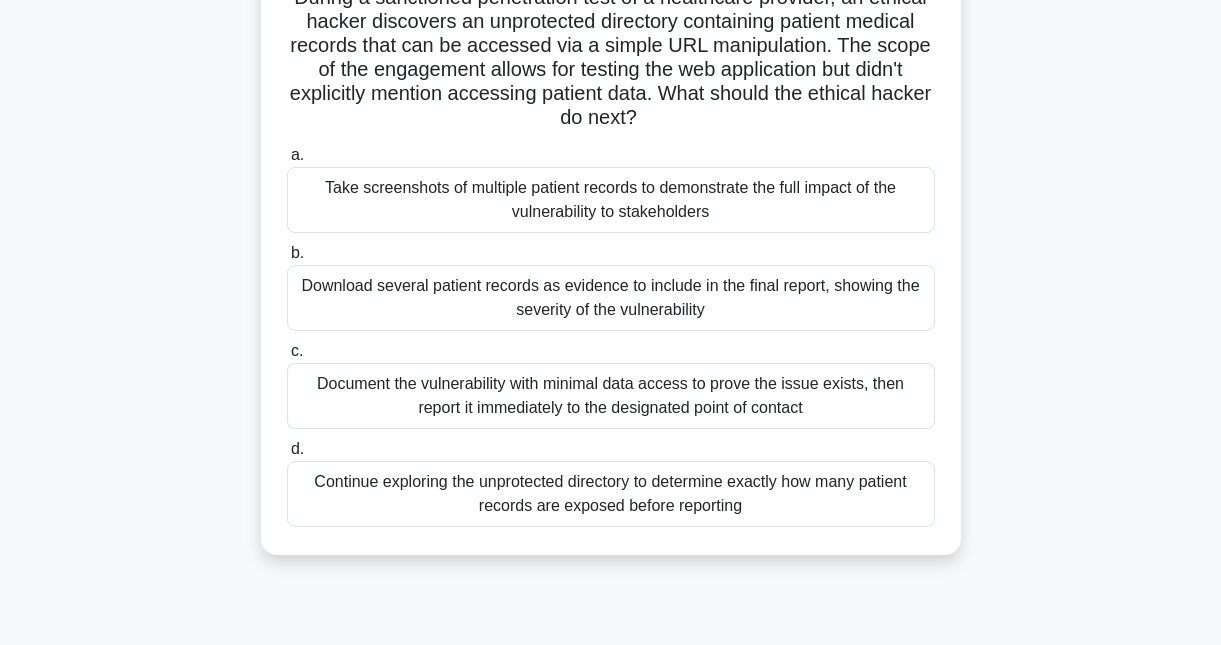 click on "Document the vulnerability with minimal data access to prove the issue exists, then report it immediately to the designated point of contact" at bounding box center [611, 396] 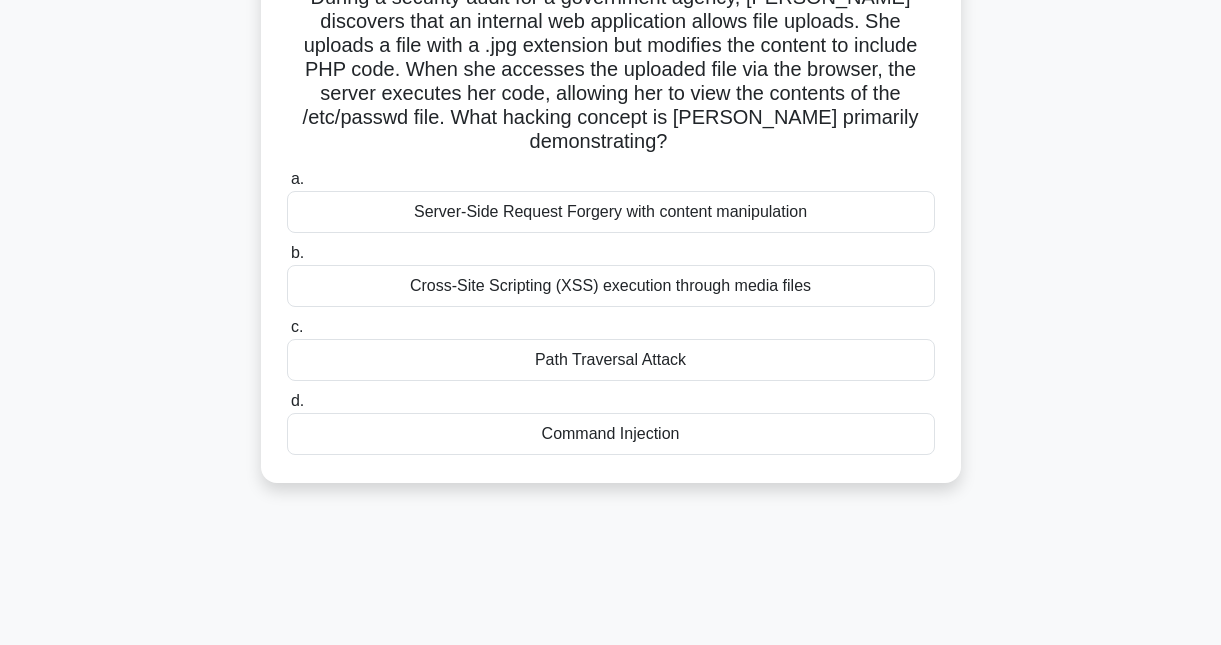scroll, scrollTop: 0, scrollLeft: 0, axis: both 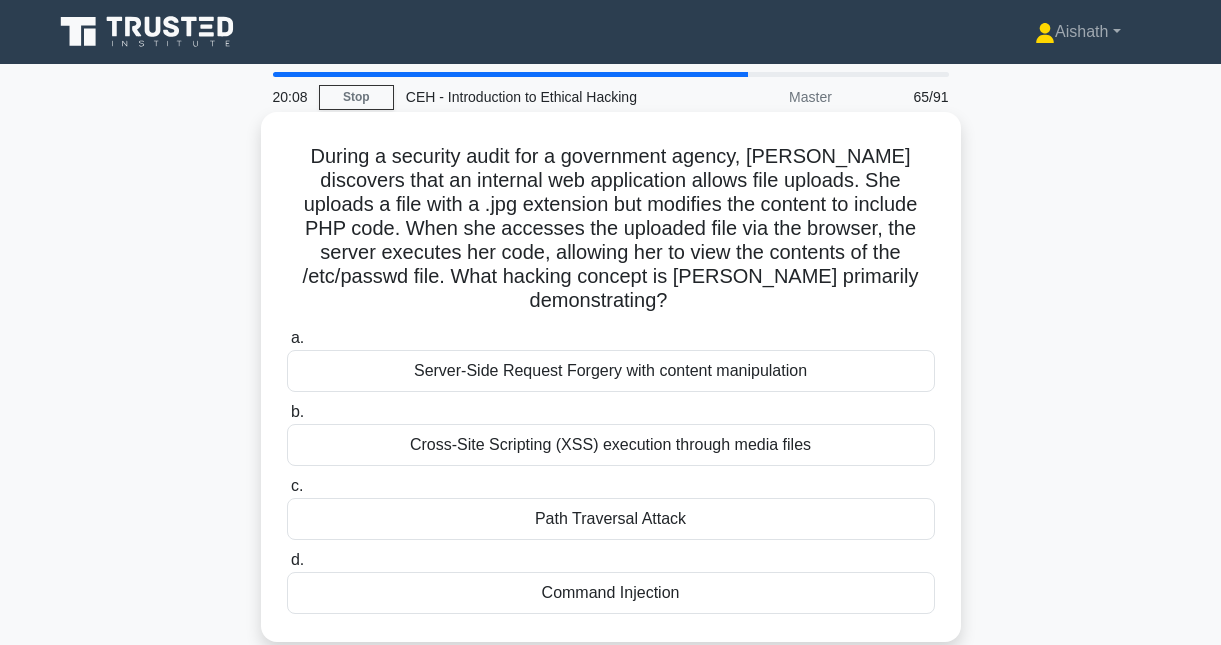 click on "Cross-Site Scripting (XSS) execution through media files" at bounding box center (611, 445) 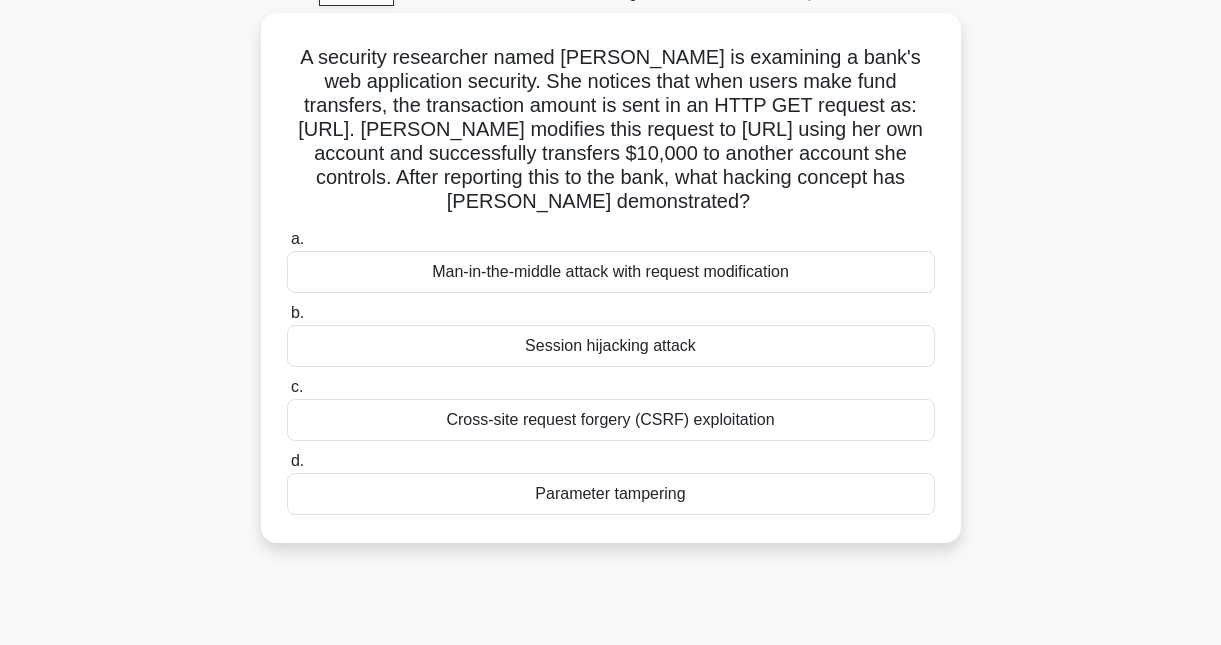 scroll, scrollTop: 105, scrollLeft: 0, axis: vertical 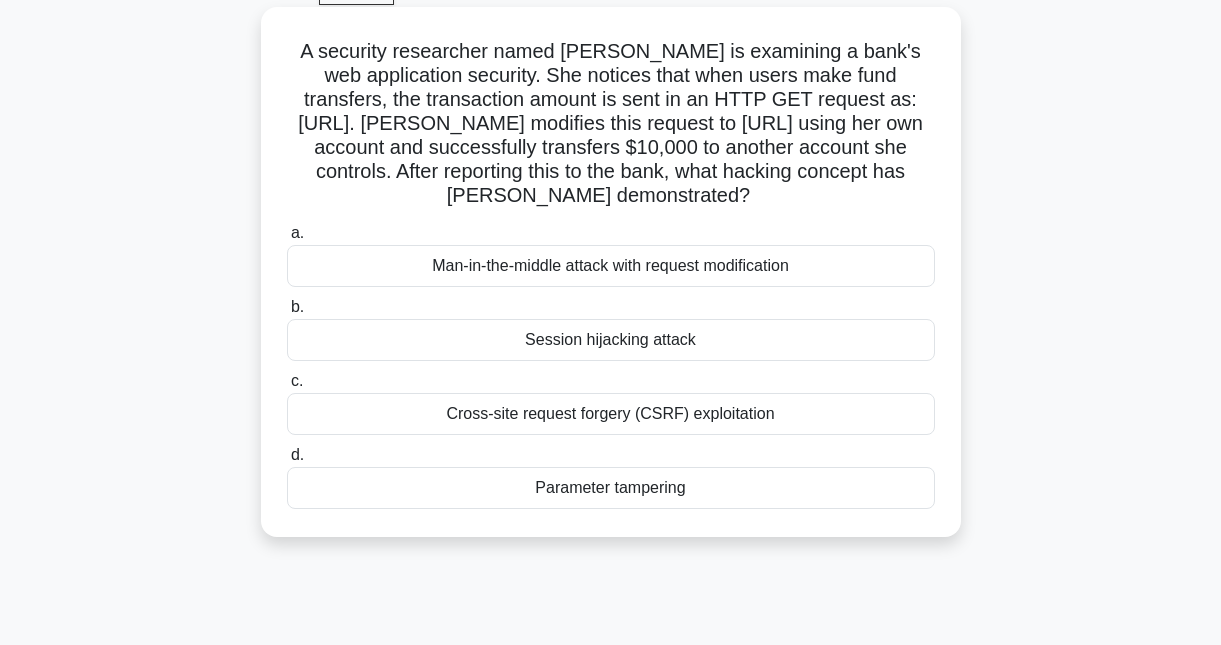 click on "Parameter tampering" at bounding box center (611, 488) 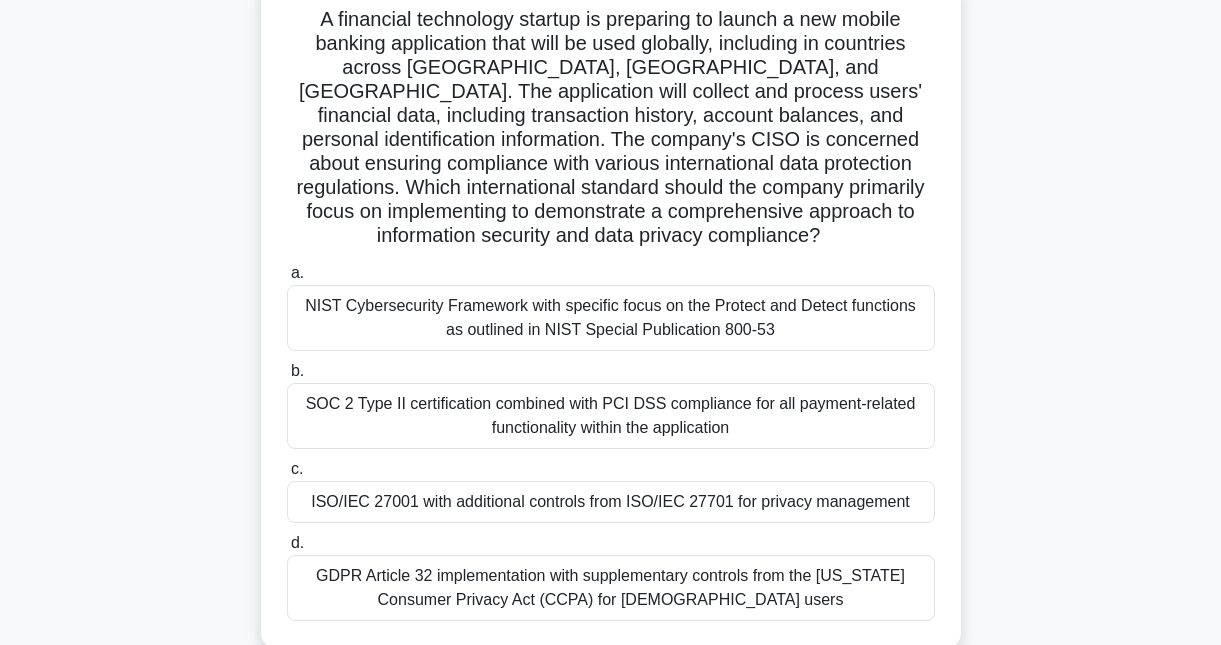scroll, scrollTop: 168, scrollLeft: 0, axis: vertical 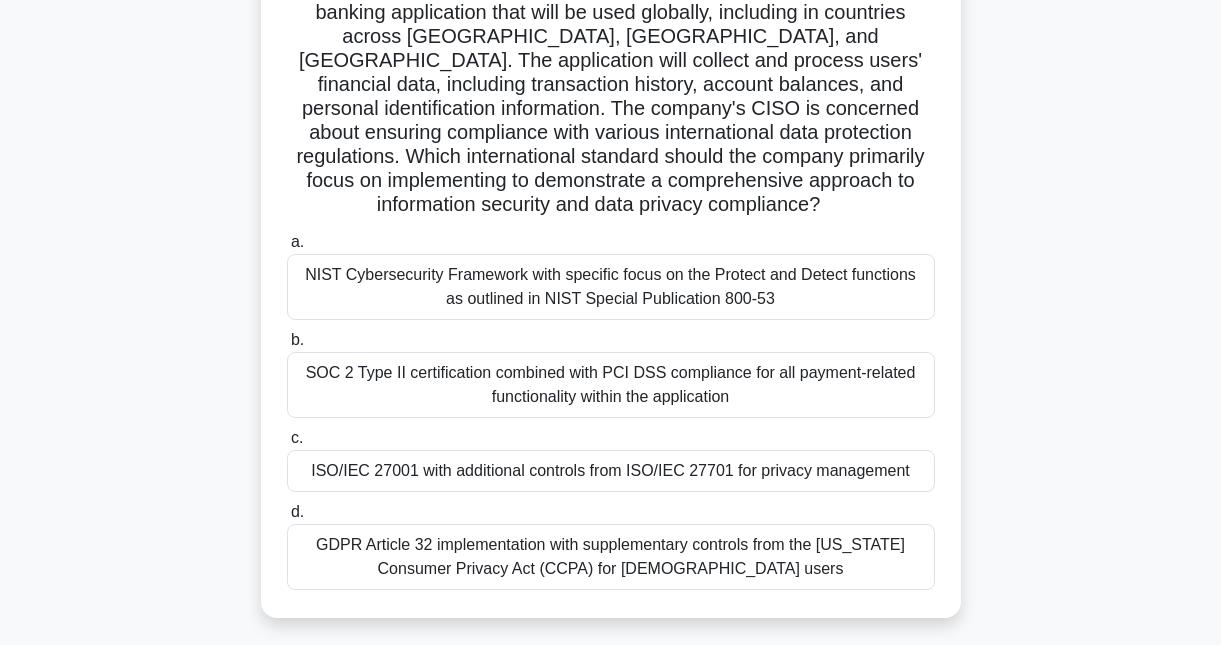click on "ISO/IEC 27001 with additional controls from ISO/IEC 27701 for privacy management" at bounding box center (611, 471) 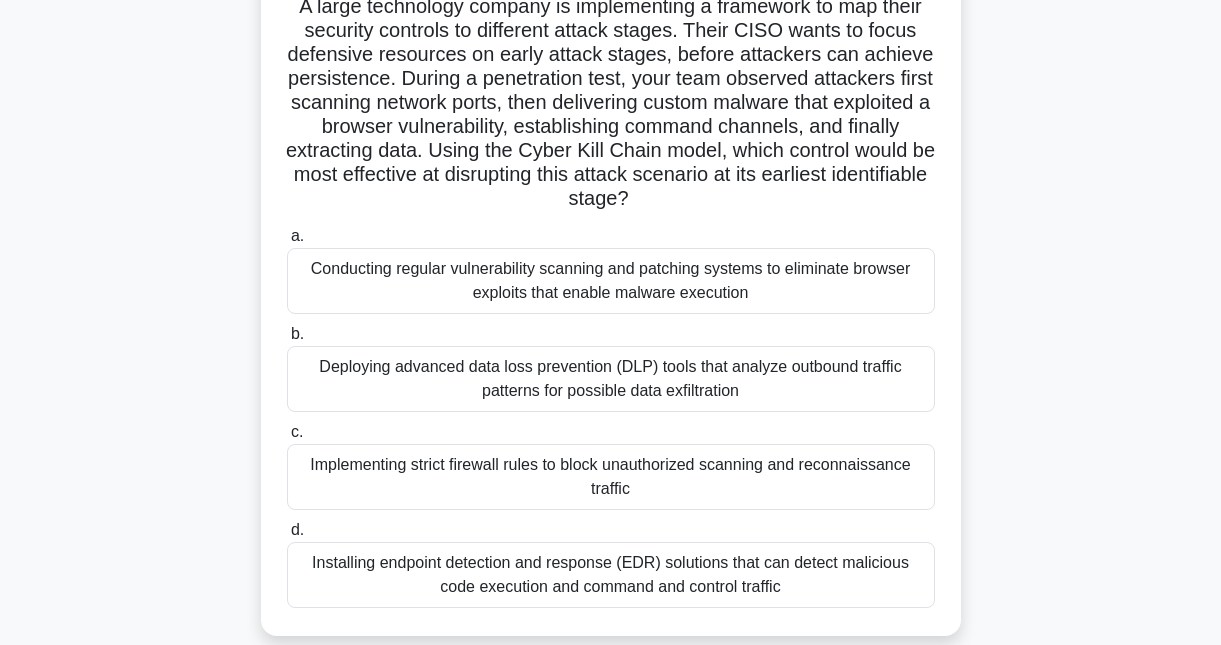 scroll, scrollTop: 153, scrollLeft: 0, axis: vertical 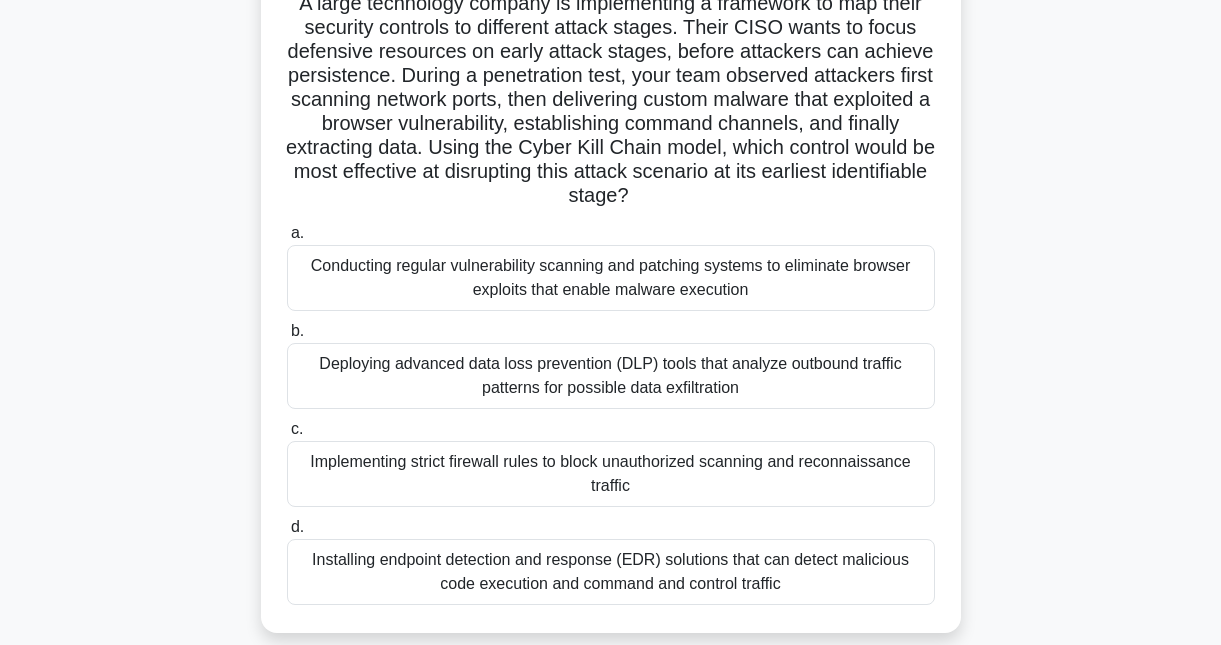 click on "Implementing strict firewall rules to block unauthorized scanning and reconnaissance traffic" at bounding box center (611, 474) 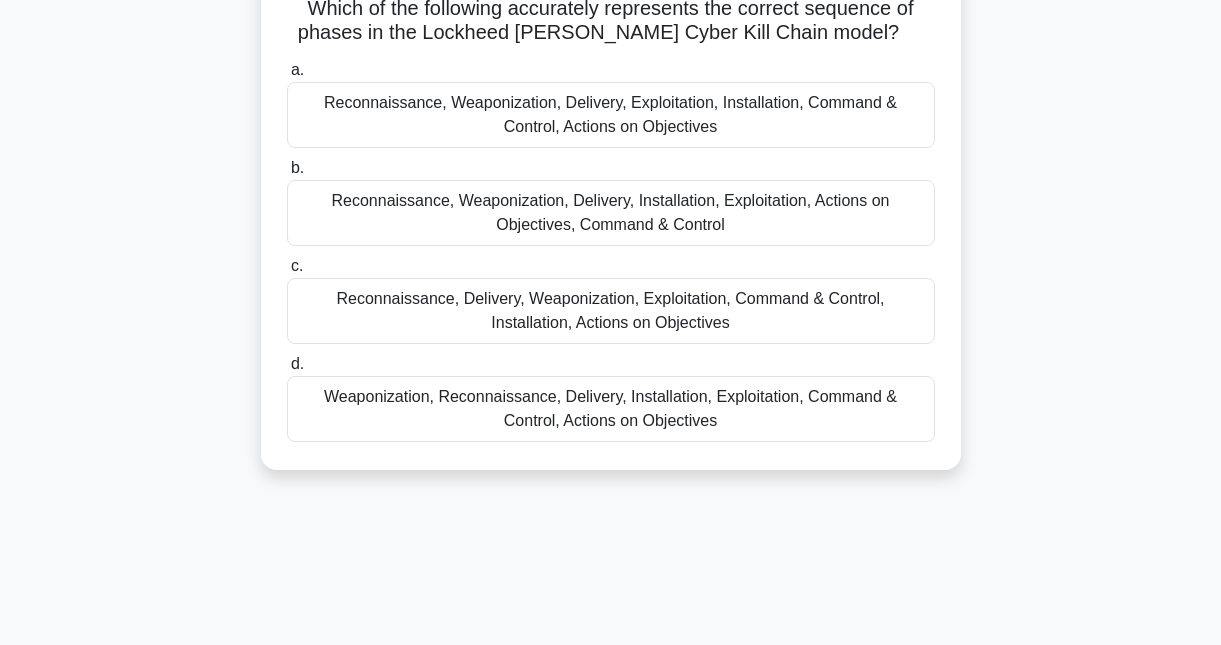 scroll, scrollTop: 0, scrollLeft: 0, axis: both 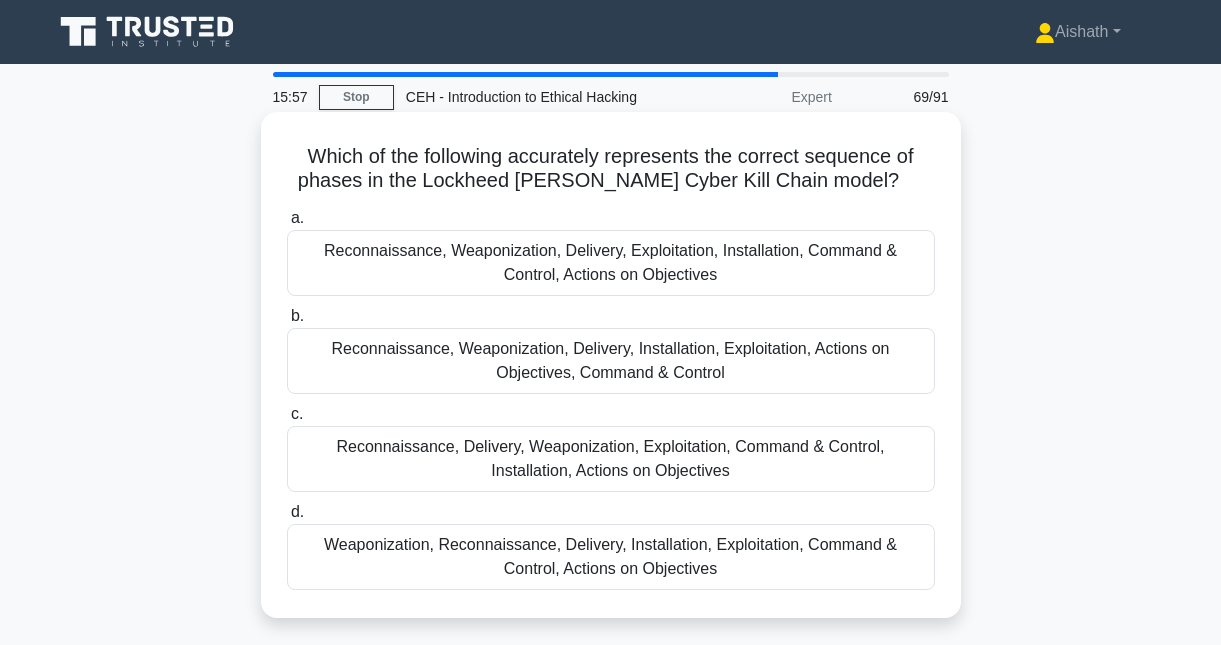 click on "Reconnaissance, Weaponization, Delivery, Exploitation, Installation, Command & Control, Actions on Objectives" at bounding box center (611, 263) 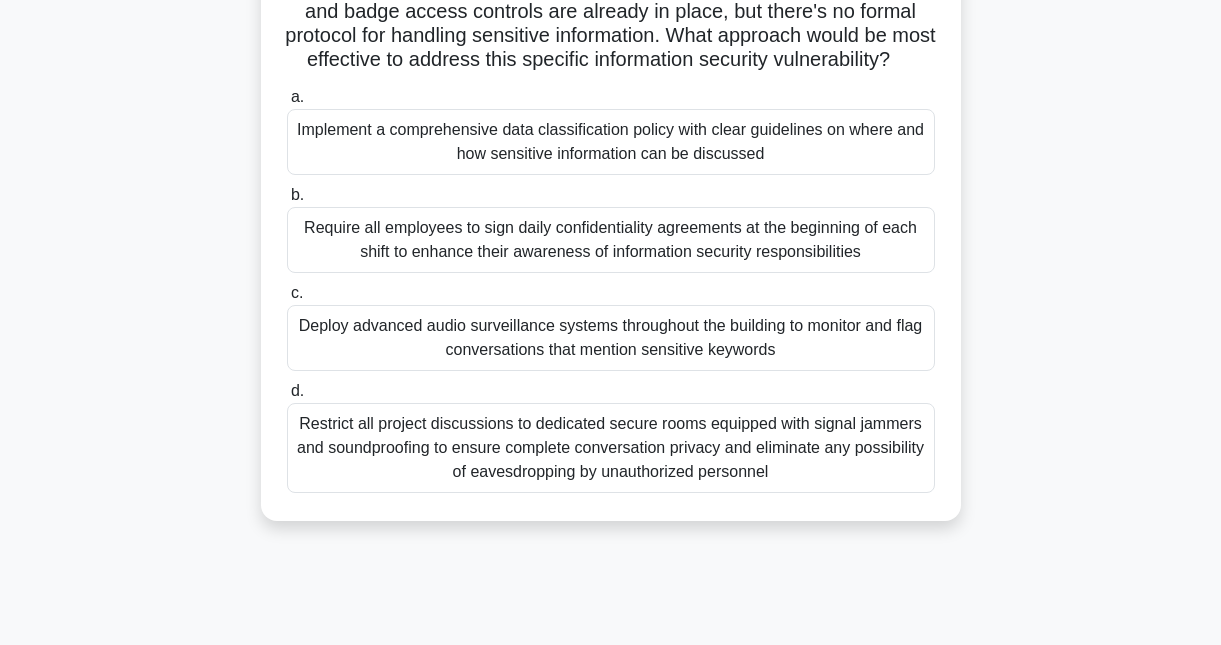 scroll, scrollTop: 303, scrollLeft: 0, axis: vertical 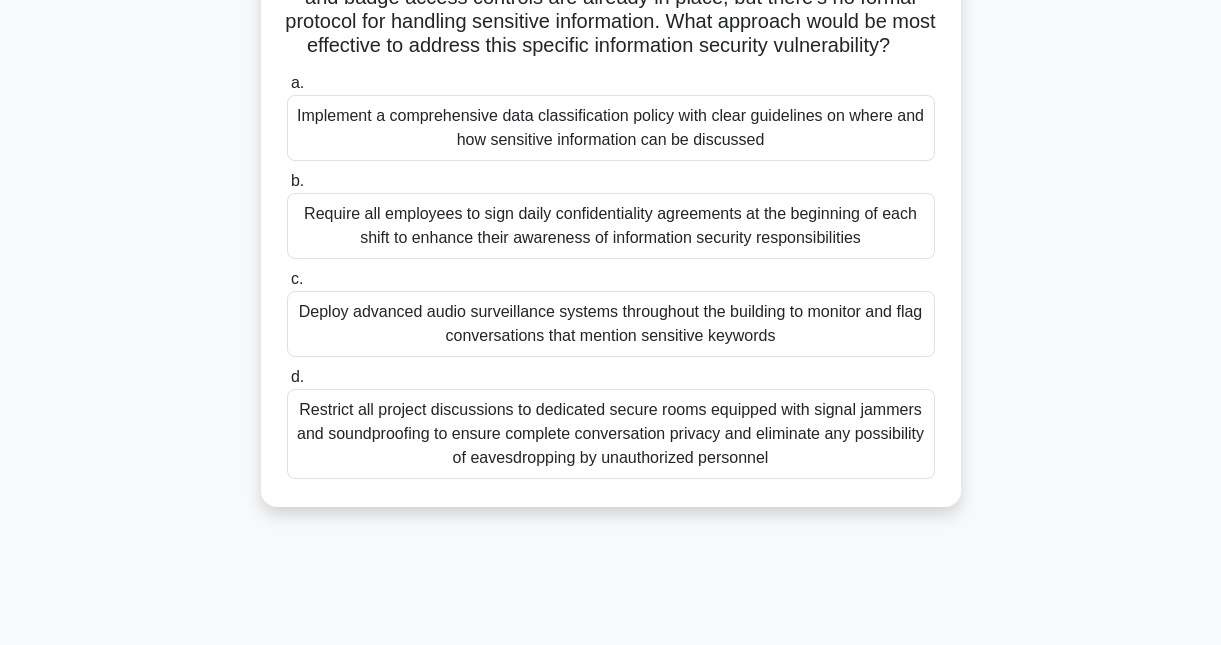 click on "Restrict all project discussions to dedicated secure rooms equipped with signal jammers and soundproofing to ensure complete conversation privacy and eliminate any possibility of eavesdropping by unauthorized personnel" at bounding box center [611, 434] 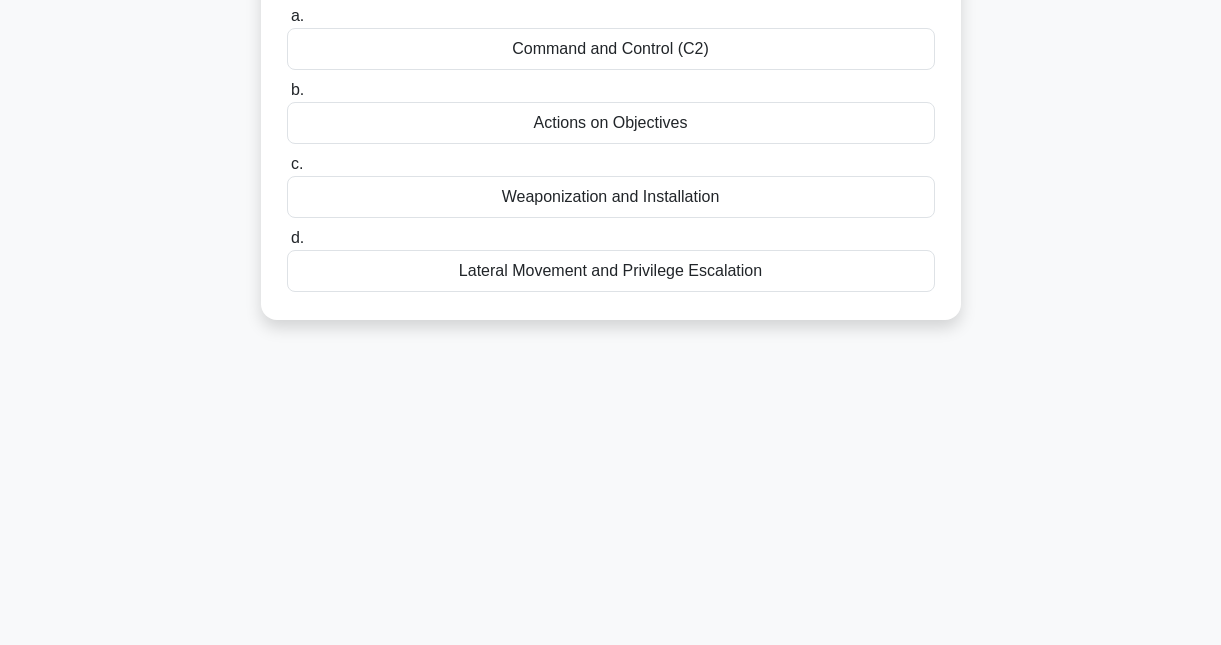 scroll, scrollTop: 0, scrollLeft: 0, axis: both 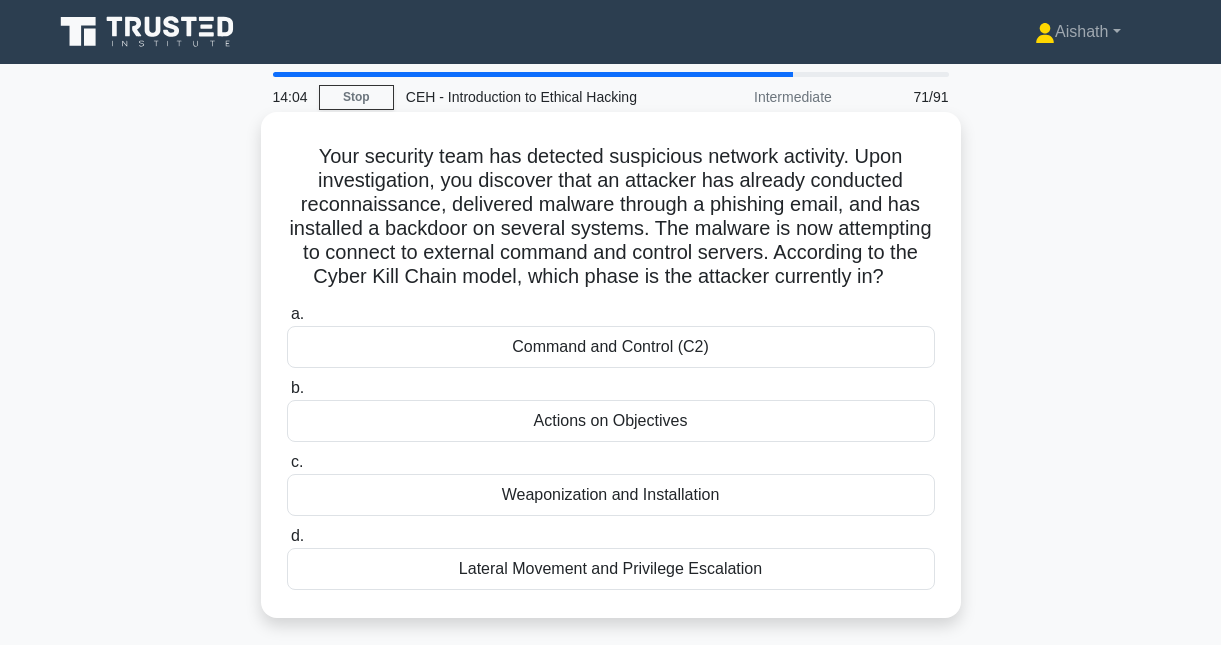 click on "Lateral Movement and Privilege Escalation" at bounding box center (611, 569) 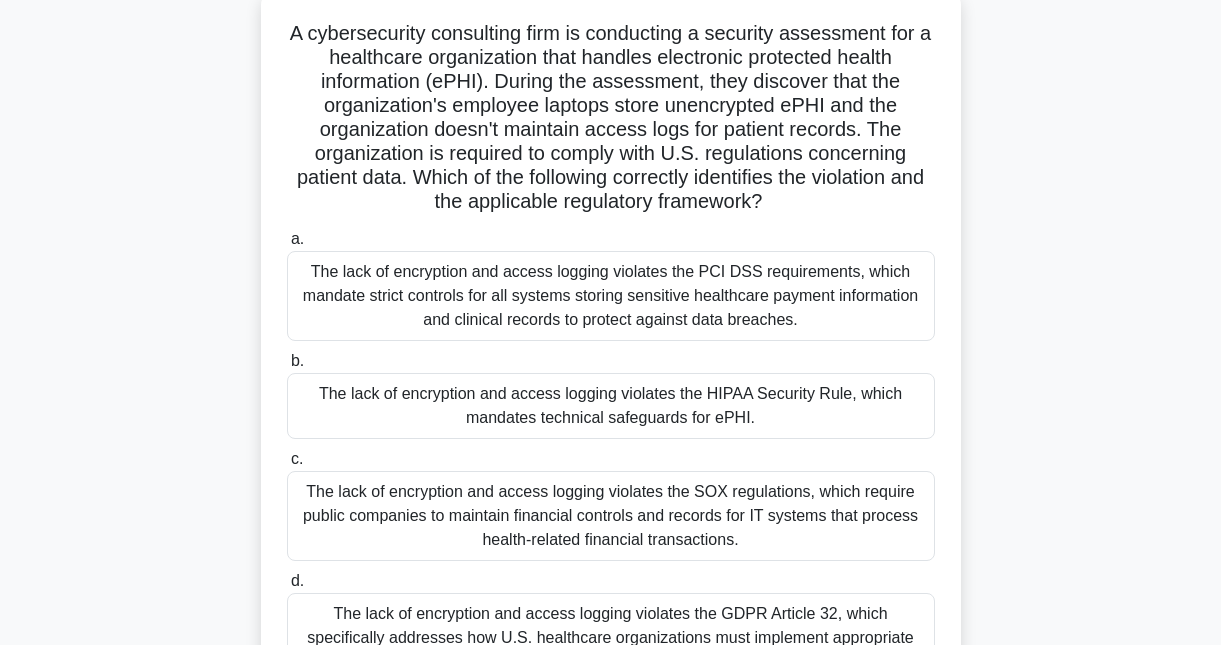 scroll, scrollTop: 126, scrollLeft: 0, axis: vertical 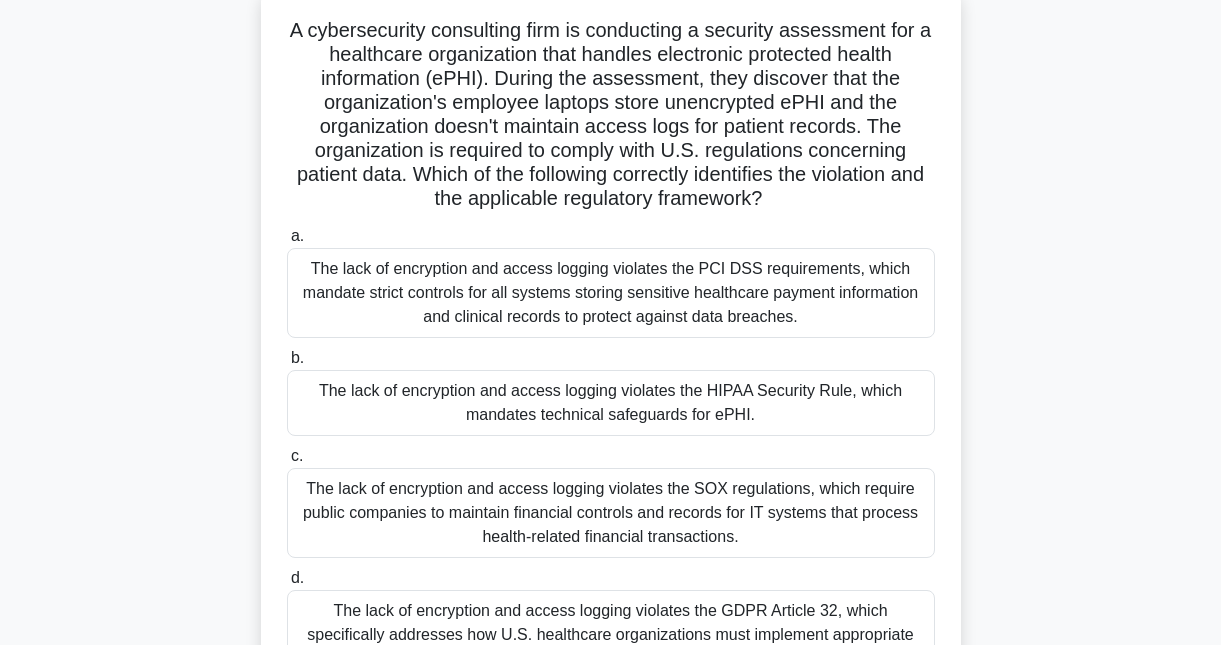 click on "The lack of encryption and access logging violates the HIPAA Security Rule, which mandates technical safeguards for ePHI." at bounding box center [611, 403] 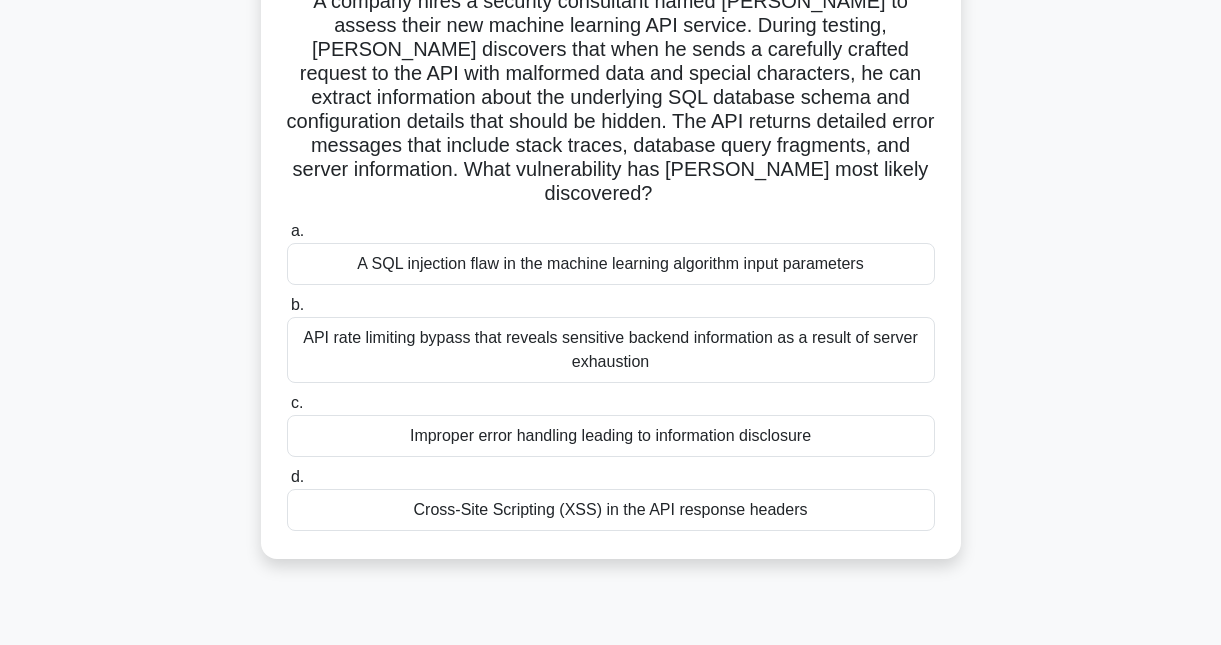 scroll, scrollTop: 136, scrollLeft: 0, axis: vertical 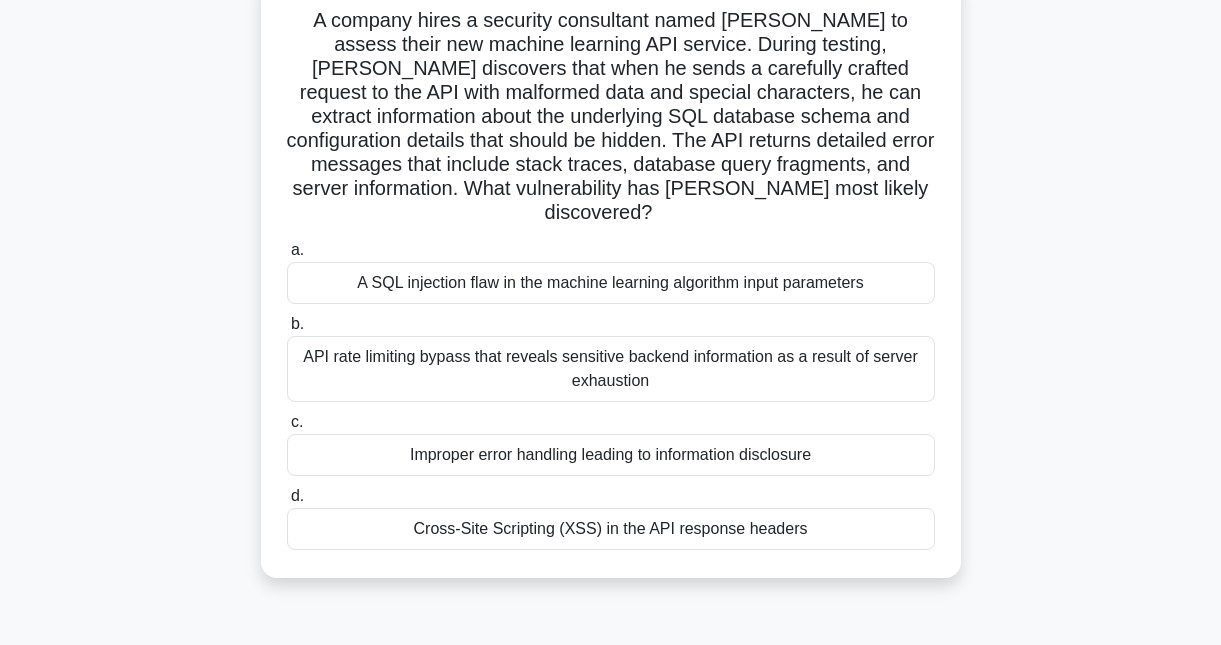 click on "Improper error handling leading to information disclosure" at bounding box center [611, 455] 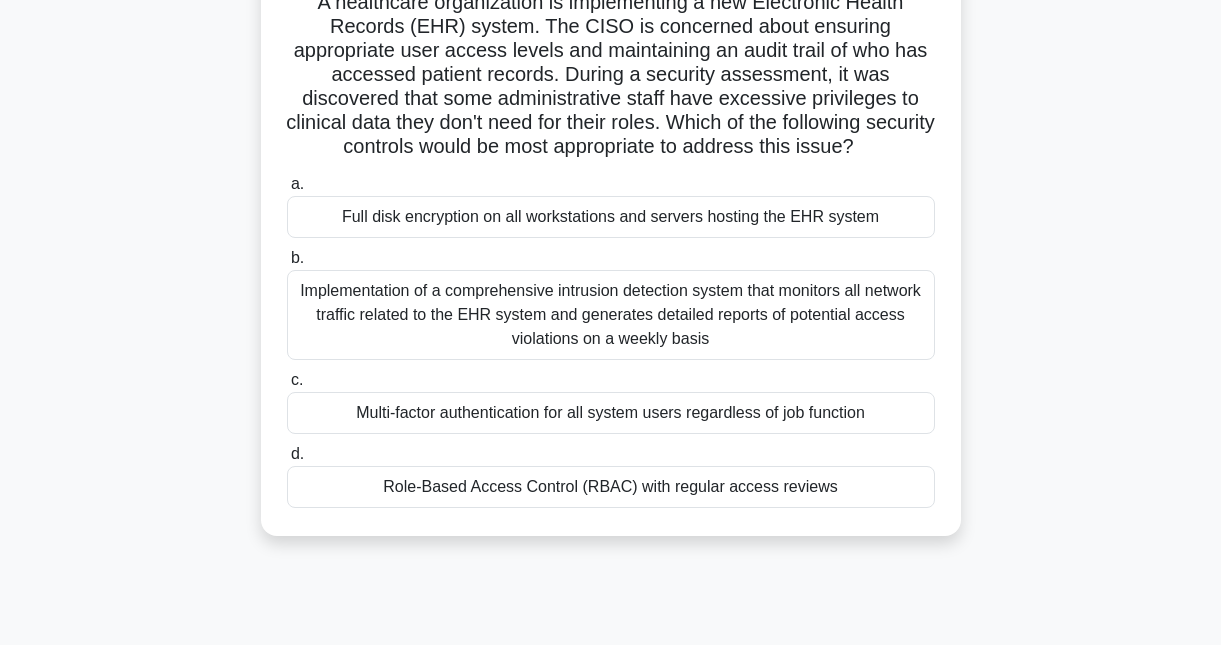 scroll, scrollTop: 160, scrollLeft: 0, axis: vertical 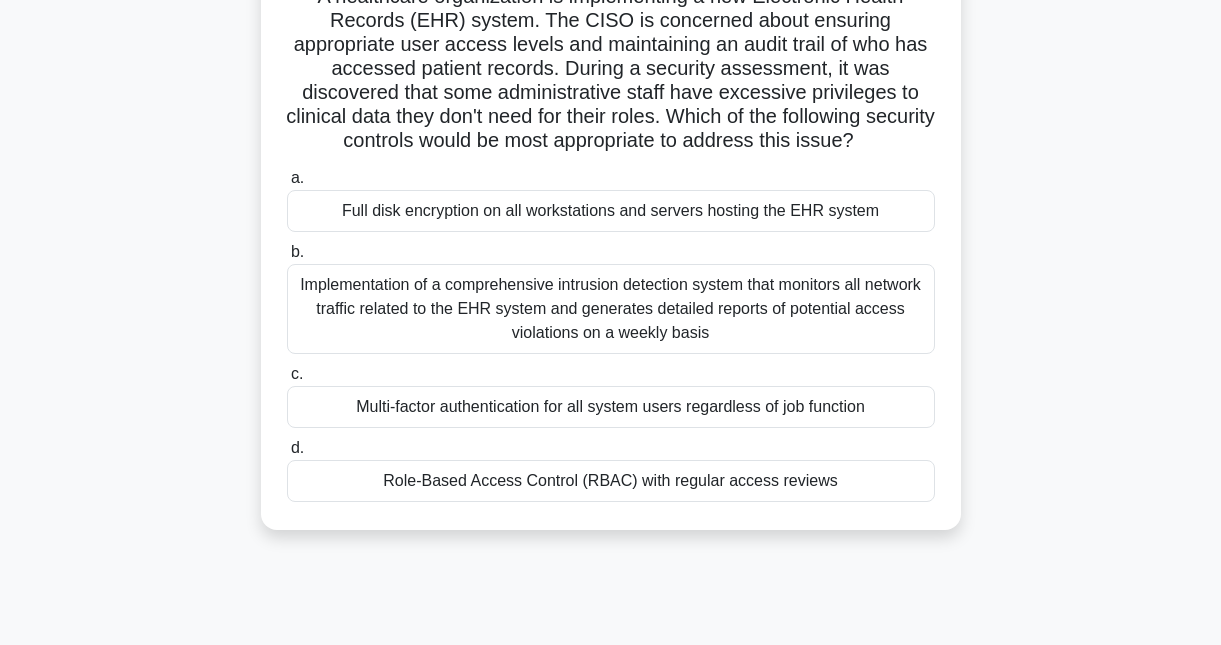 click on "Role-Based Access Control (RBAC) with regular access reviews" at bounding box center [611, 481] 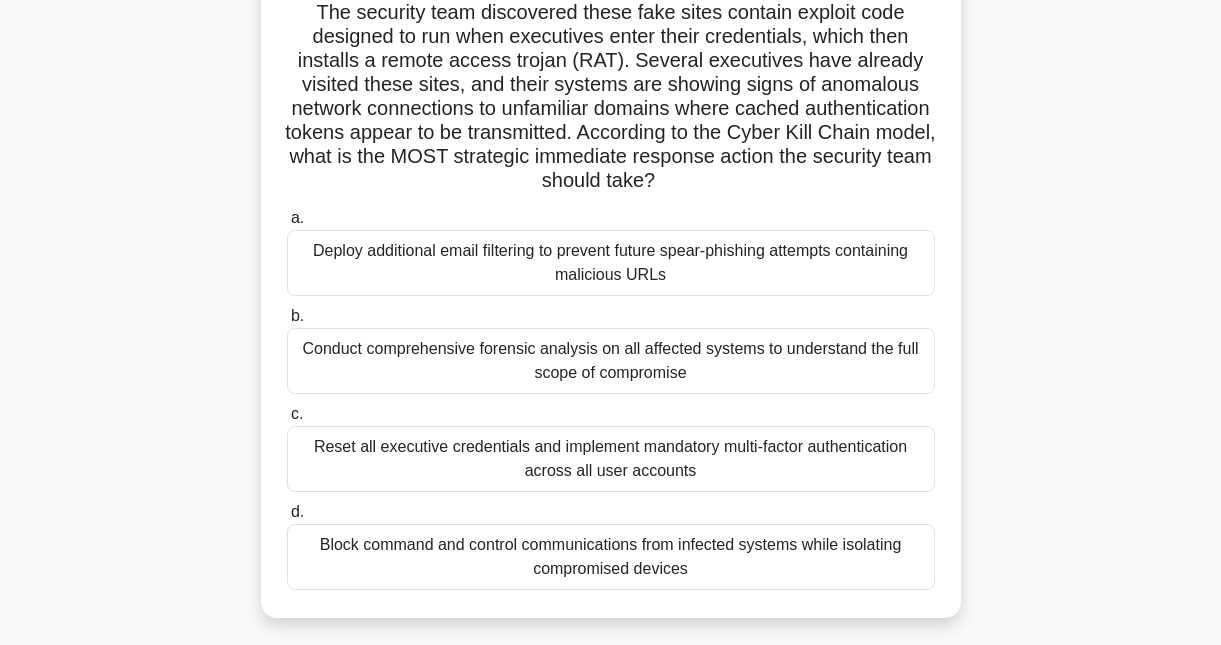 scroll, scrollTop: 222, scrollLeft: 0, axis: vertical 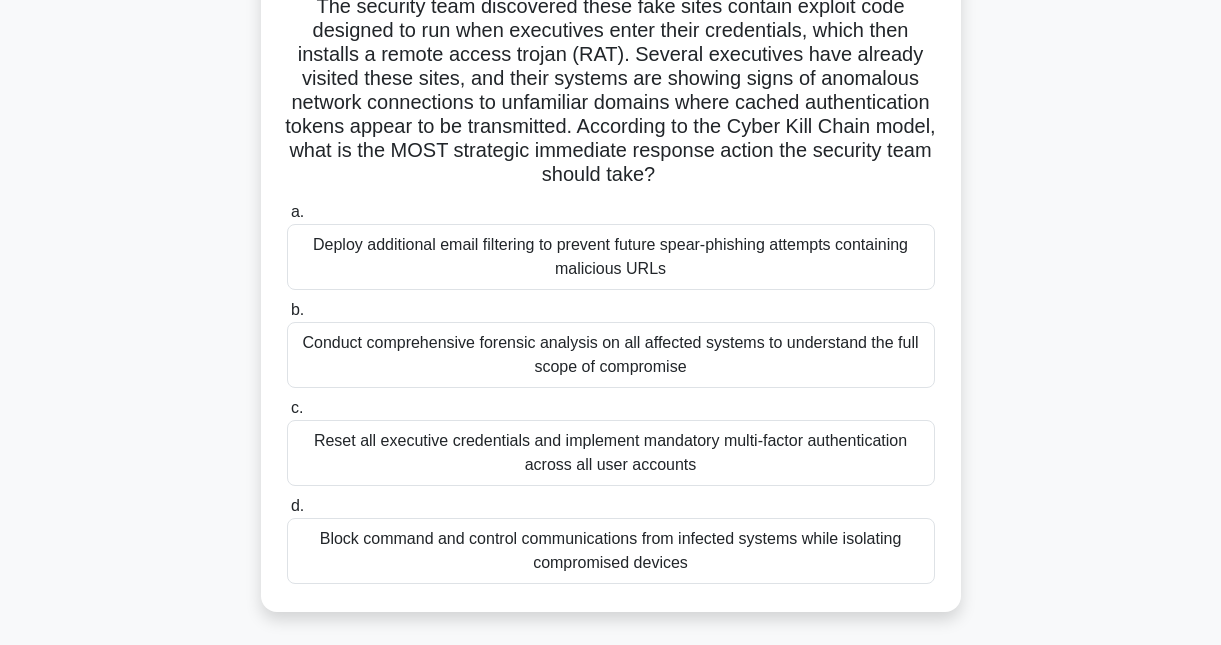click on "Reset all executive credentials and implement mandatory multi-factor authentication across all user accounts" at bounding box center (611, 453) 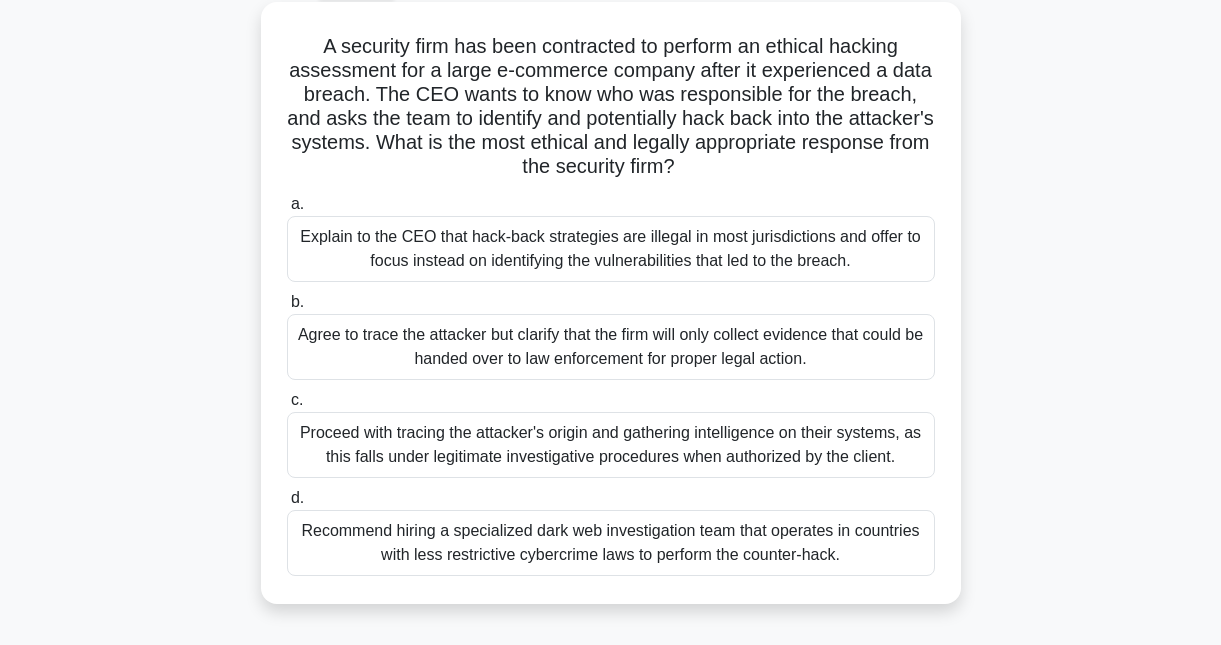 scroll, scrollTop: 172, scrollLeft: 0, axis: vertical 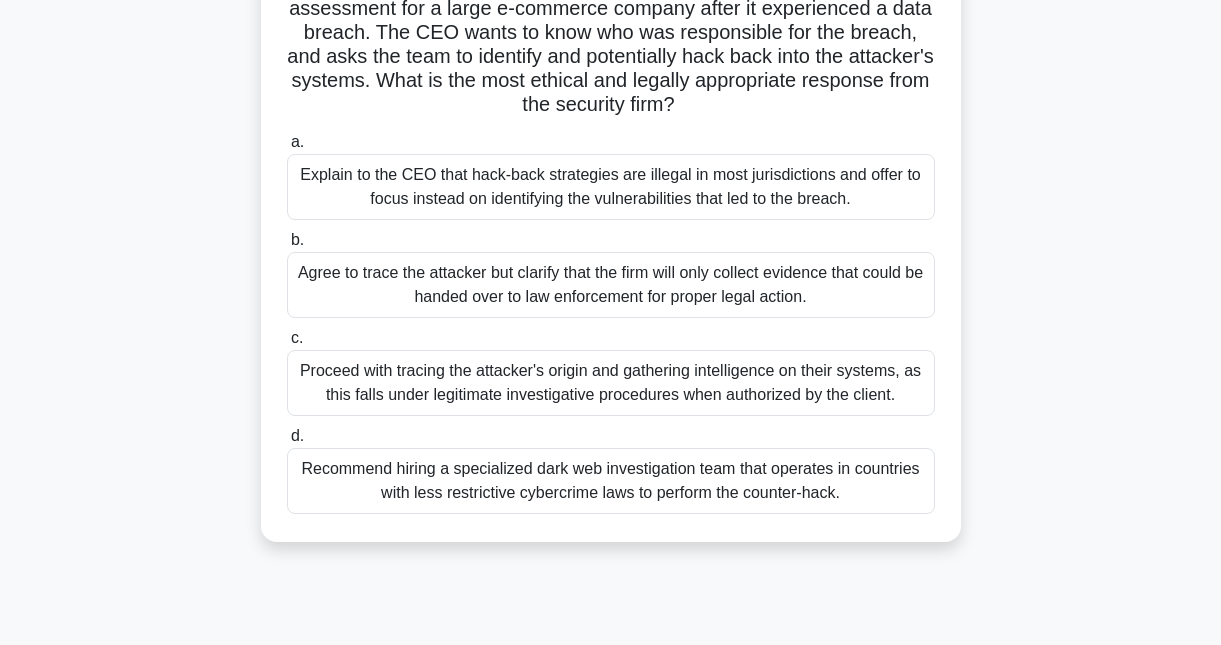click on "Explain to the CEO that hack-back strategies are illegal in most jurisdictions and offer to focus instead on identifying the vulnerabilities that led to the breach." at bounding box center [611, 187] 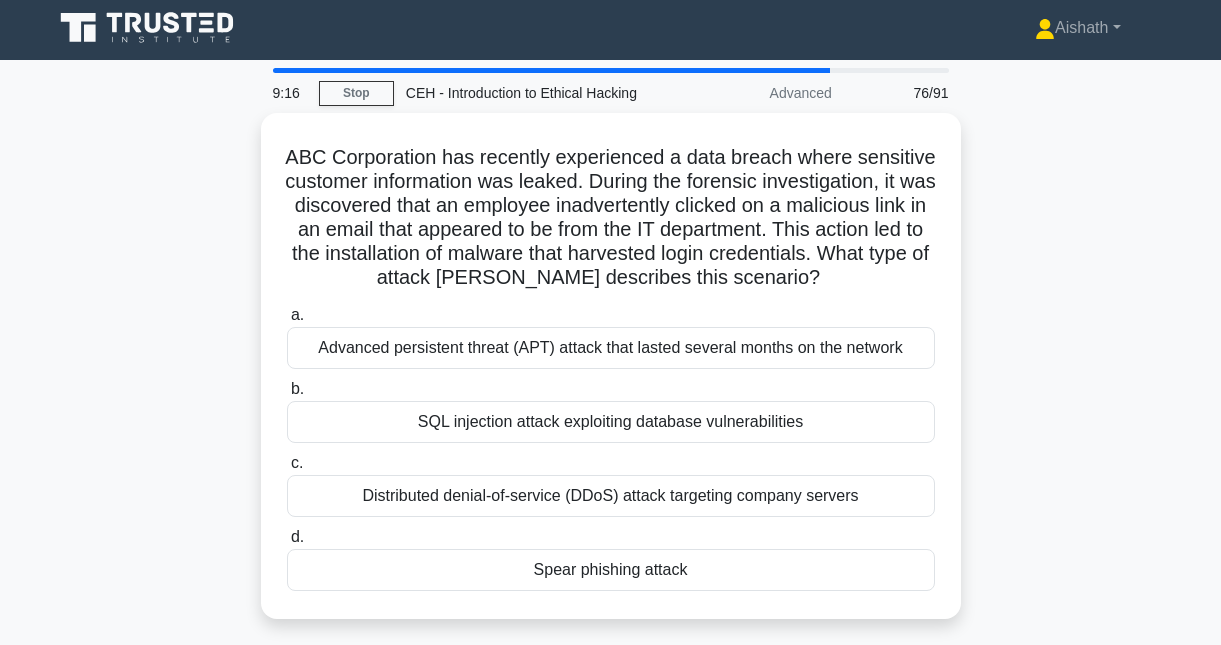 scroll, scrollTop: 0, scrollLeft: 0, axis: both 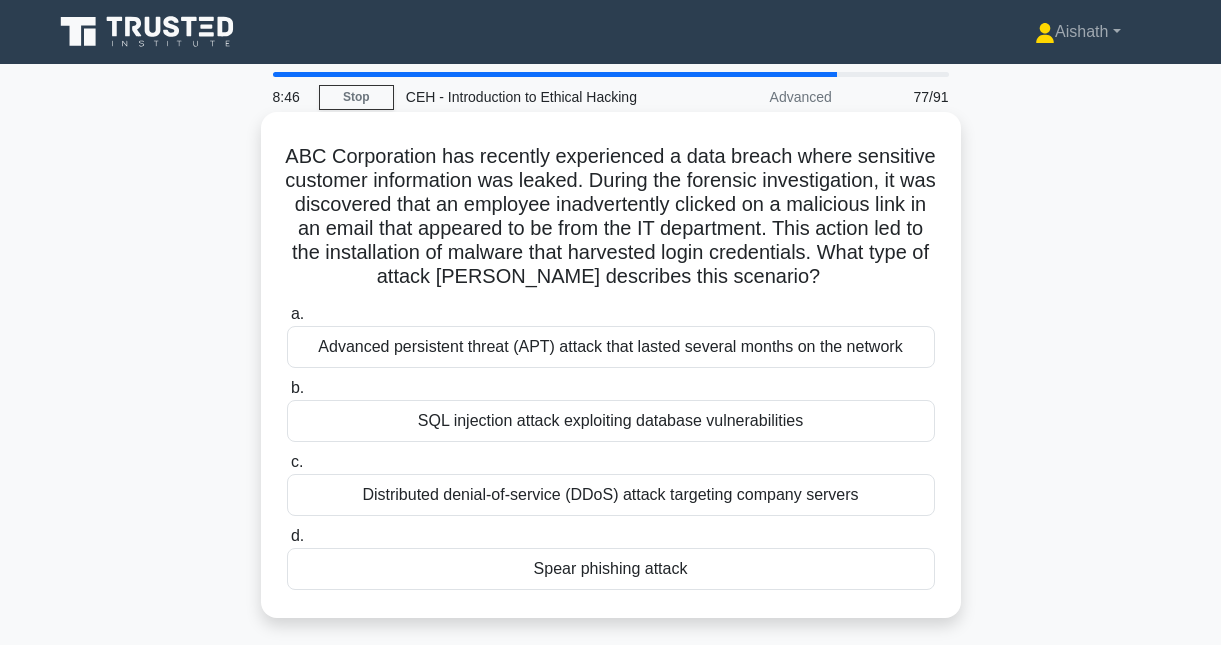 click on "Spear phishing attack" at bounding box center [611, 569] 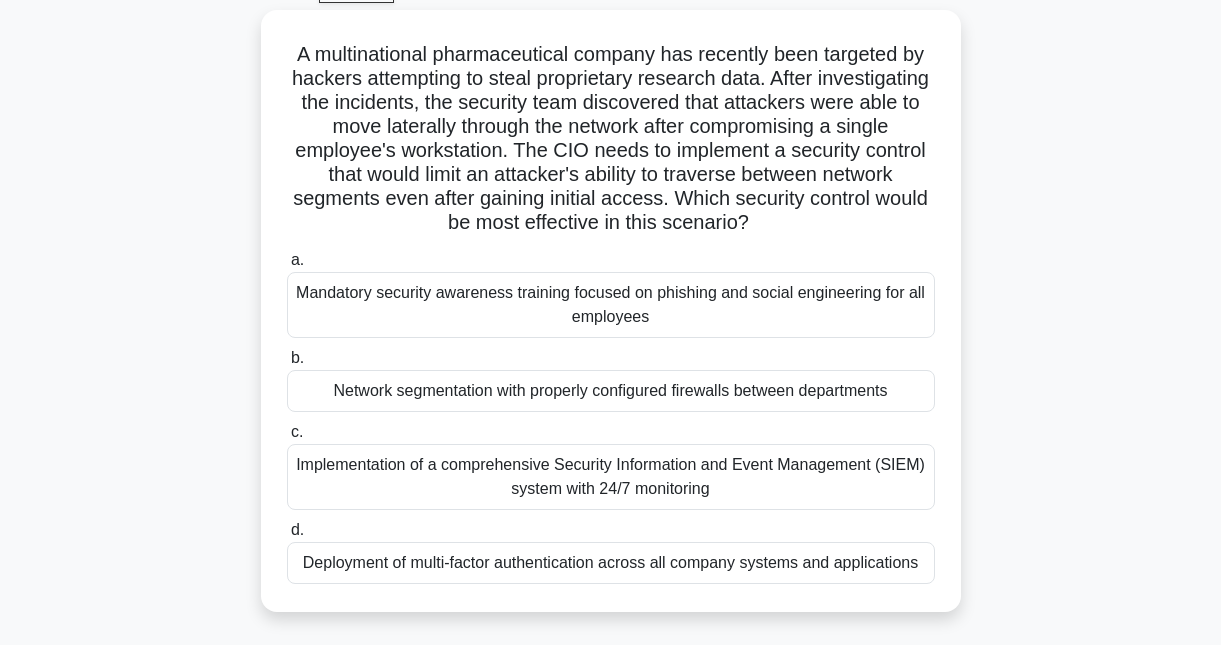 scroll, scrollTop: 122, scrollLeft: 0, axis: vertical 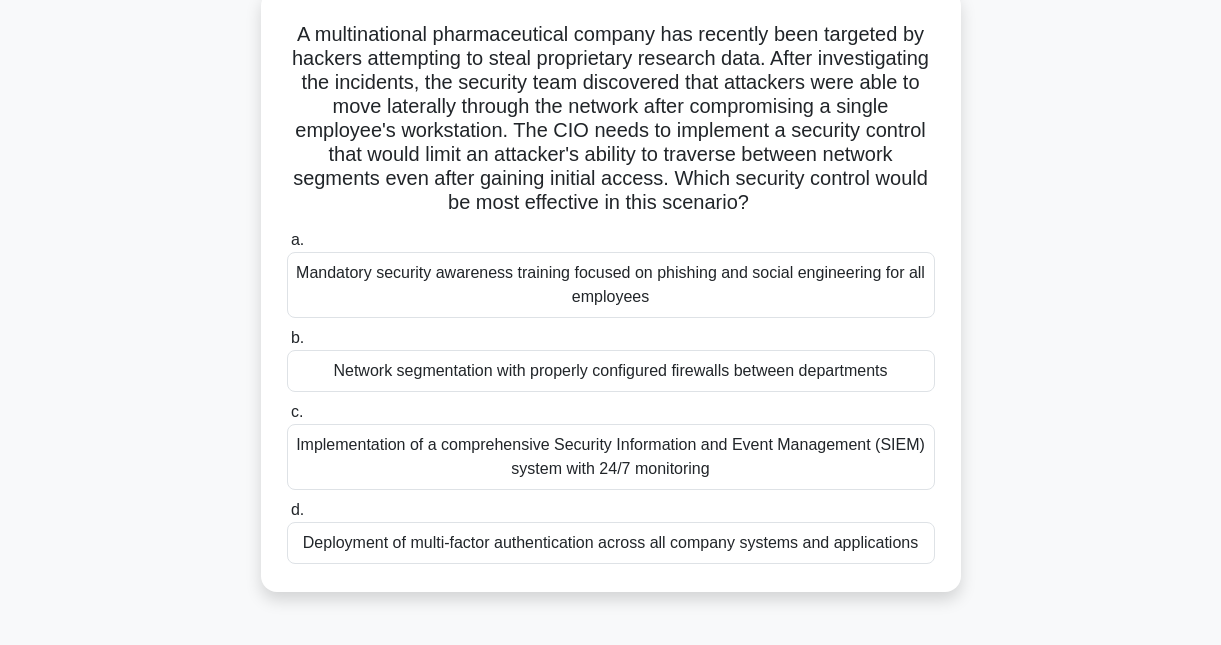 click on "Network segmentation with properly configured firewalls between departments" at bounding box center [611, 371] 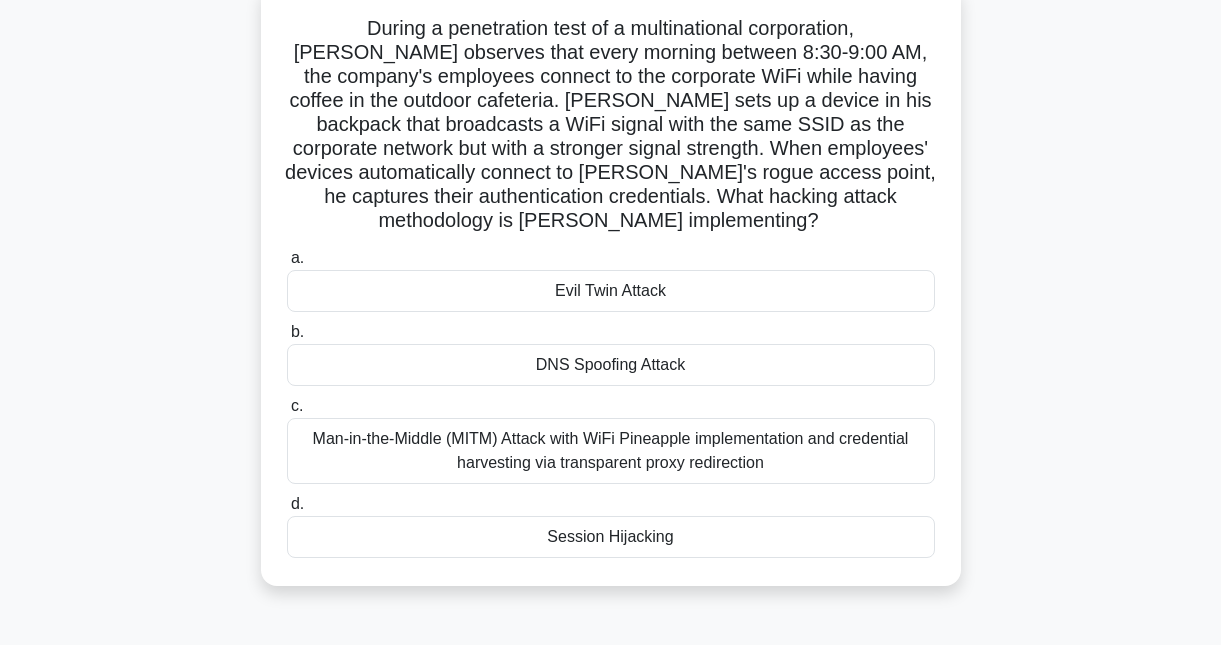 scroll, scrollTop: 148, scrollLeft: 0, axis: vertical 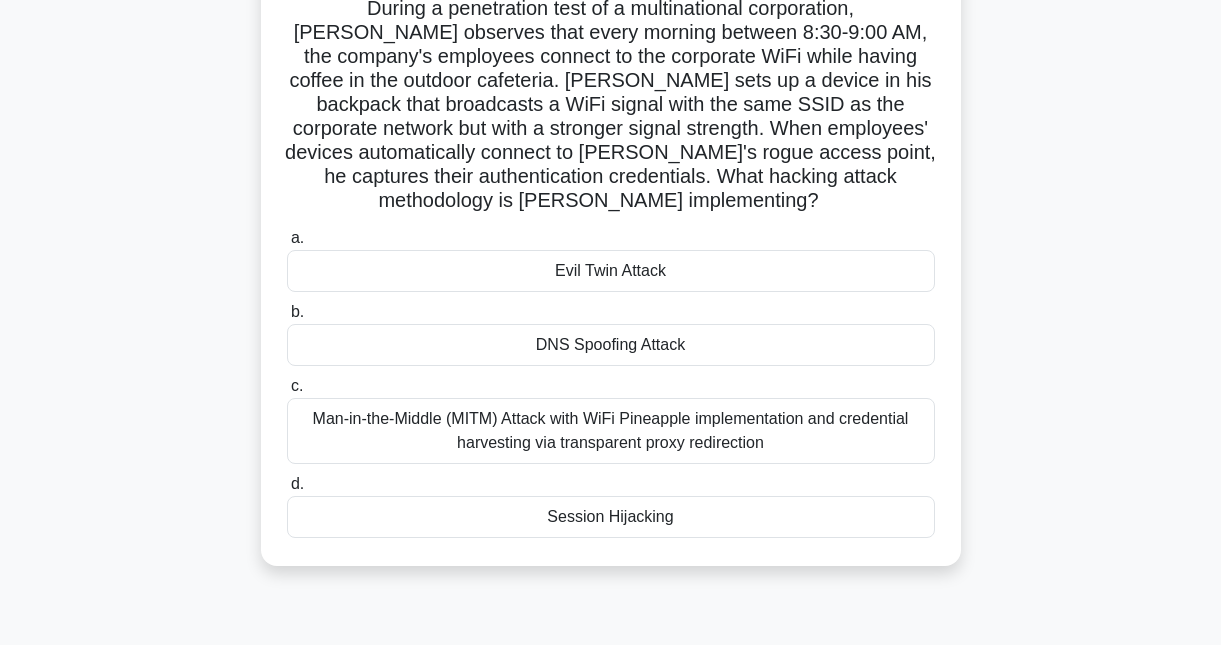 click on "Evil Twin Attack" at bounding box center (611, 271) 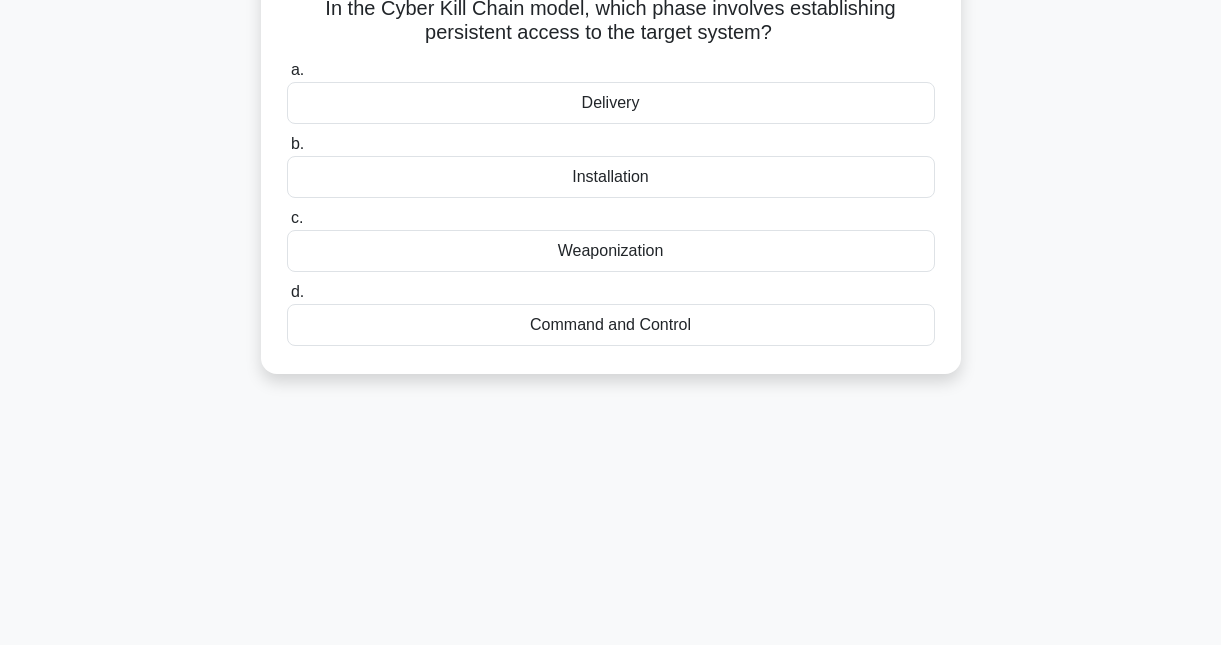 scroll, scrollTop: 0, scrollLeft: 0, axis: both 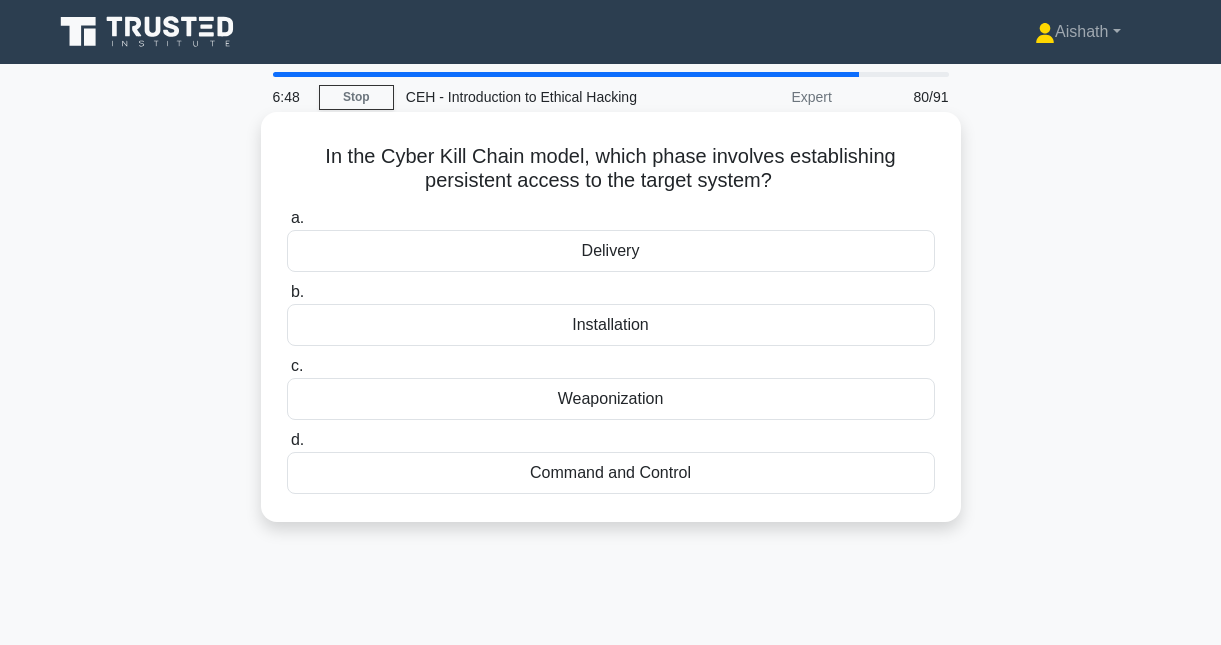 click on "Weaponization" at bounding box center (611, 399) 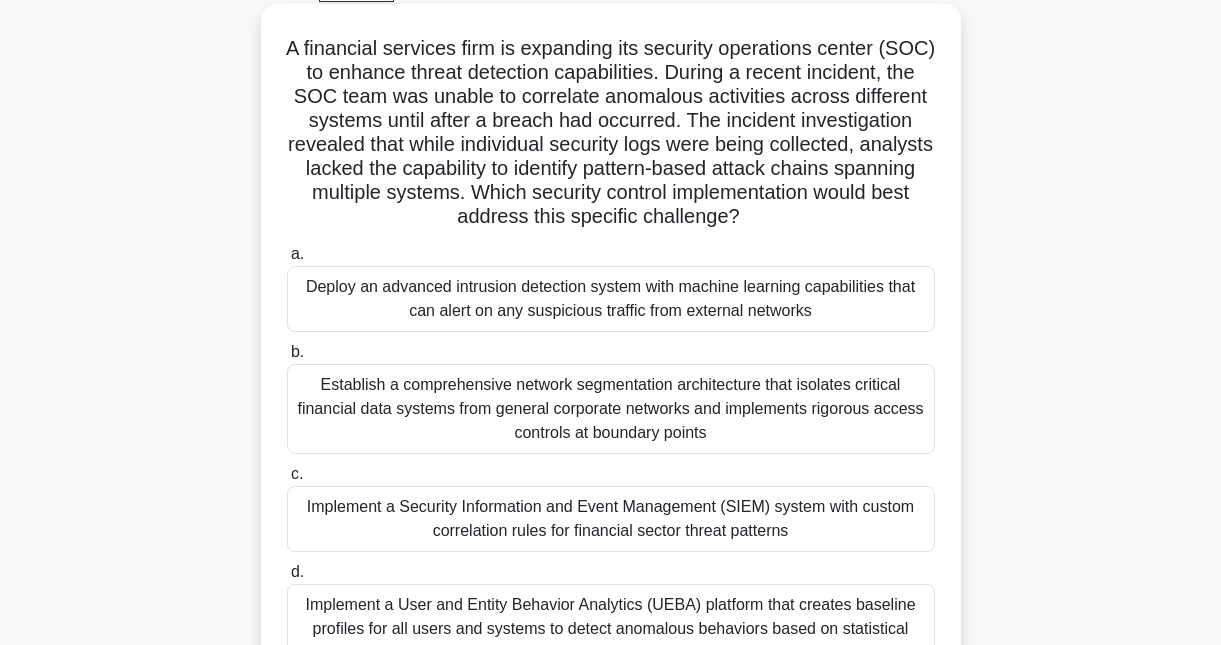 scroll, scrollTop: 105, scrollLeft: 0, axis: vertical 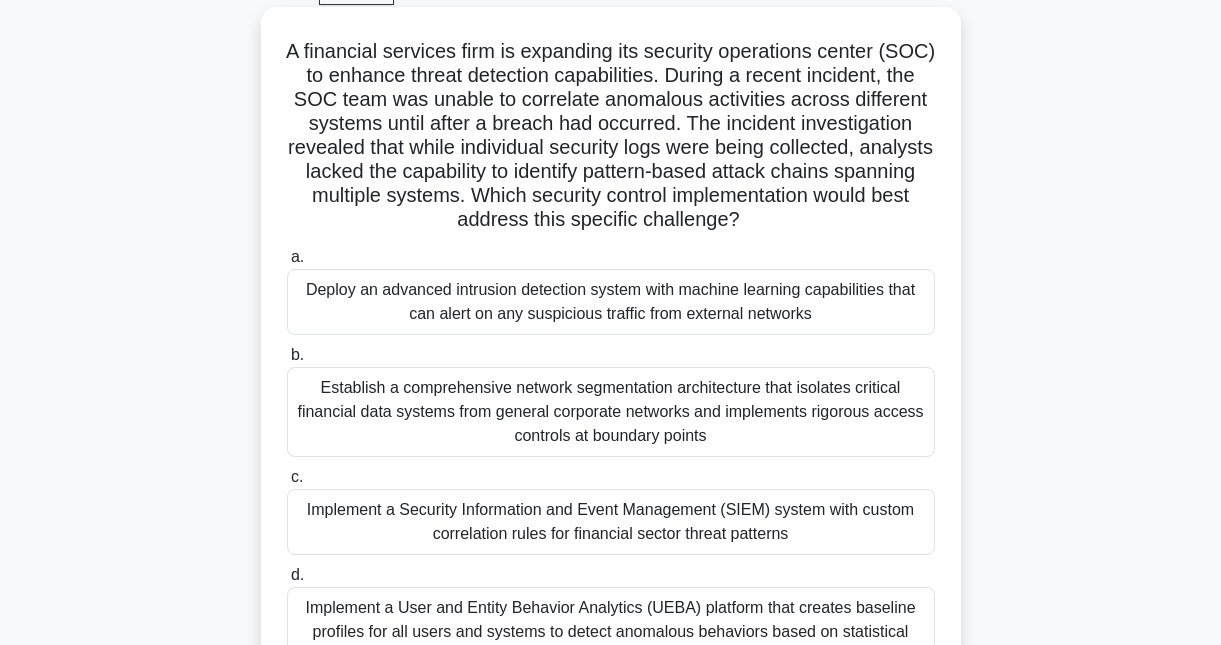 click on "Implement a Security Information and Event Management (SIEM) system with custom correlation rules for financial sector threat patterns" at bounding box center [611, 522] 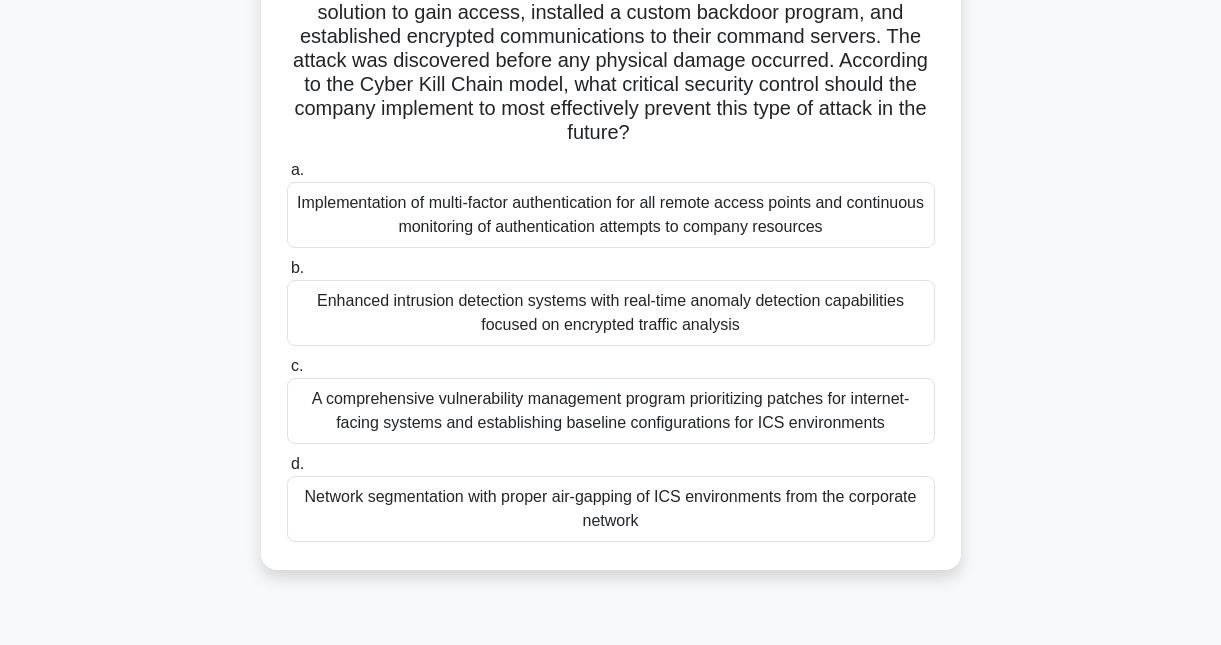 scroll, scrollTop: 303, scrollLeft: 0, axis: vertical 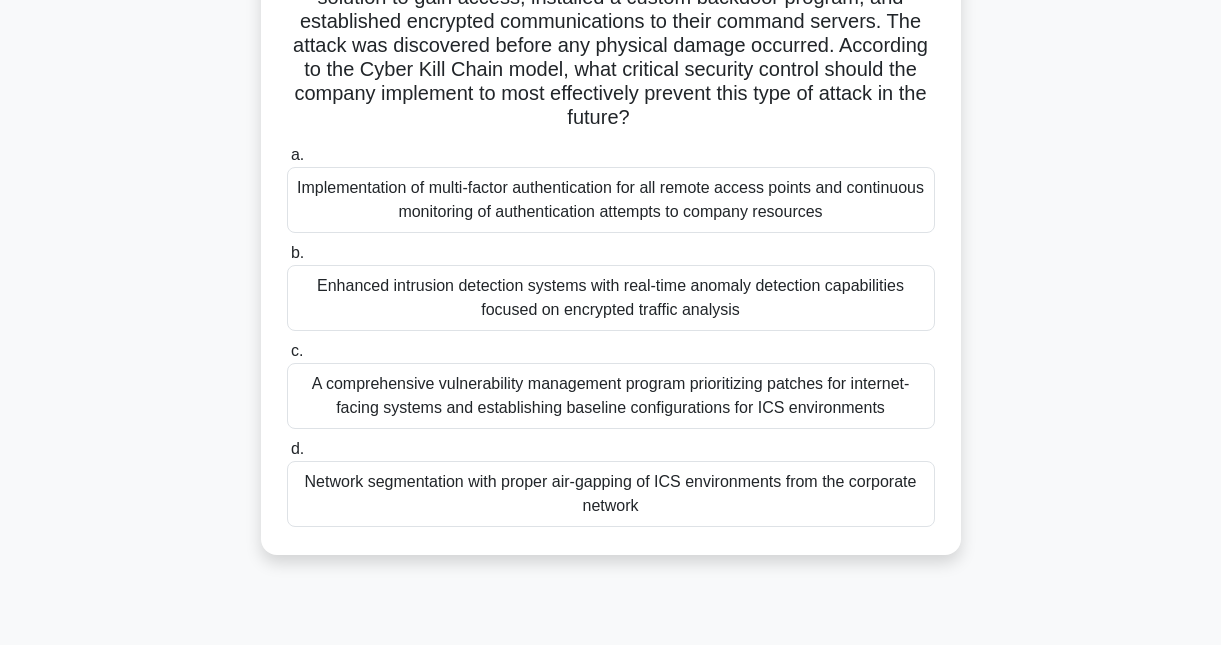 click on "Implementation of multi-factor authentication for all remote access points and continuous monitoring of authentication attempts to company resources" at bounding box center [611, 200] 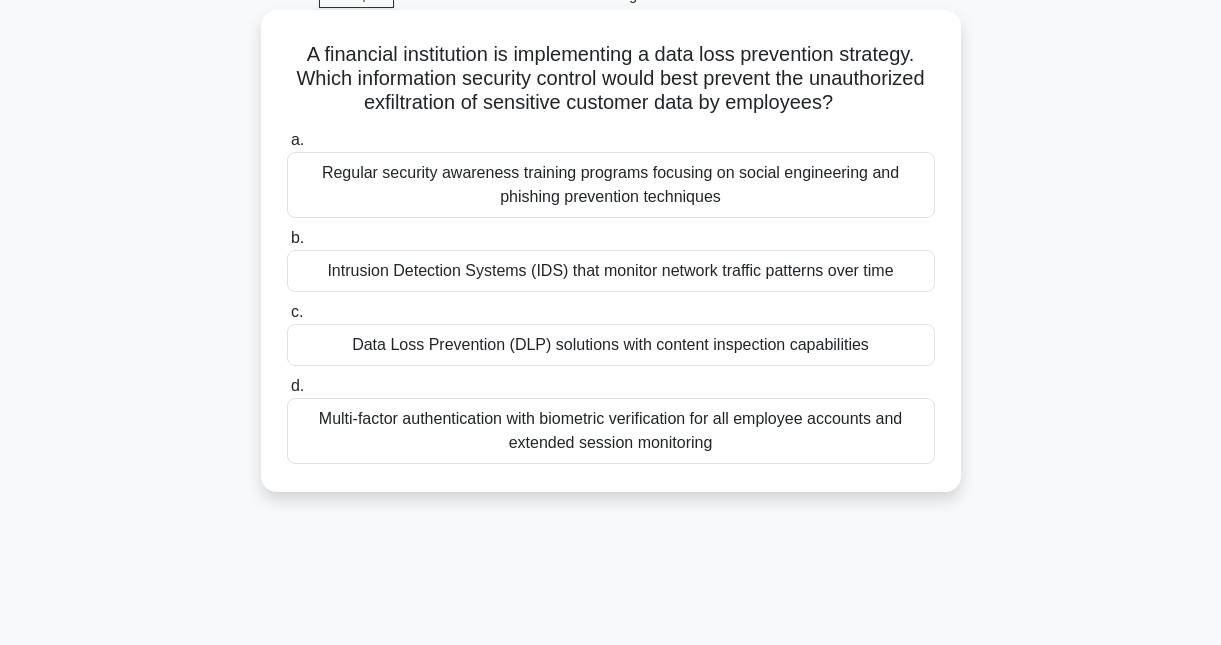 scroll, scrollTop: 0, scrollLeft: 0, axis: both 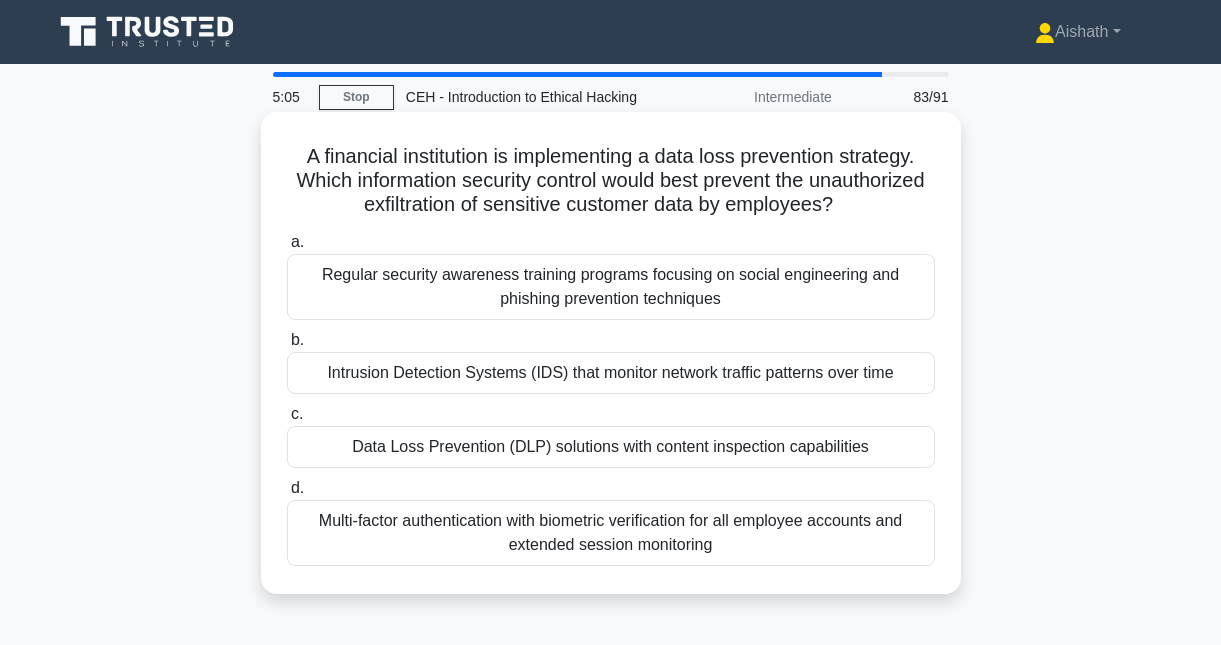click on "Data Loss Prevention (DLP) solutions with content inspection capabilities" at bounding box center (611, 447) 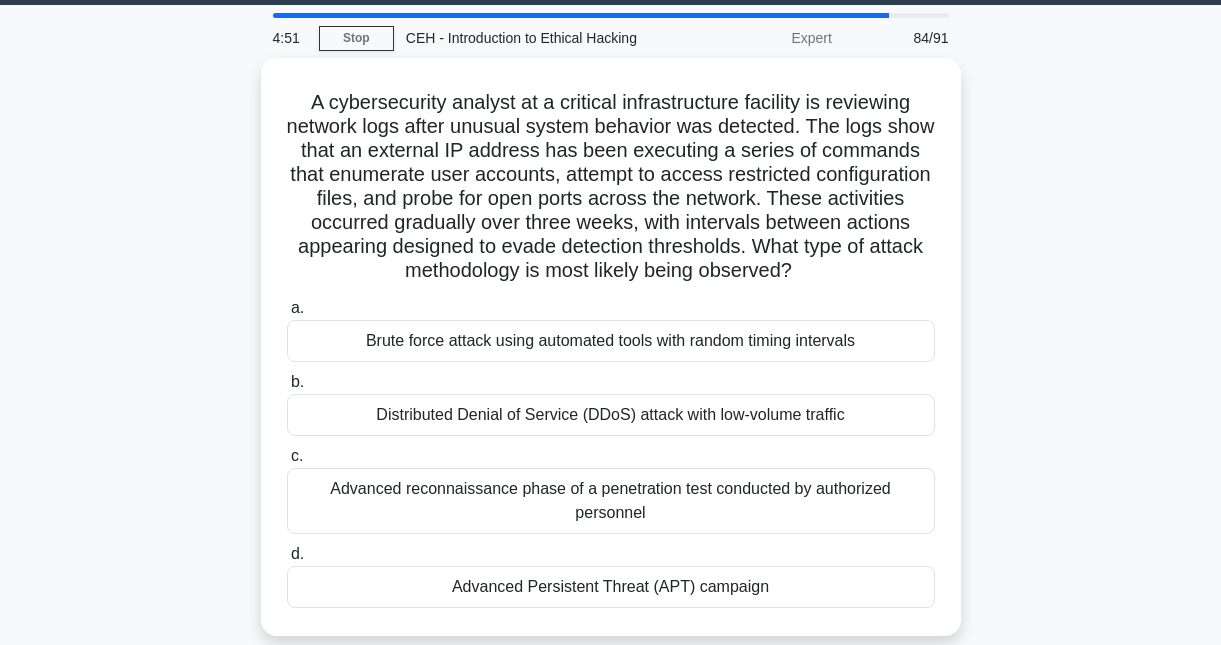 scroll, scrollTop: 109, scrollLeft: 0, axis: vertical 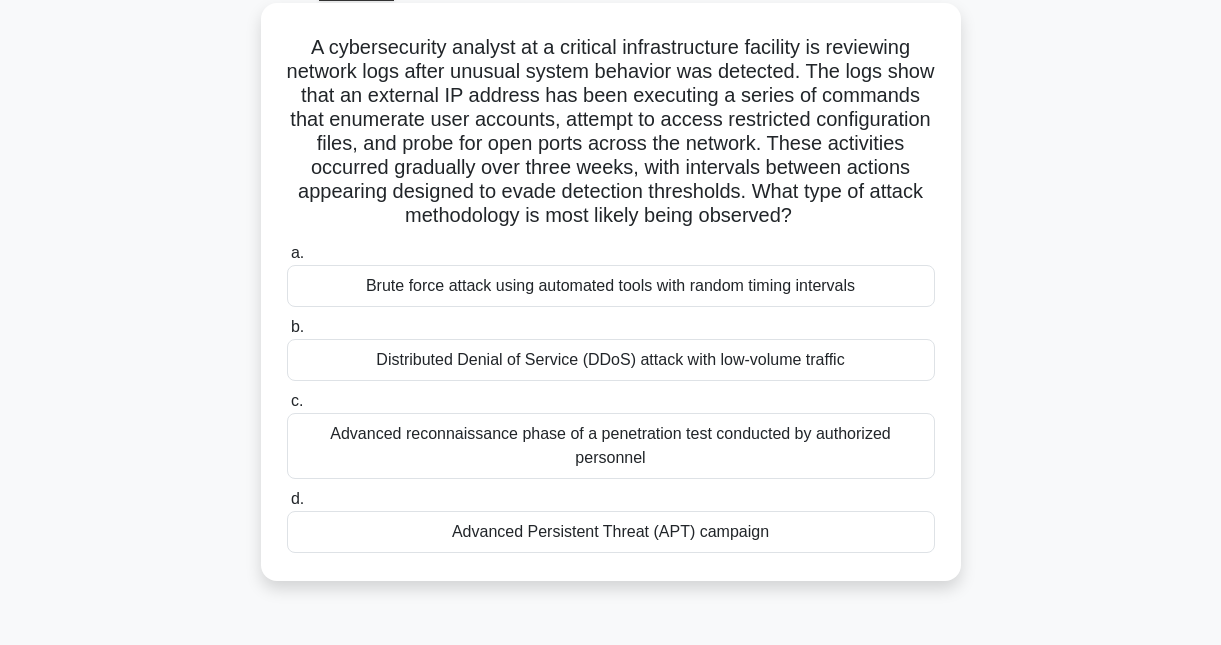 click on "Advanced reconnaissance phase of a penetration test conducted by authorized personnel" at bounding box center (611, 446) 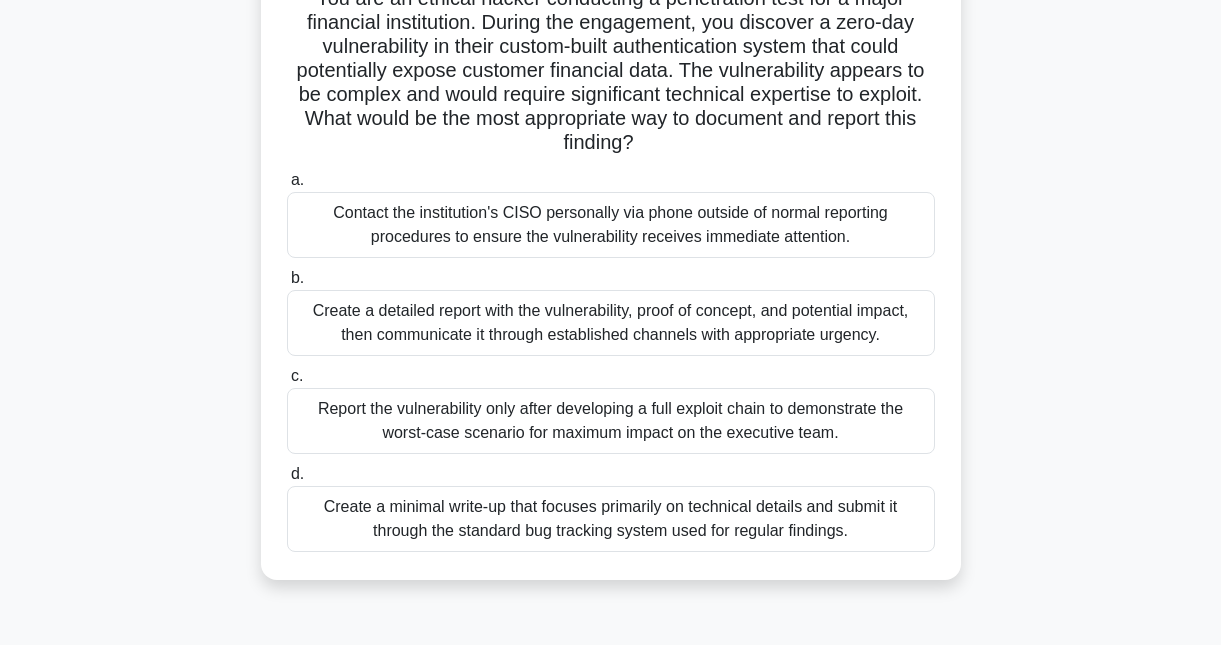 scroll, scrollTop: 170, scrollLeft: 0, axis: vertical 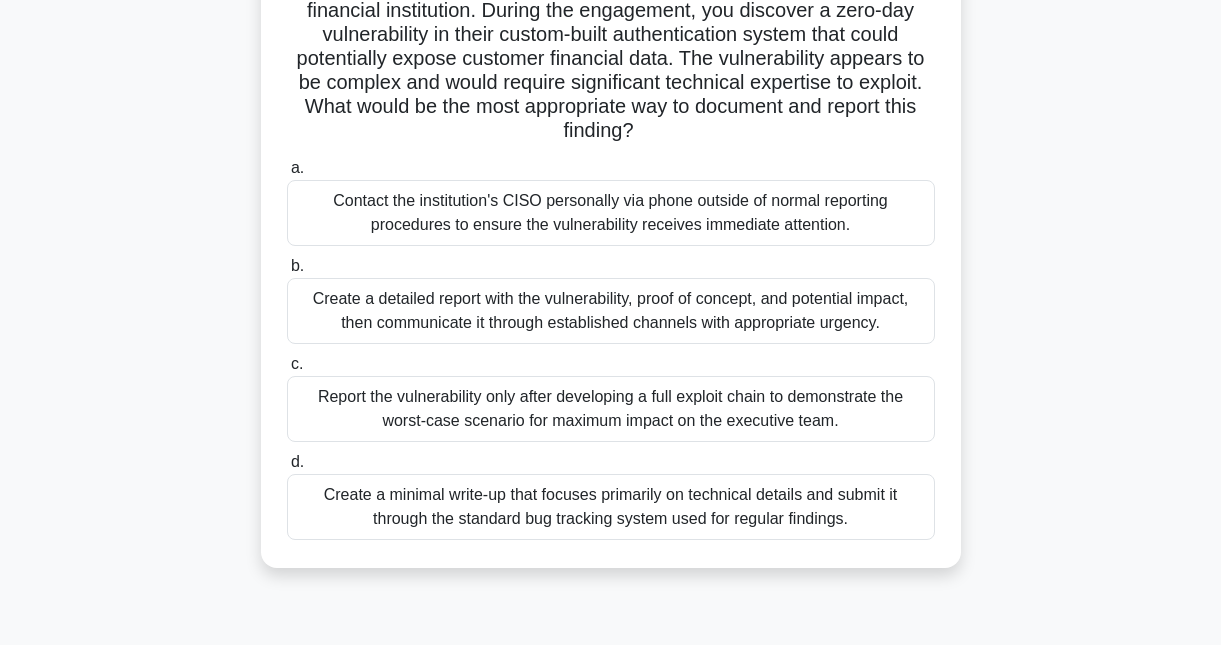click on "Create a detailed report with the vulnerability, proof of concept, and potential impact, then communicate it through established channels with appropriate urgency." at bounding box center [611, 311] 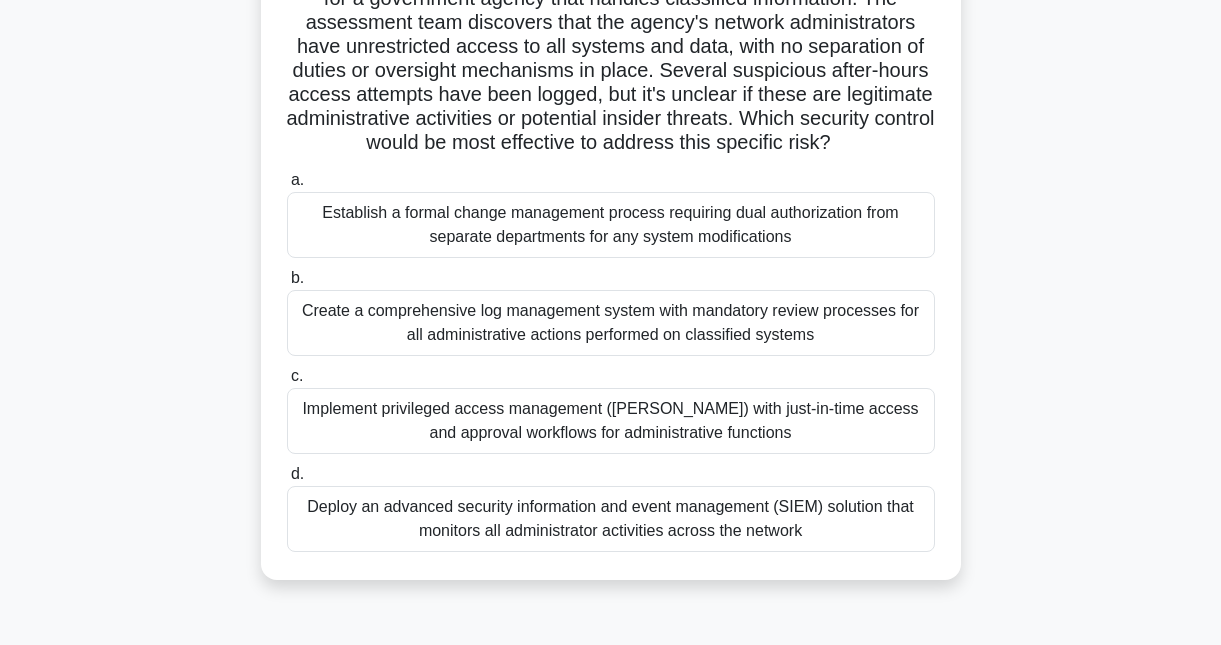 scroll, scrollTop: 188, scrollLeft: 0, axis: vertical 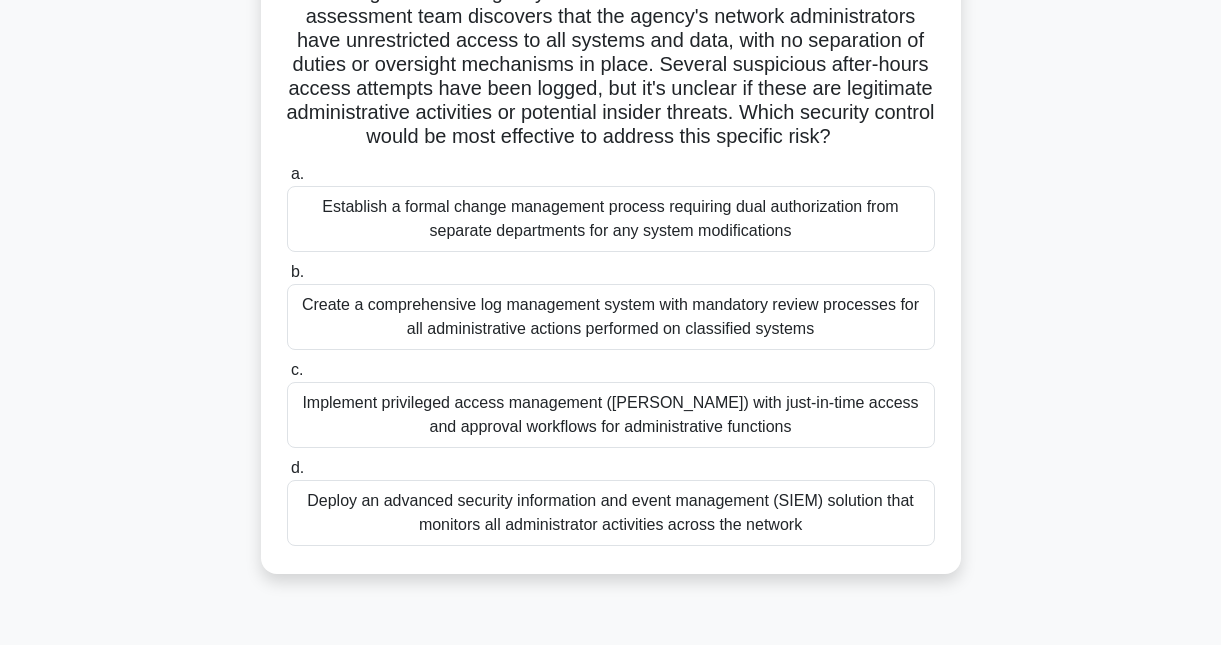 click on "Deploy an advanced security information and event management (SIEM) solution that monitors all administrator activities across the network" at bounding box center (611, 513) 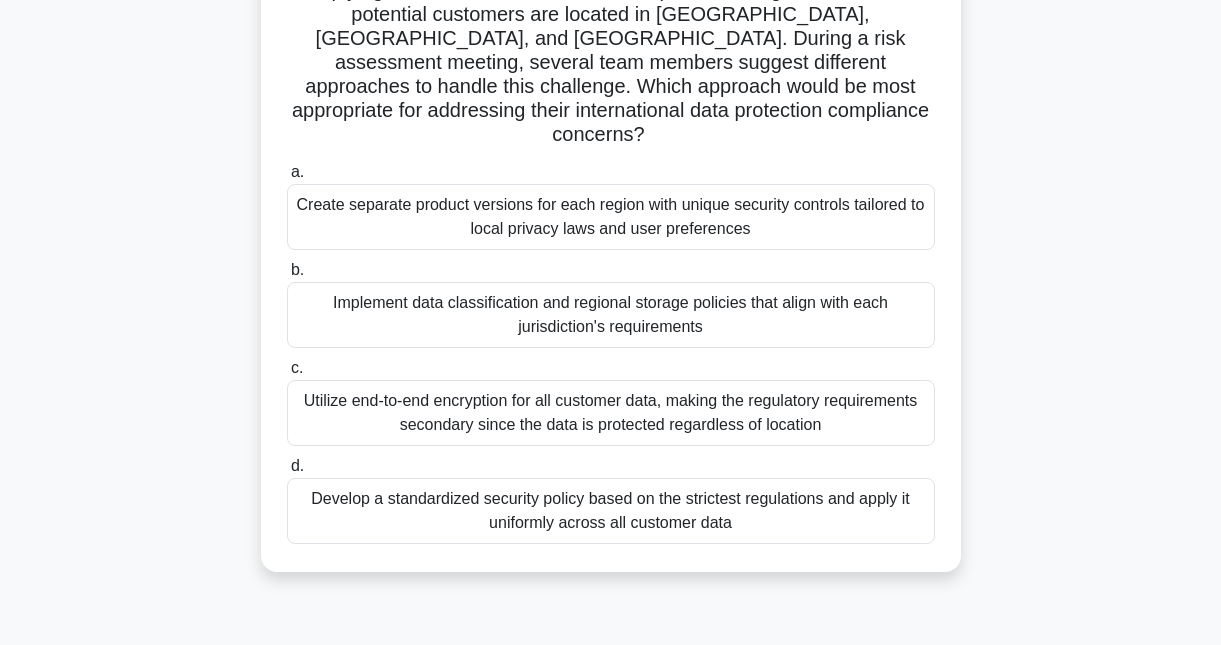 scroll, scrollTop: 248, scrollLeft: 0, axis: vertical 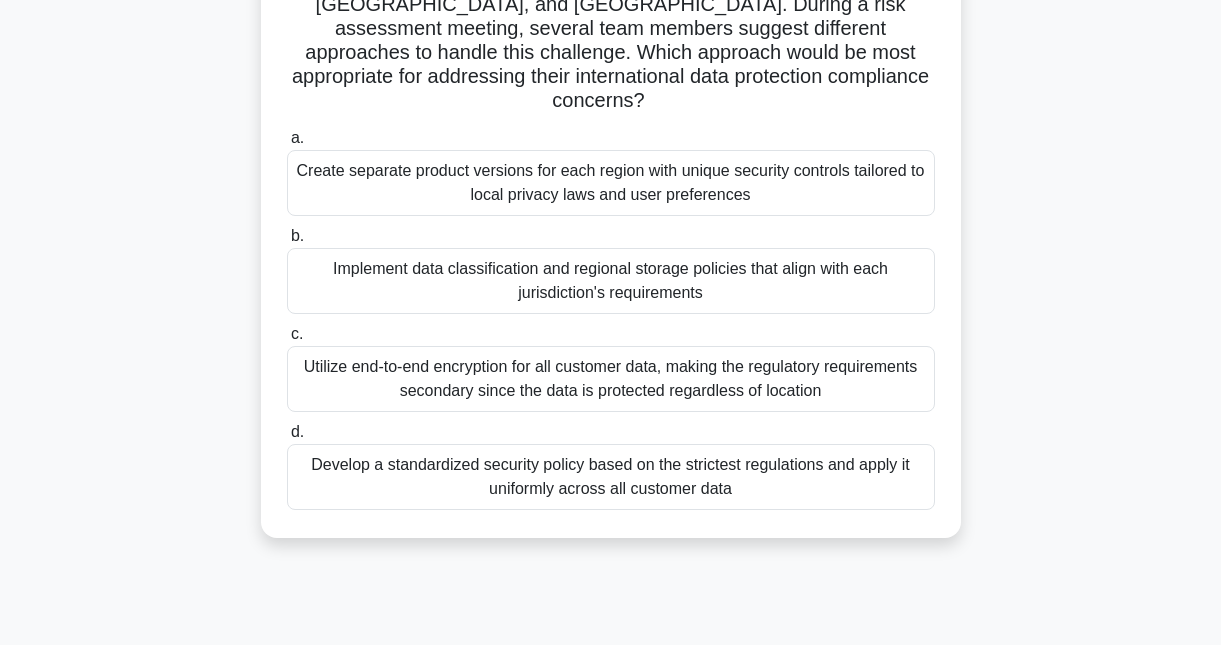 click on "Develop a standardized security policy based on the strictest regulations and apply it uniformly across all customer data" at bounding box center [611, 477] 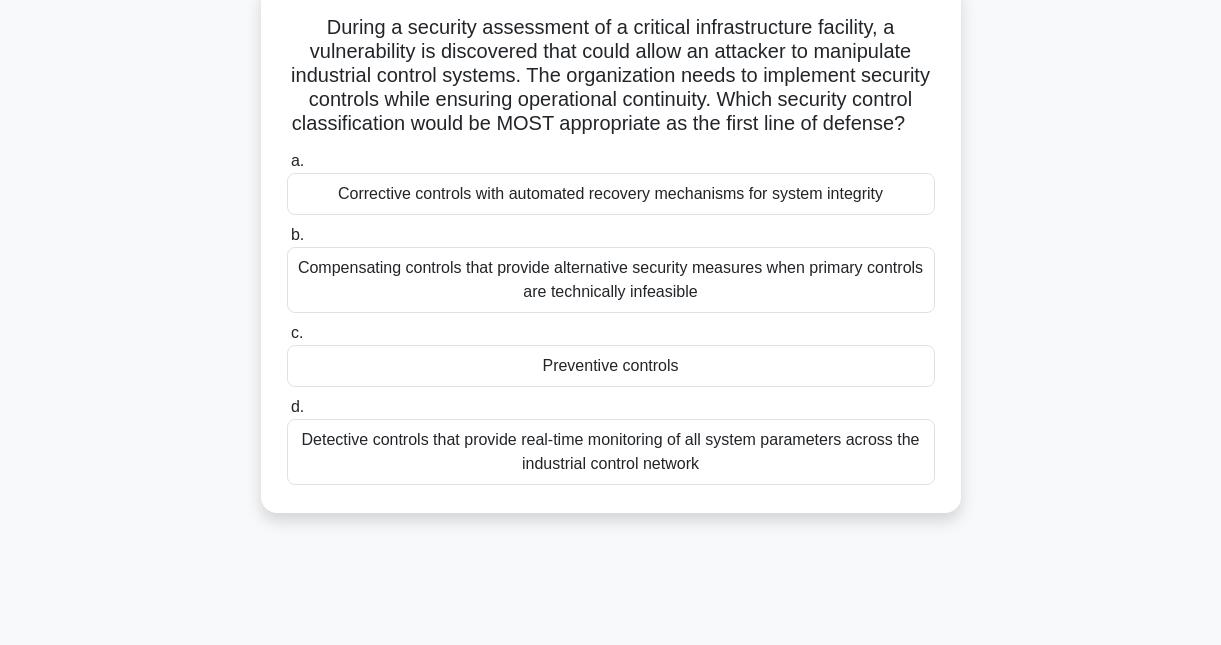 scroll, scrollTop: 146, scrollLeft: 0, axis: vertical 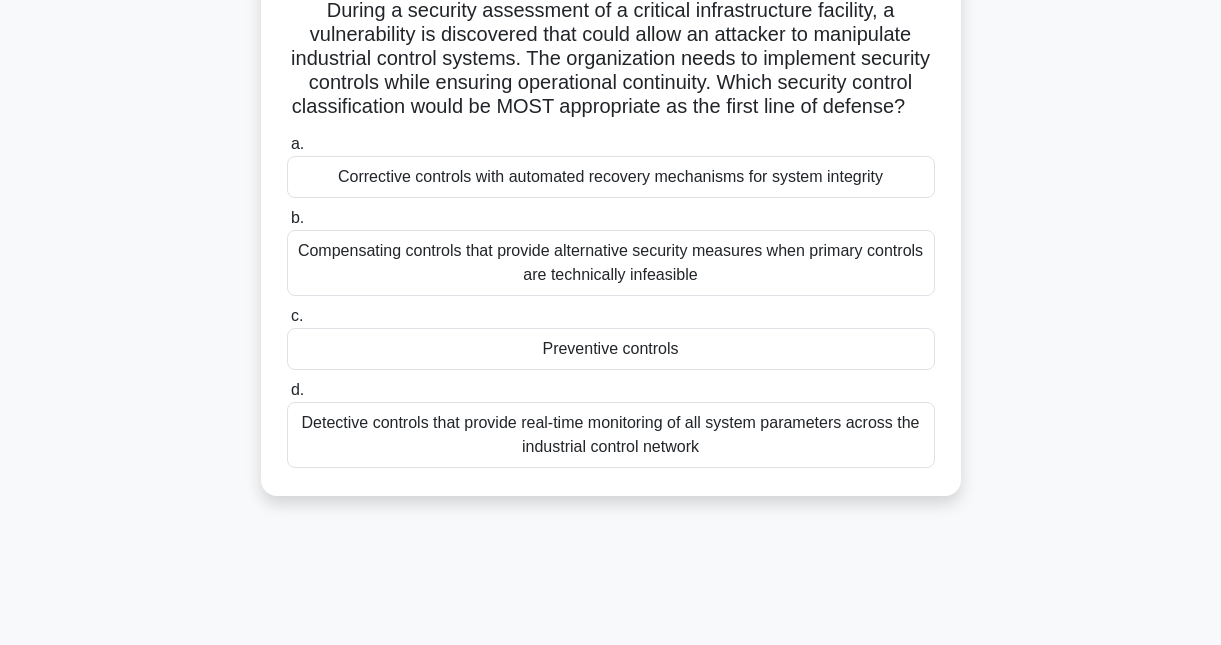 click on "Preventive controls" at bounding box center (611, 349) 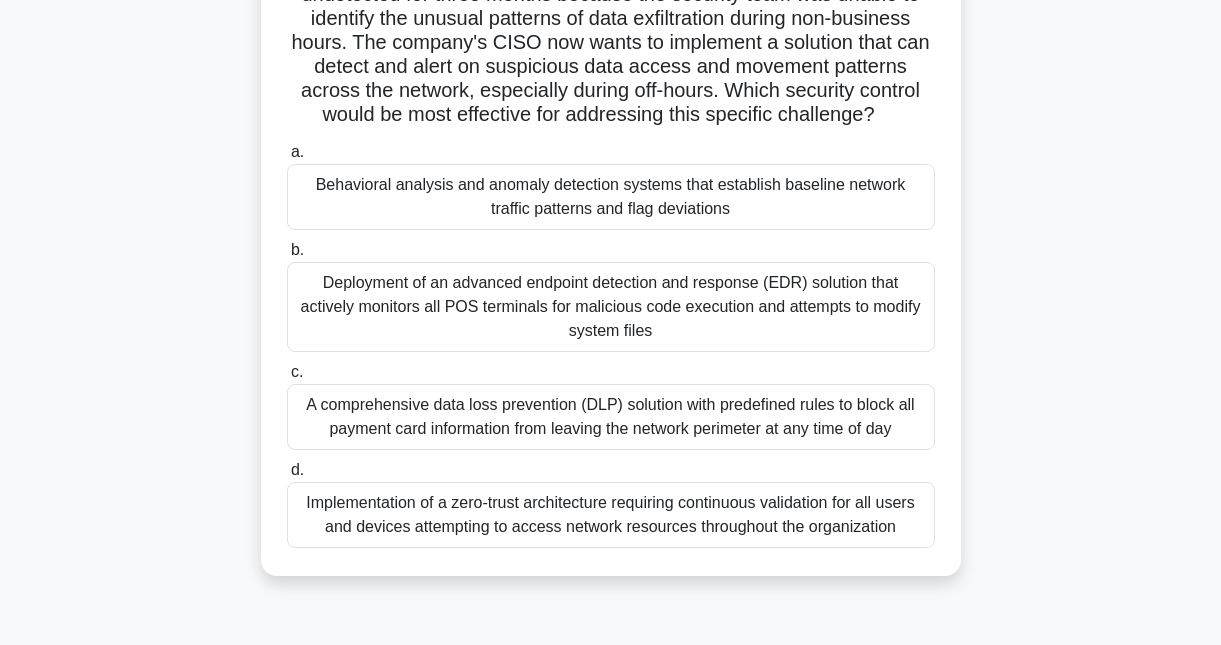 scroll, scrollTop: 243, scrollLeft: 0, axis: vertical 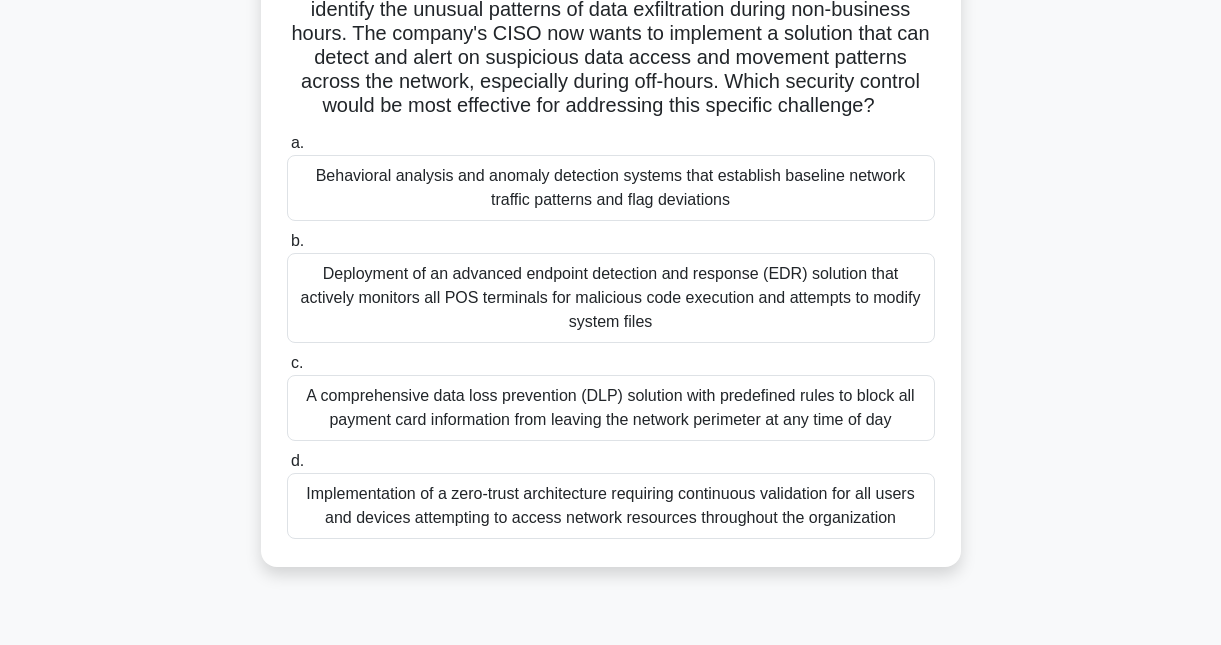 click on "Implementation of a zero-trust architecture requiring continuous validation for all users and devices attempting to access network resources throughout the organization" at bounding box center (611, 506) 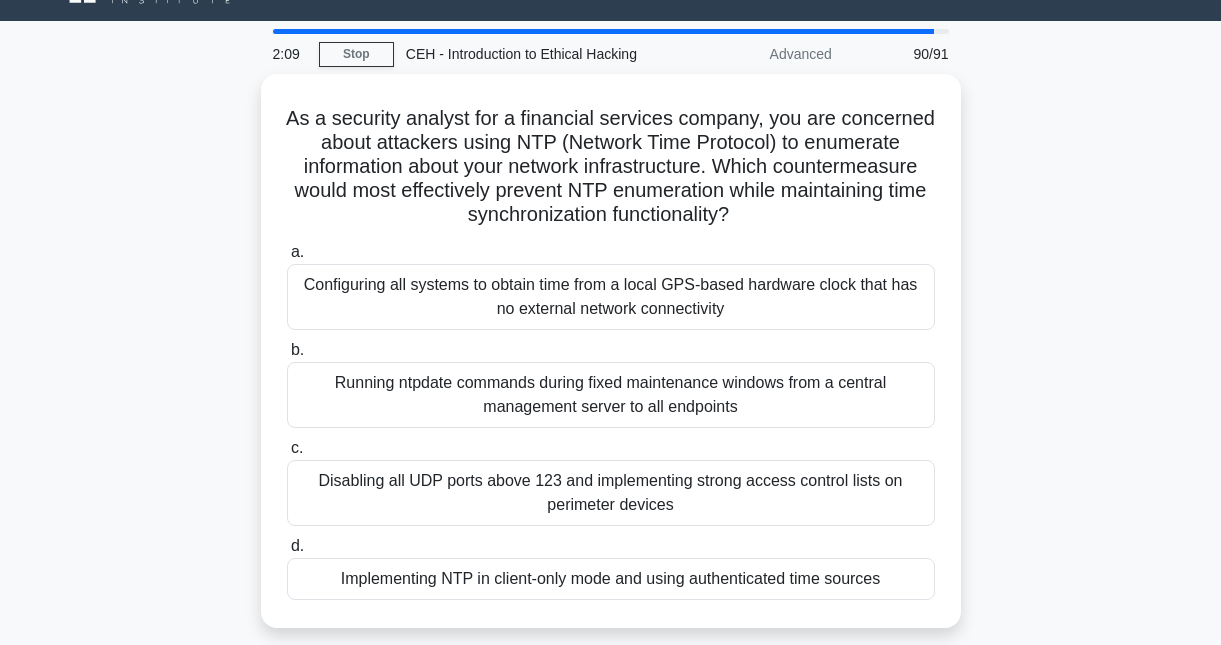 scroll, scrollTop: 92, scrollLeft: 0, axis: vertical 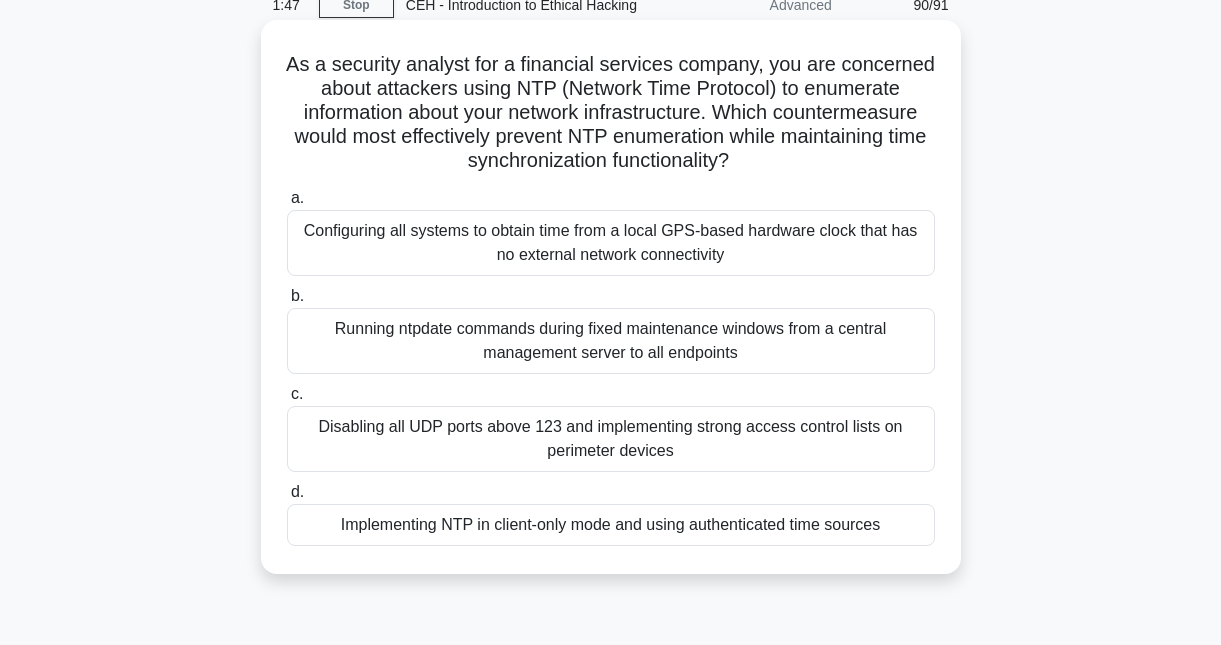 click on "Implementing NTP in client-only mode and using authenticated time sources" at bounding box center (611, 525) 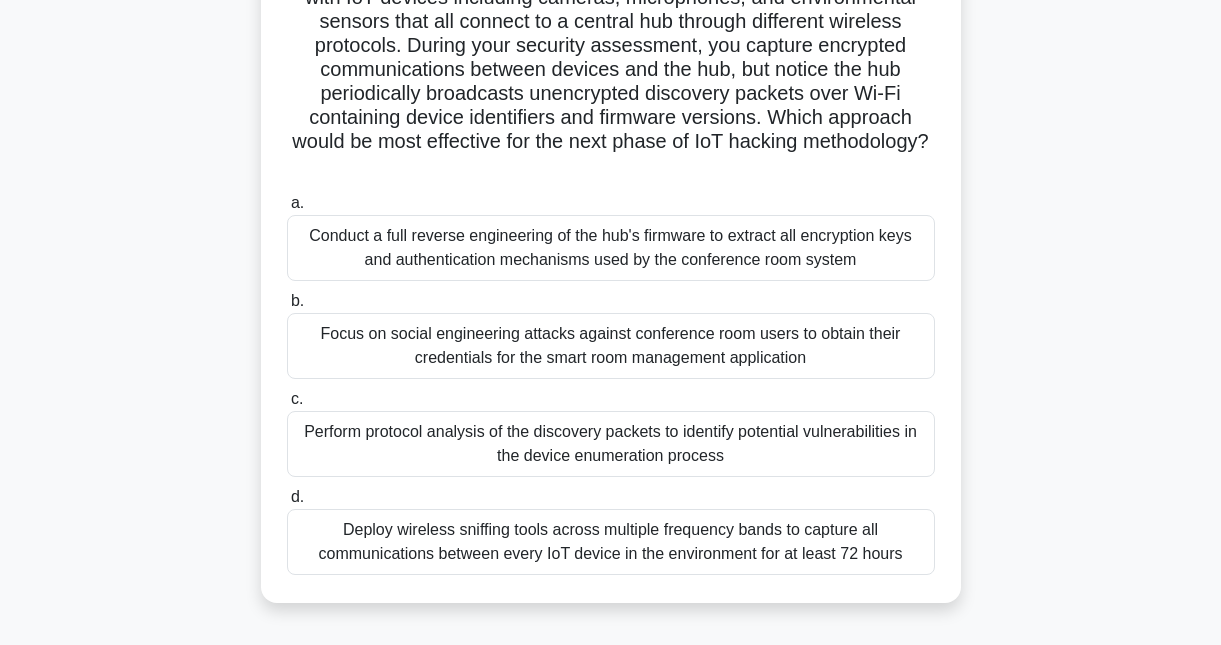 scroll, scrollTop: 193, scrollLeft: 0, axis: vertical 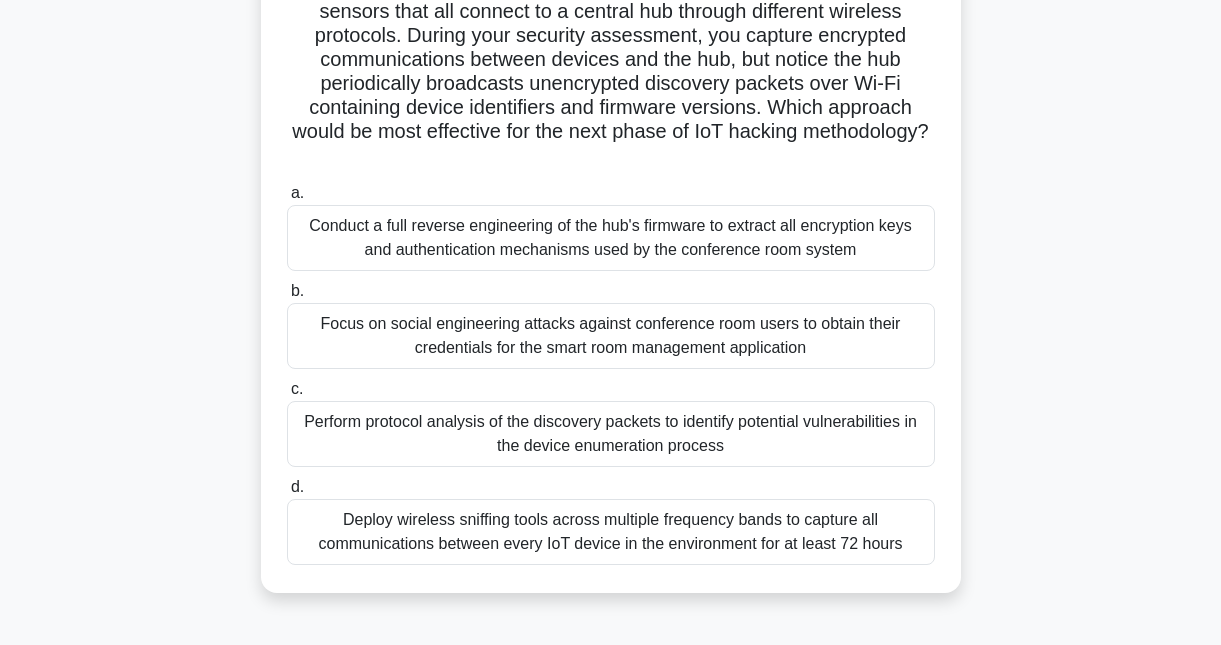 click on "Conduct a full reverse engineering of the hub's firmware to extract all encryption keys and authentication mechanisms used by the conference room system" at bounding box center [611, 238] 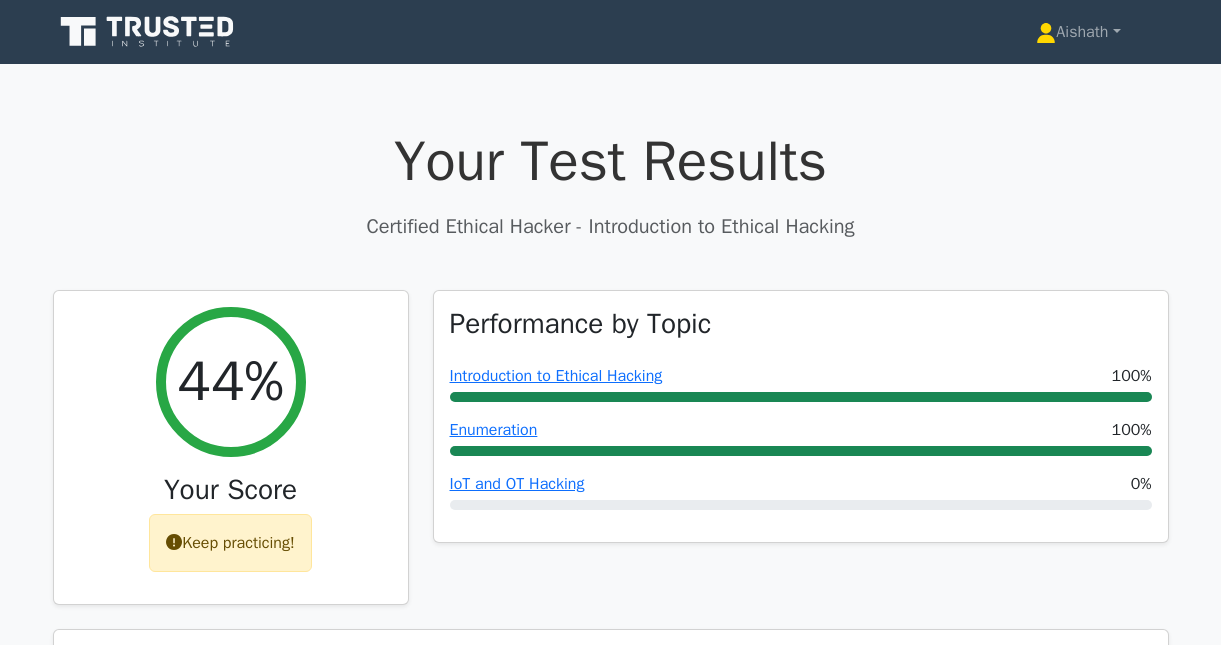 scroll, scrollTop: 0, scrollLeft: 0, axis: both 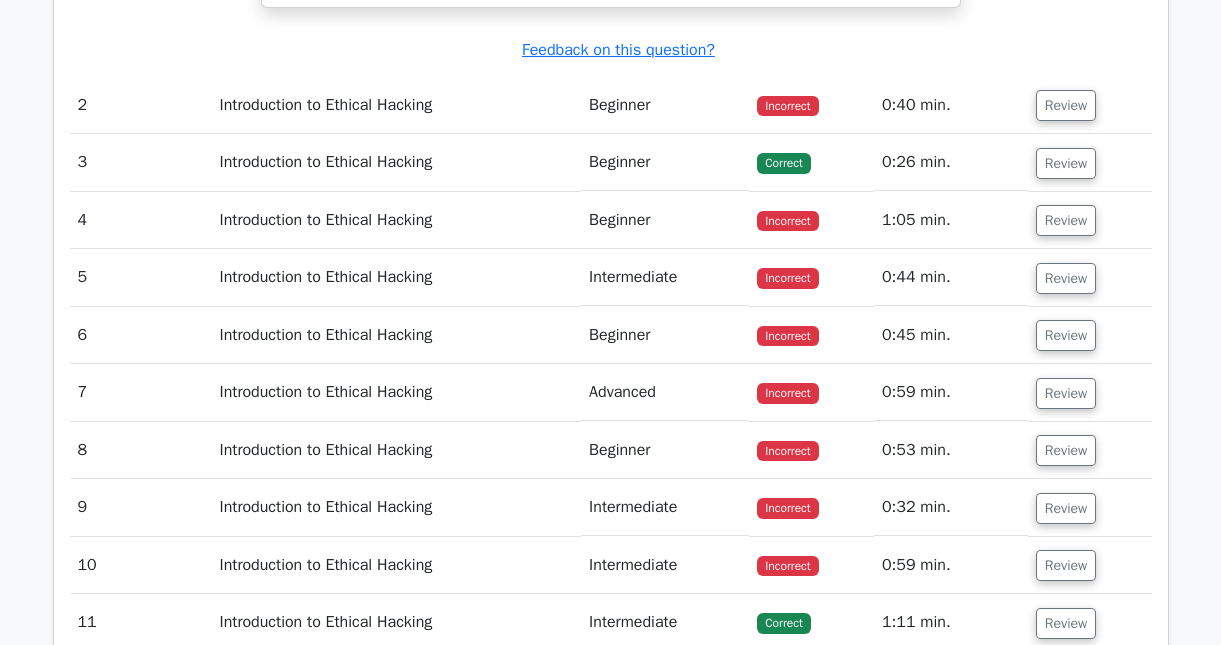 click on "Incorrect" at bounding box center (787, 106) 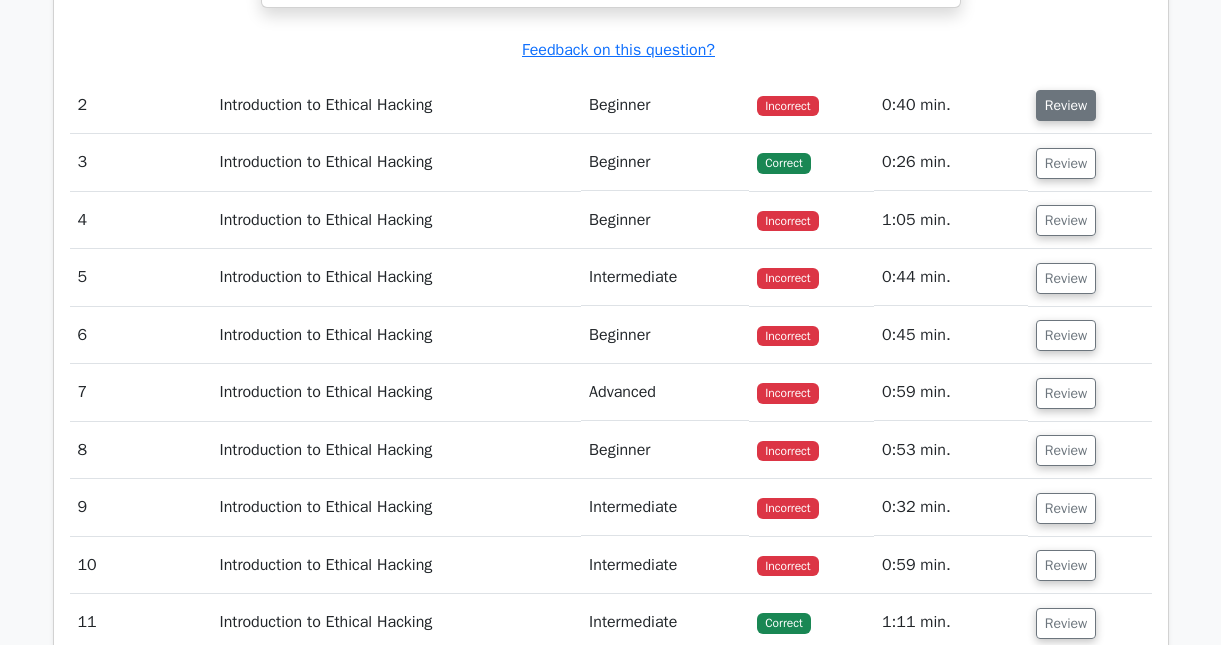 click on "Review" at bounding box center (1066, 105) 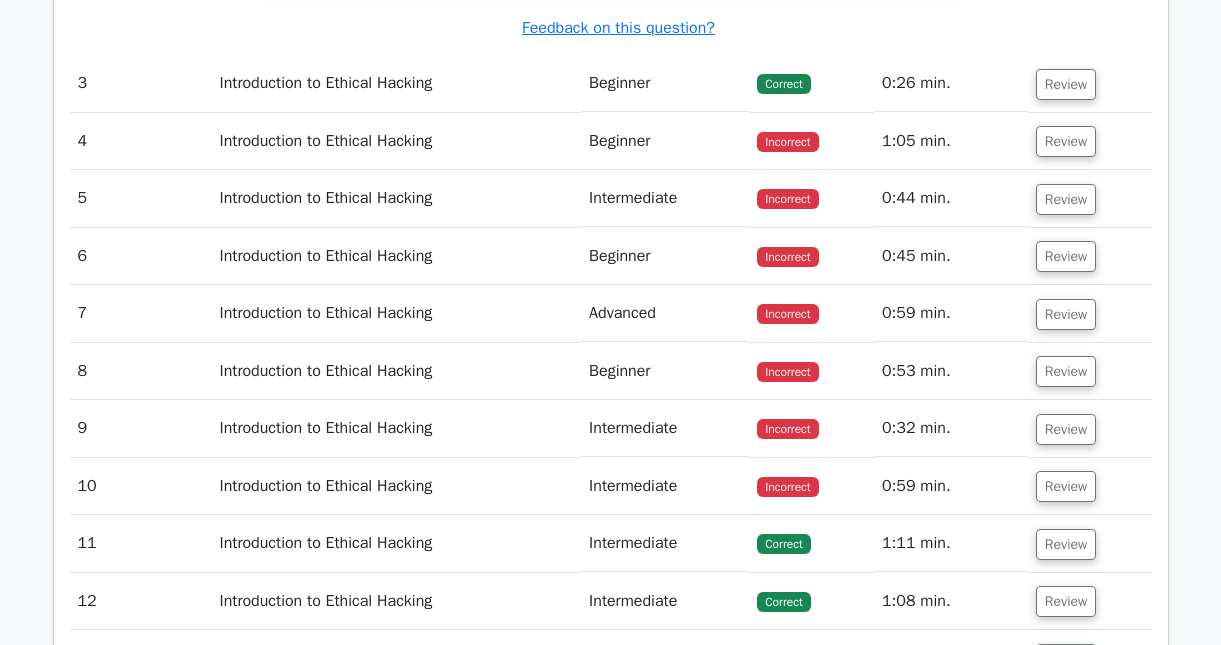 scroll, scrollTop: 3228, scrollLeft: 0, axis: vertical 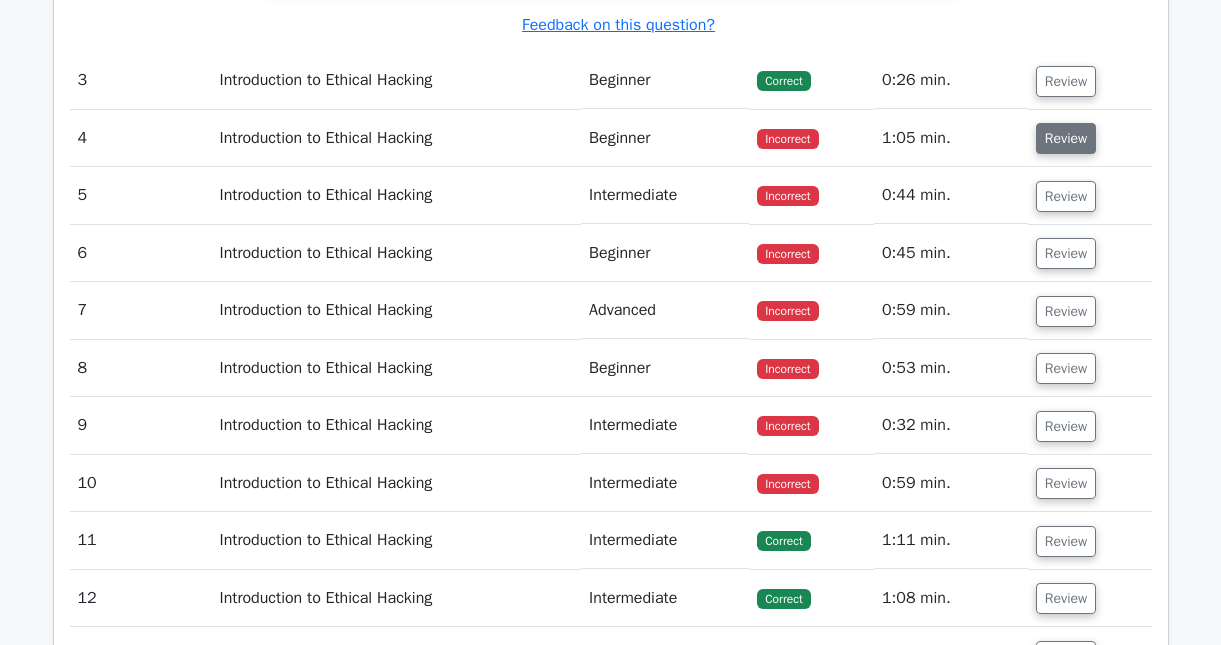 click on "Review" at bounding box center [1066, 138] 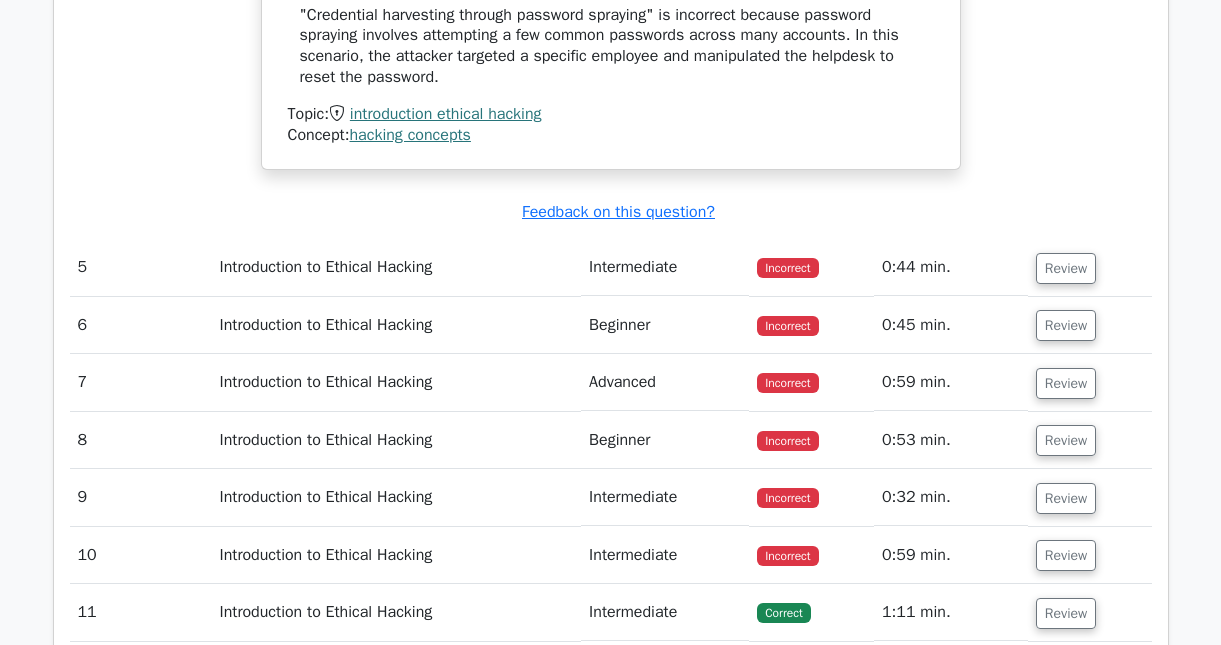 scroll, scrollTop: 4426, scrollLeft: 0, axis: vertical 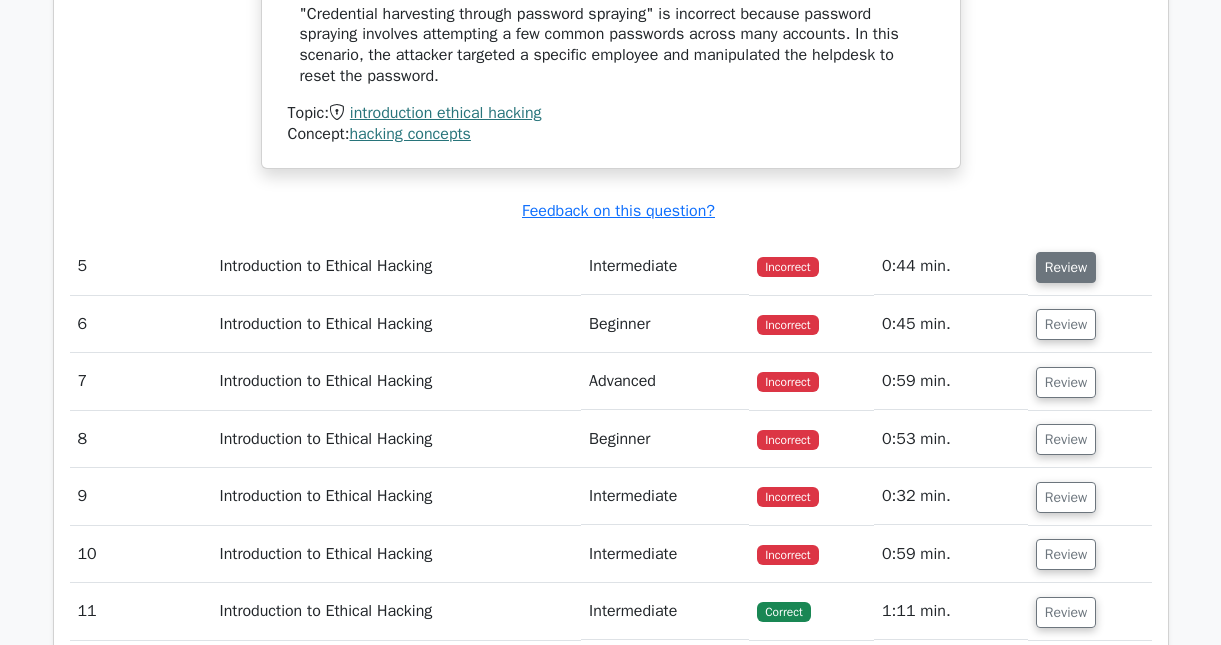 click on "Review" at bounding box center (1066, 267) 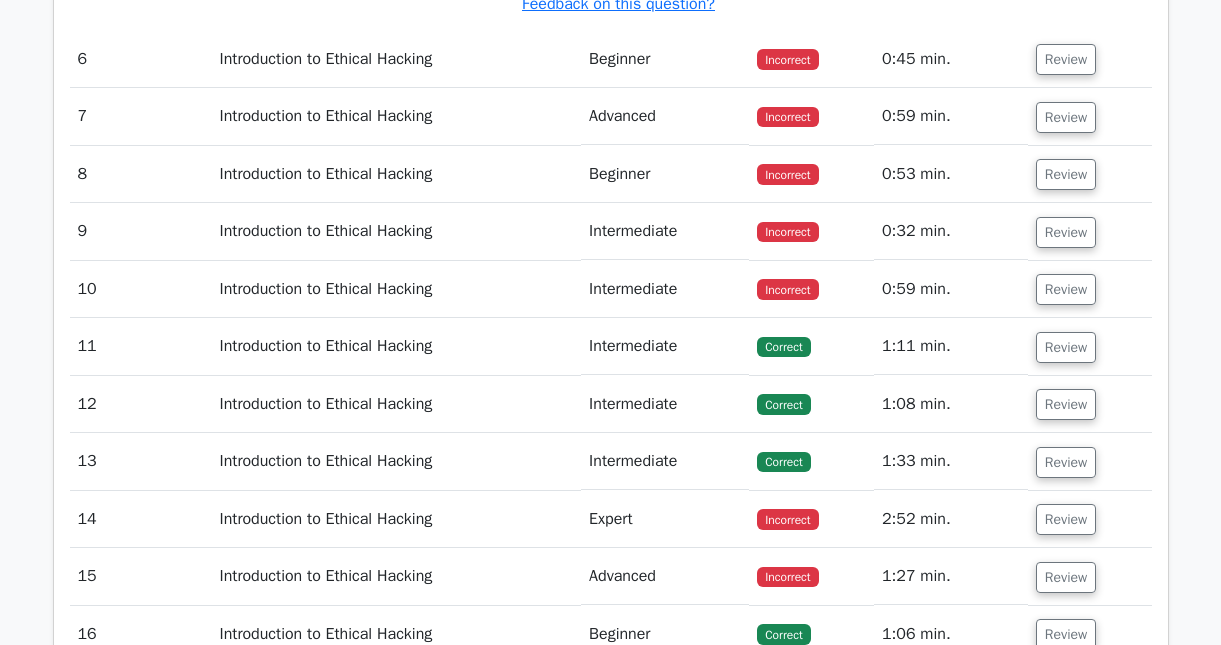 scroll, scrollTop: 5660, scrollLeft: 0, axis: vertical 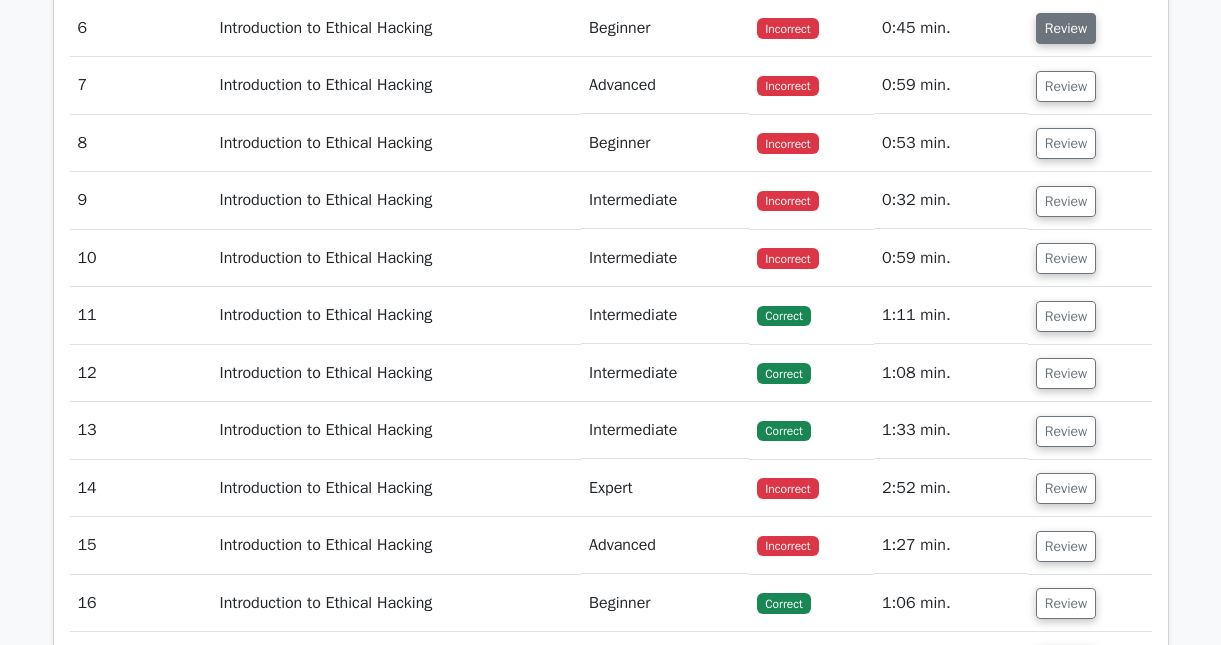 click on "Review" at bounding box center [1066, 28] 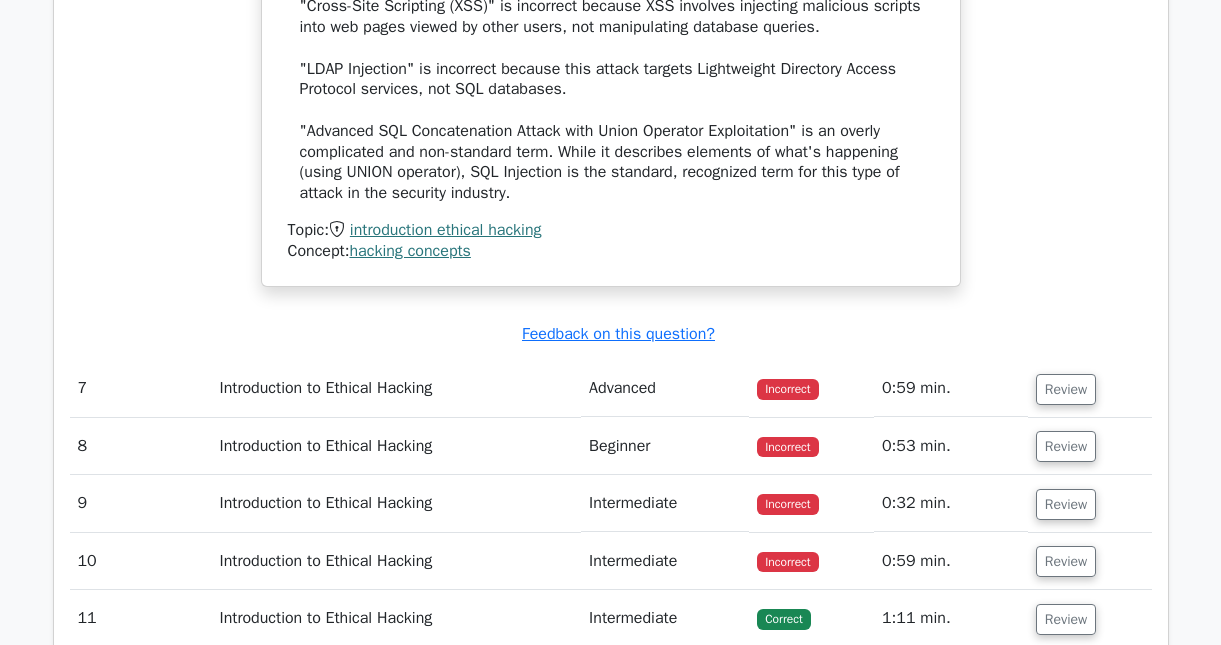 scroll, scrollTop: 6535, scrollLeft: 0, axis: vertical 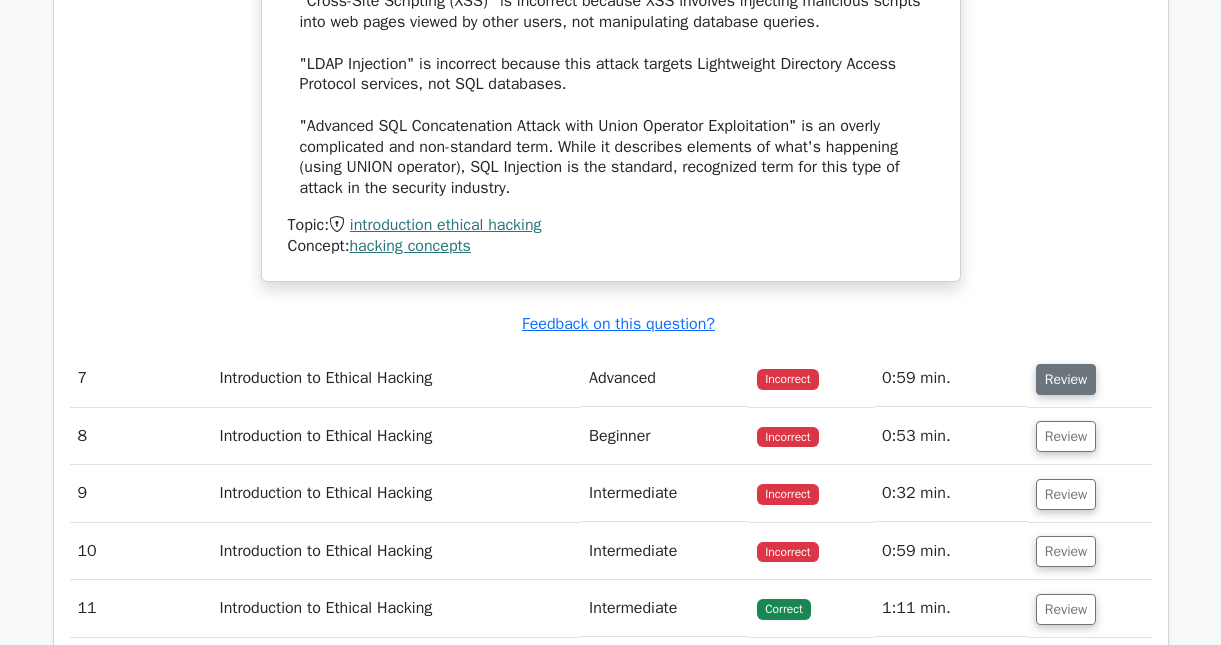 click on "Review" at bounding box center [1066, 379] 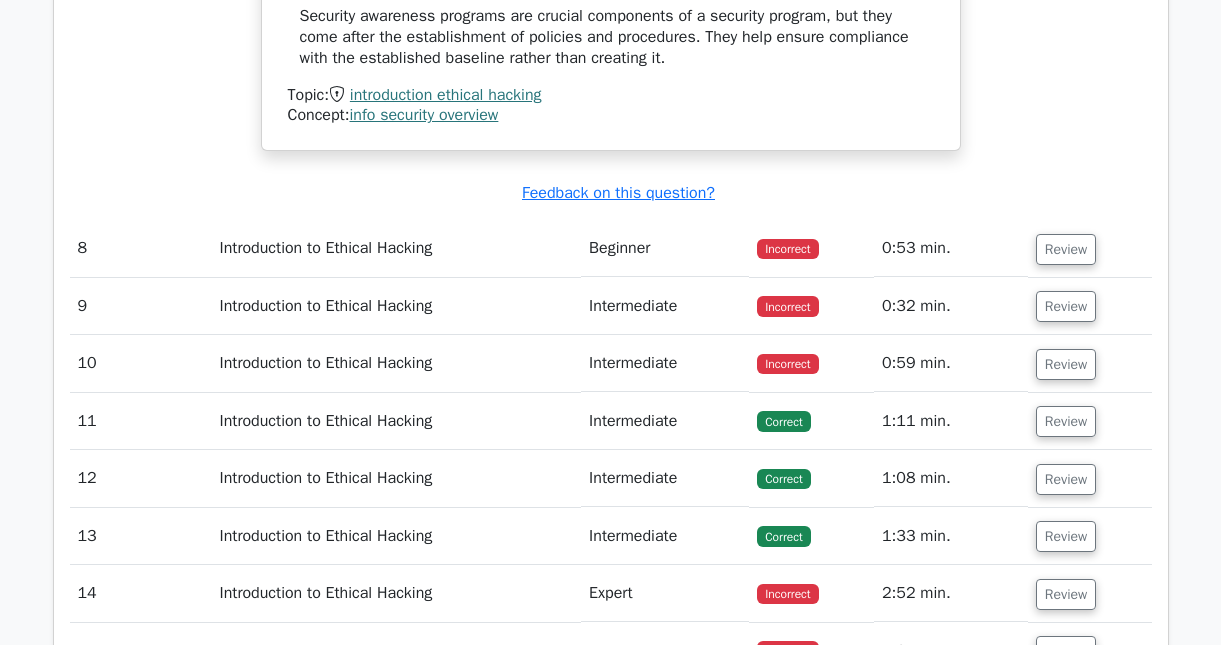 scroll, scrollTop: 7761, scrollLeft: 0, axis: vertical 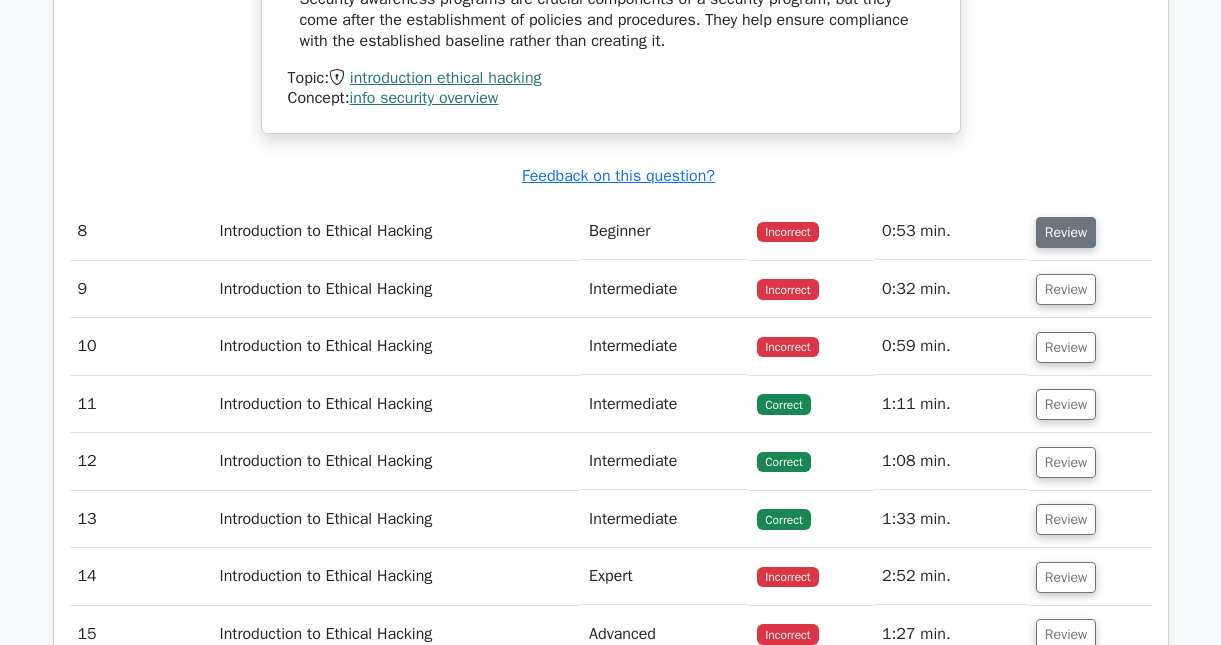 click on "Review" at bounding box center (1066, 232) 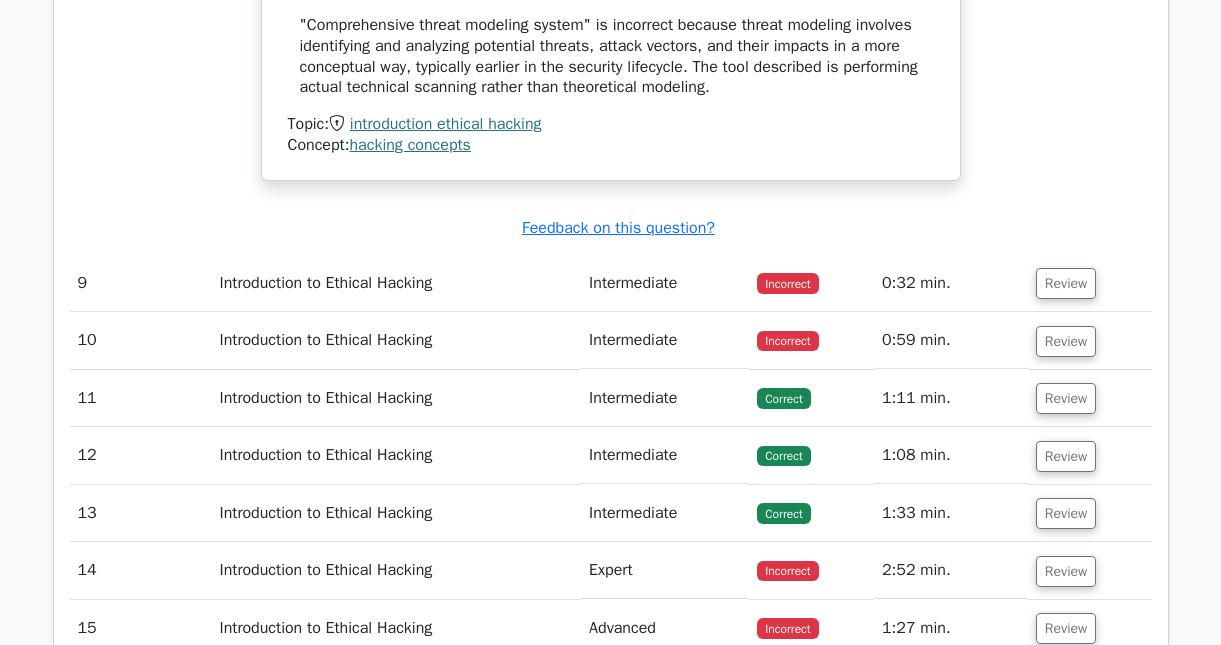 scroll, scrollTop: 8990, scrollLeft: 0, axis: vertical 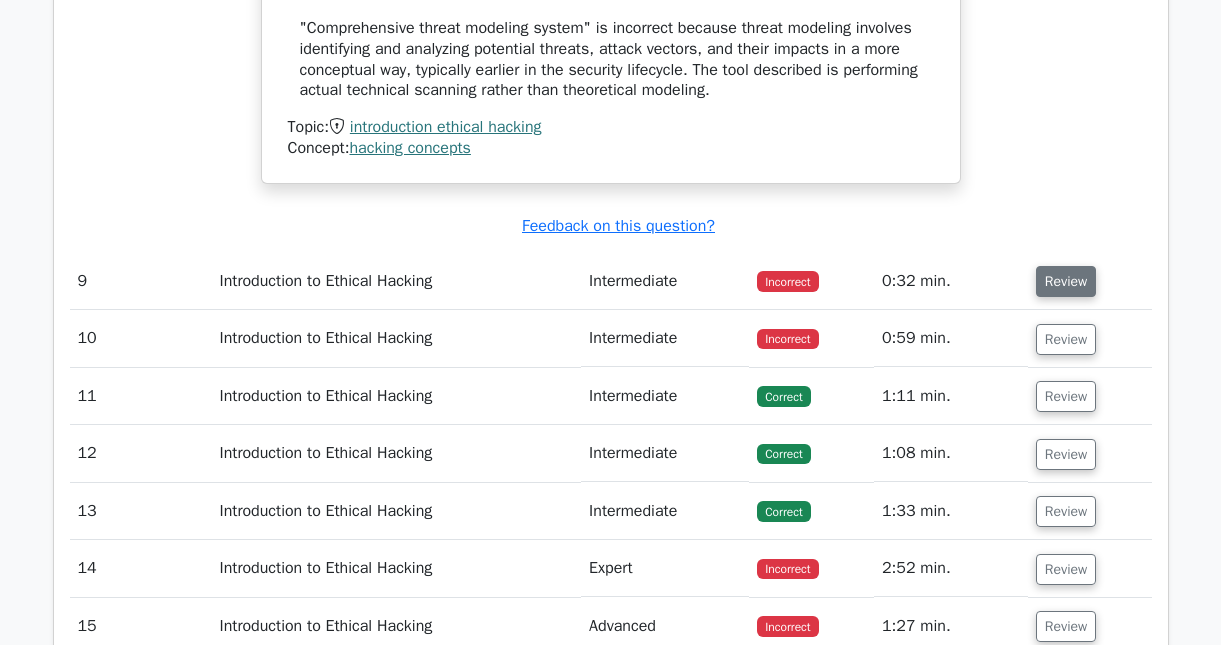 click on "Review" at bounding box center [1066, 281] 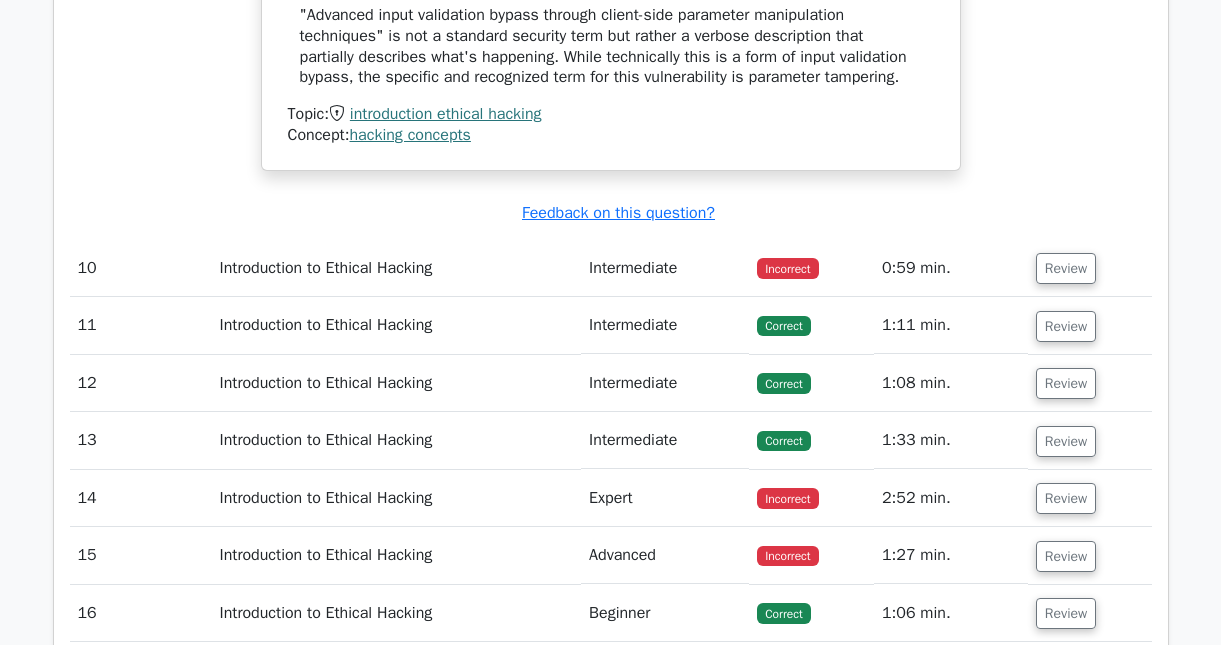 scroll, scrollTop: 10134, scrollLeft: 0, axis: vertical 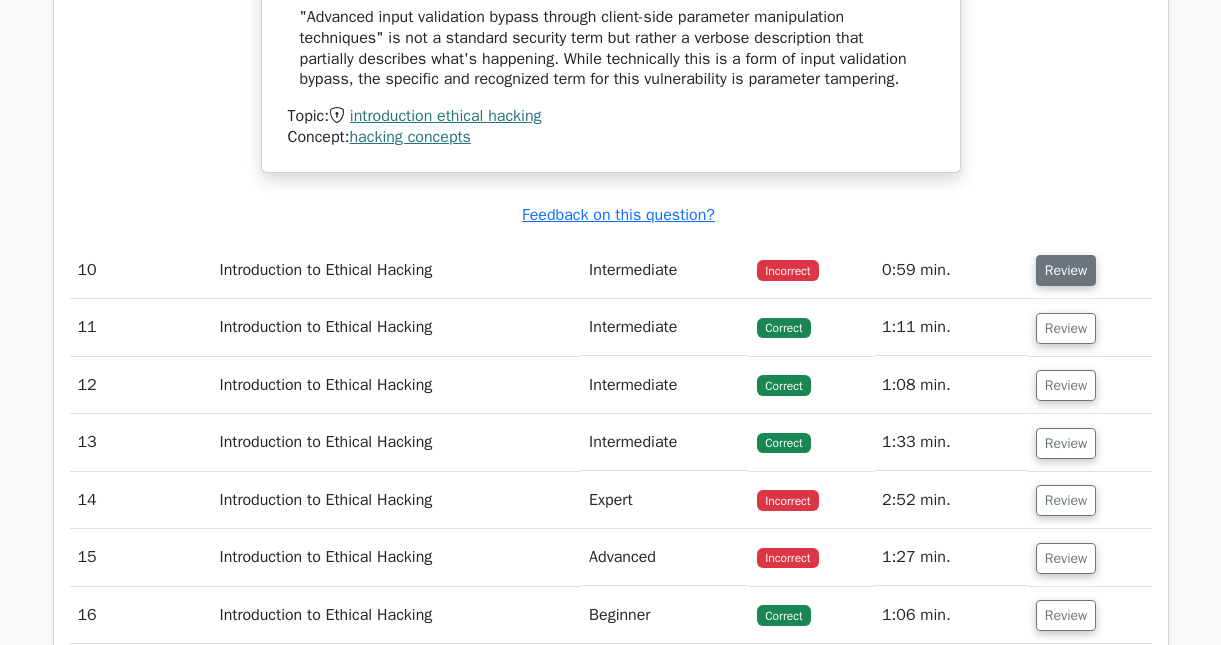 click on "Review" at bounding box center (1066, 270) 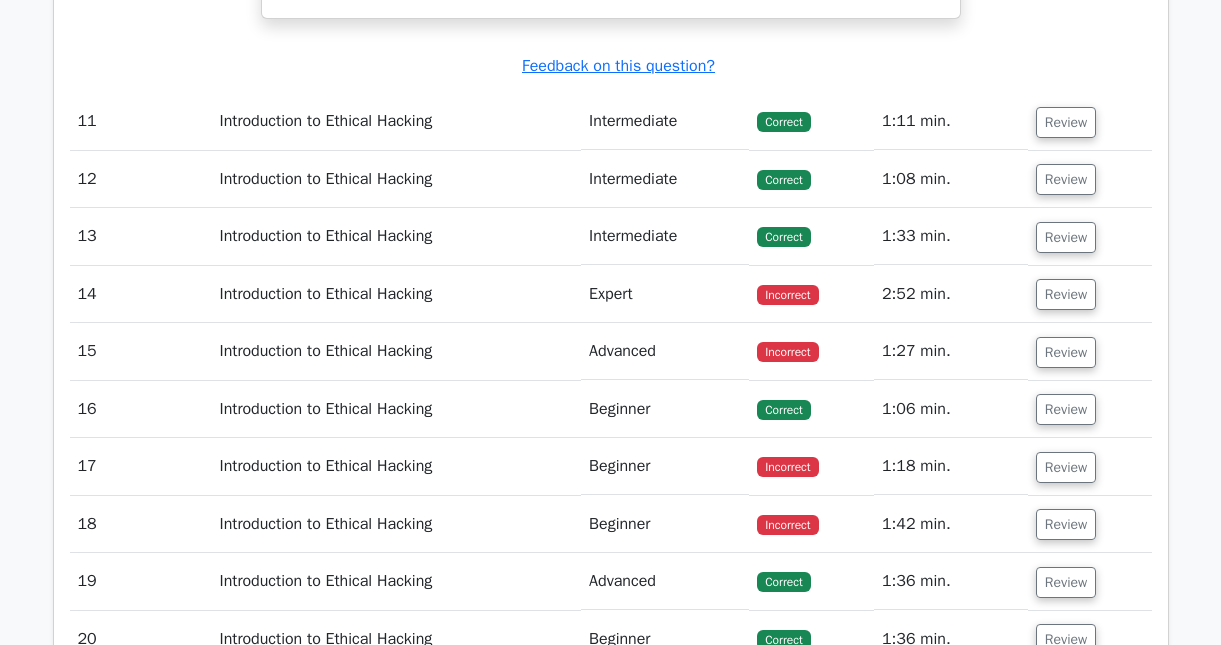 scroll, scrollTop: 11444, scrollLeft: 0, axis: vertical 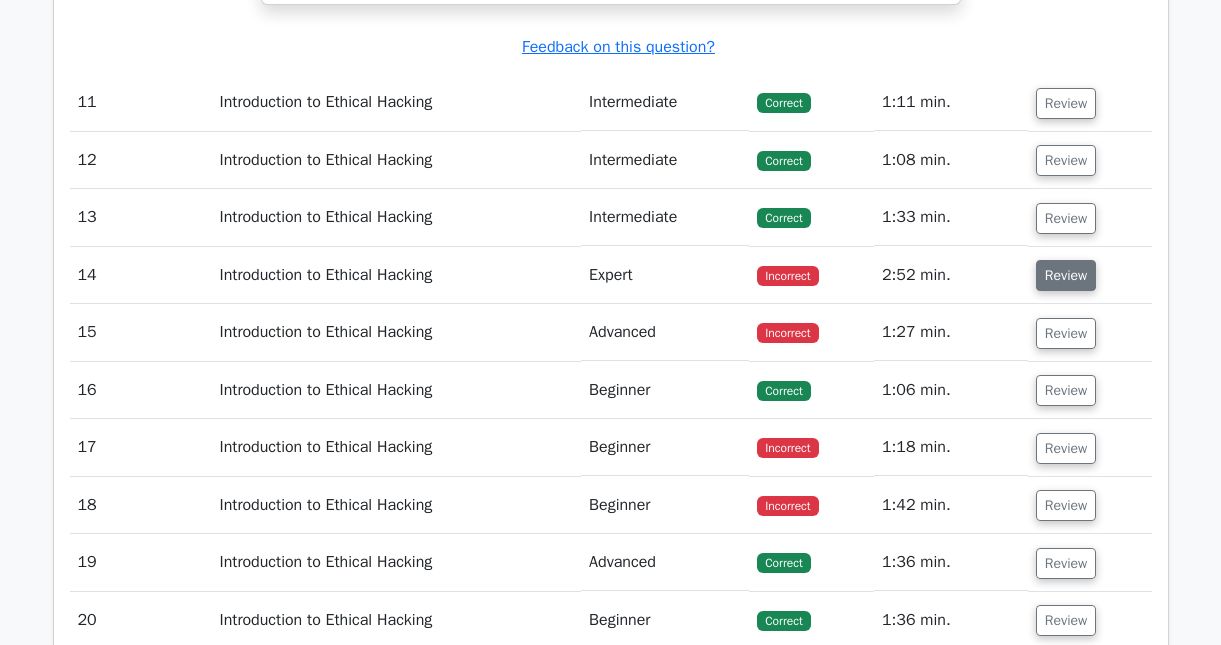 click on "Review" at bounding box center [1066, 275] 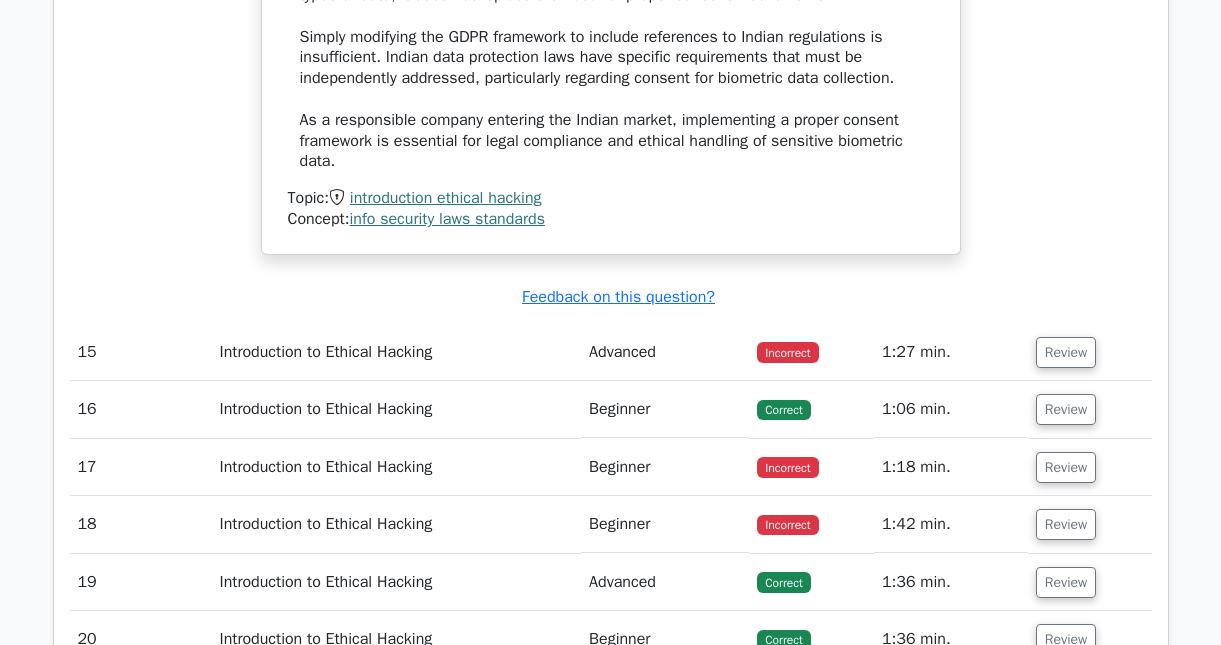 scroll, scrollTop: 13012, scrollLeft: 0, axis: vertical 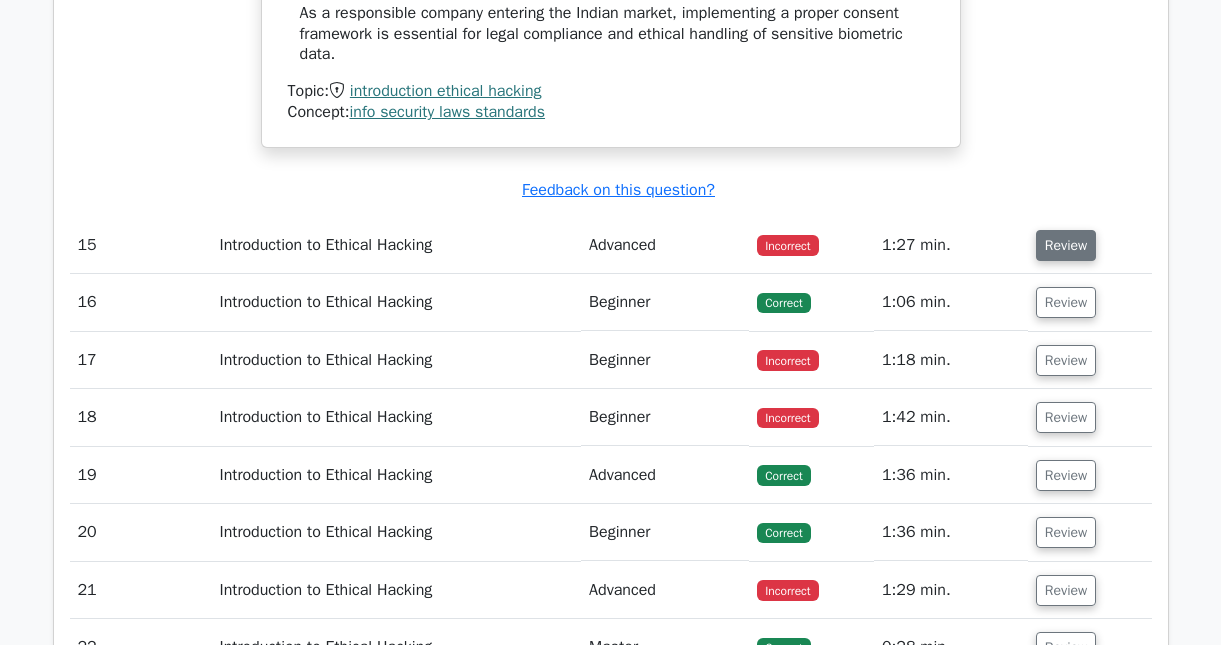 click on "Review" at bounding box center [1066, 245] 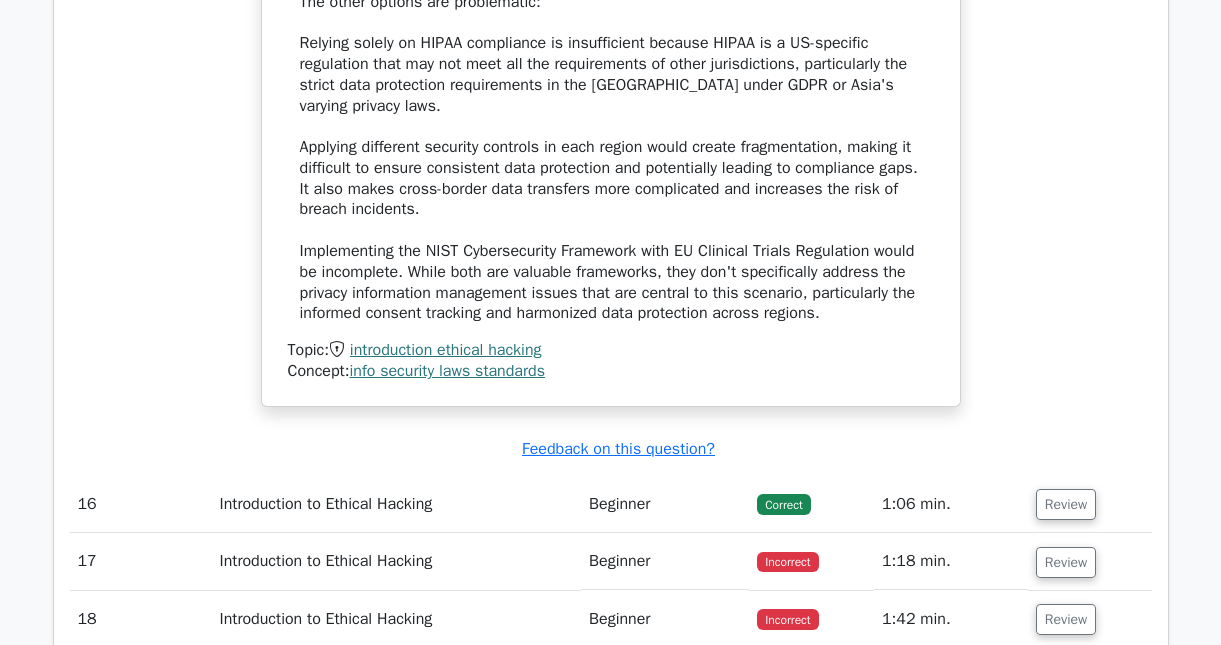 scroll, scrollTop: 14539, scrollLeft: 0, axis: vertical 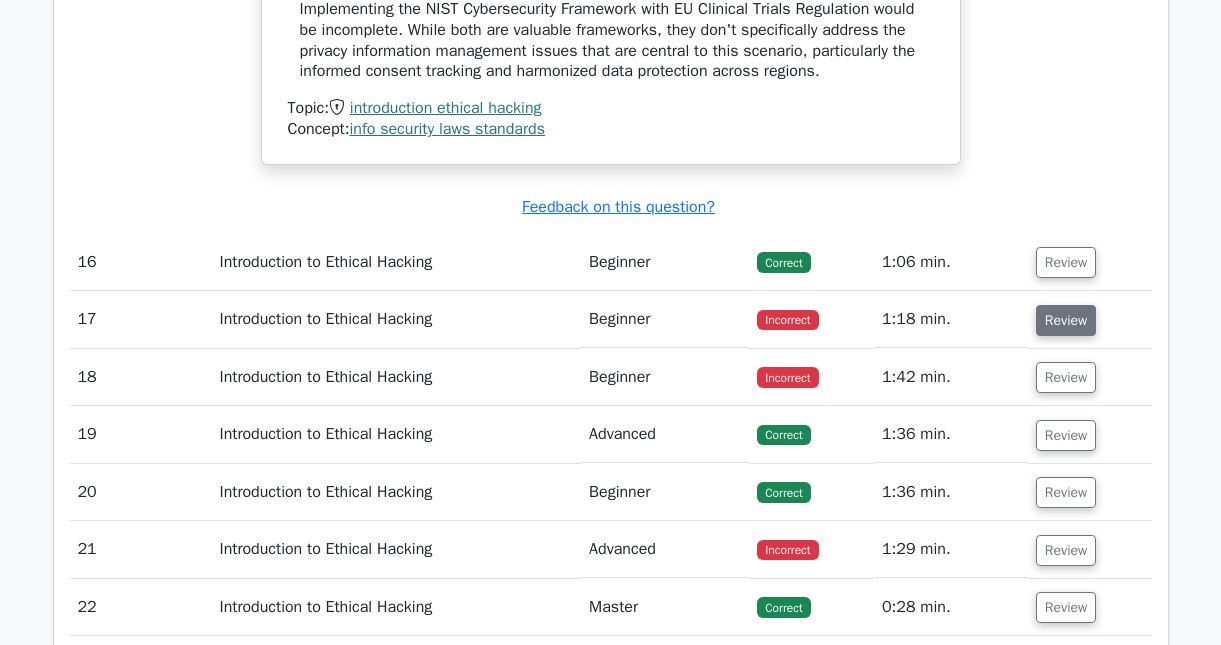 click on "Review" at bounding box center [1066, 320] 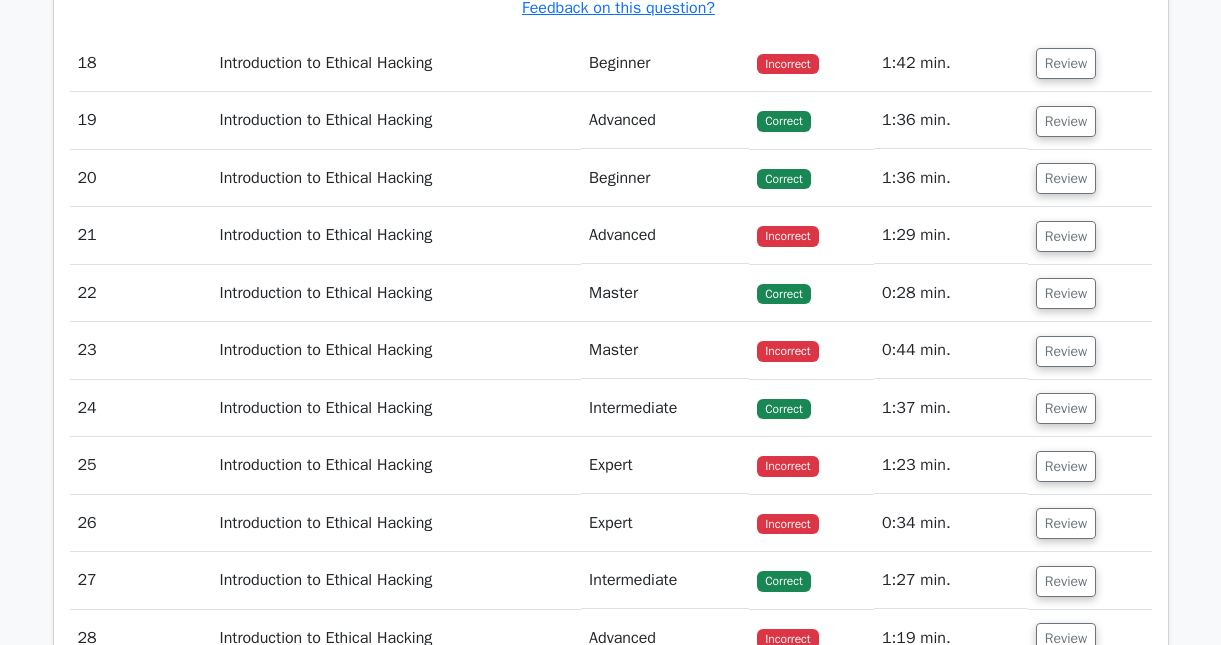 scroll, scrollTop: 16039, scrollLeft: 0, axis: vertical 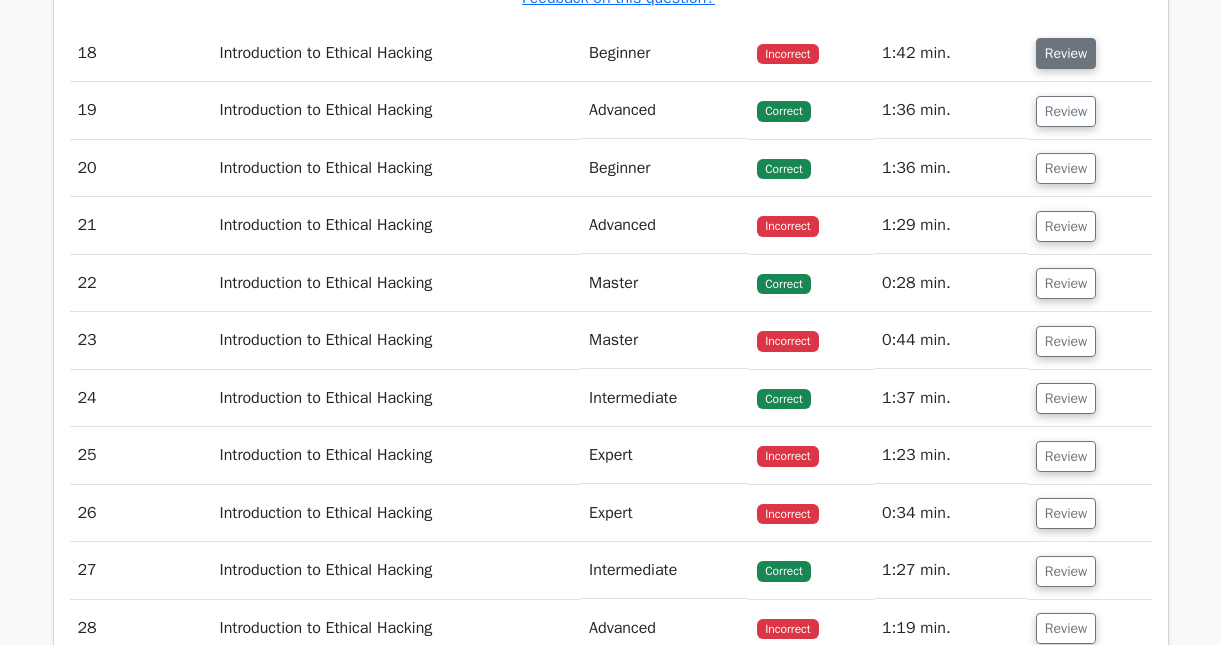 click on "Review" at bounding box center (1066, 53) 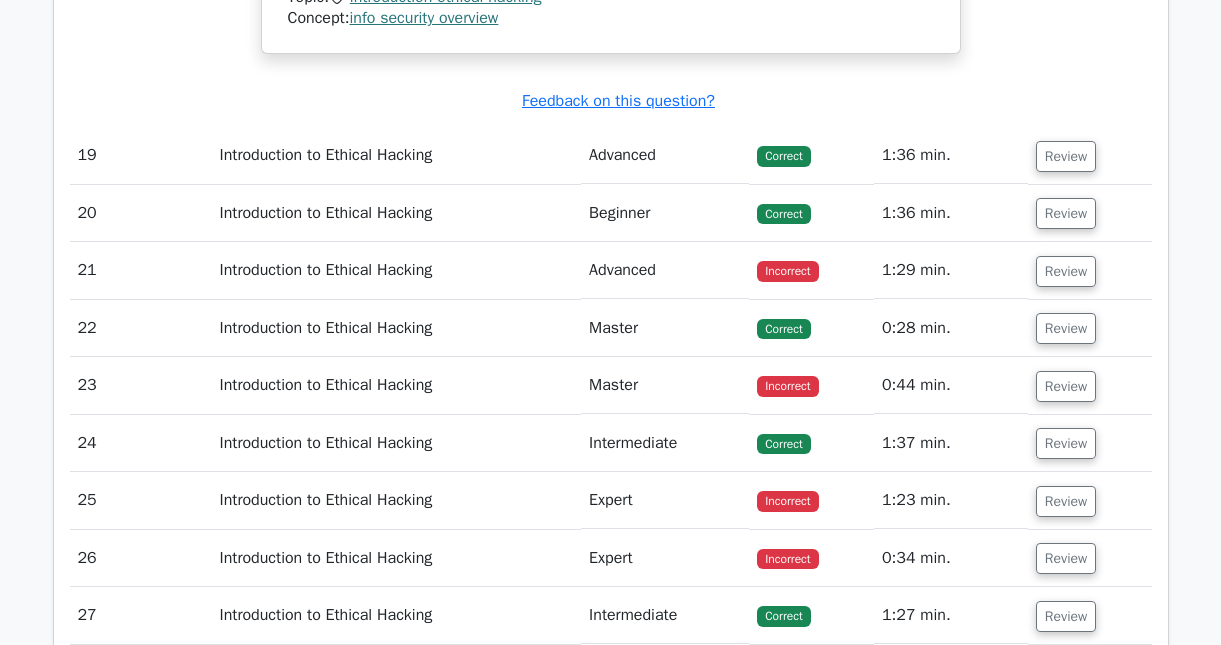 scroll, scrollTop: 17507, scrollLeft: 0, axis: vertical 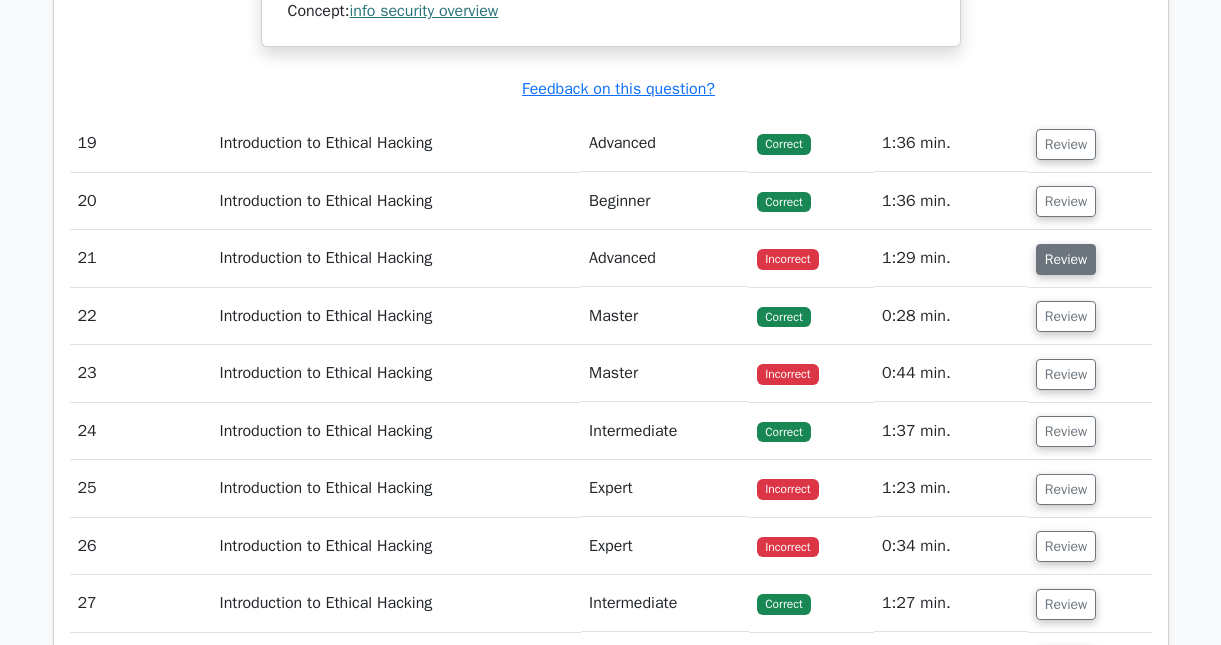 click on "Review" at bounding box center (1066, 259) 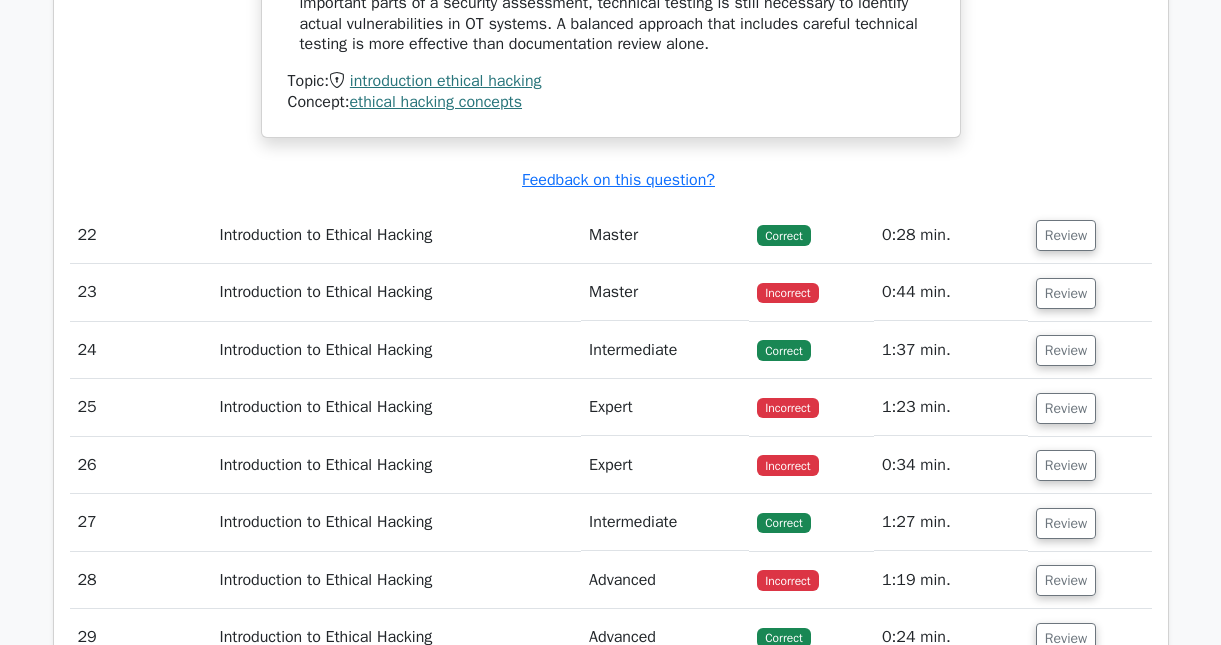 scroll, scrollTop: 18959, scrollLeft: 0, axis: vertical 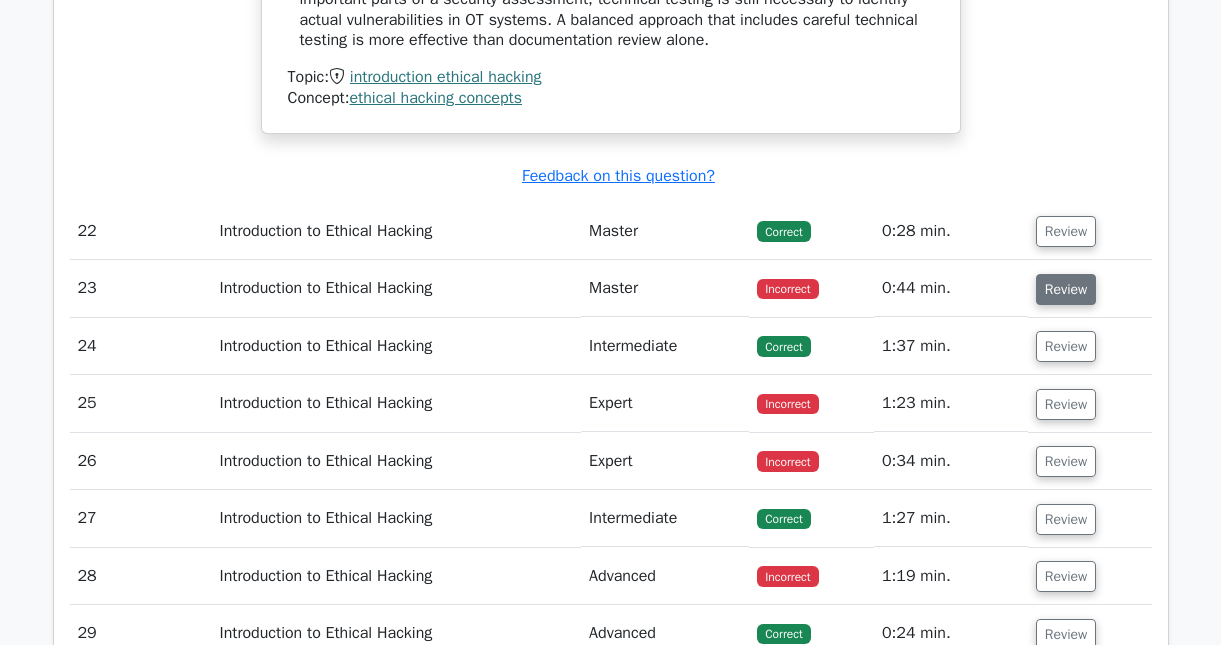 click on "Review" at bounding box center (1066, 289) 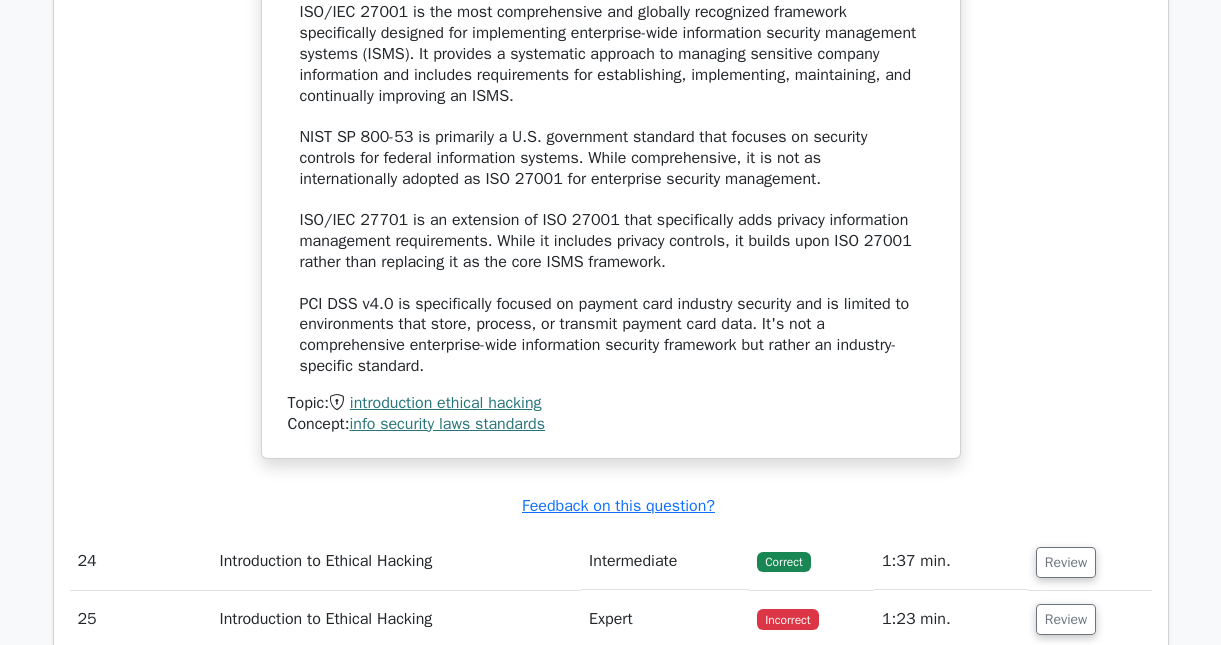scroll, scrollTop: 19752, scrollLeft: 0, axis: vertical 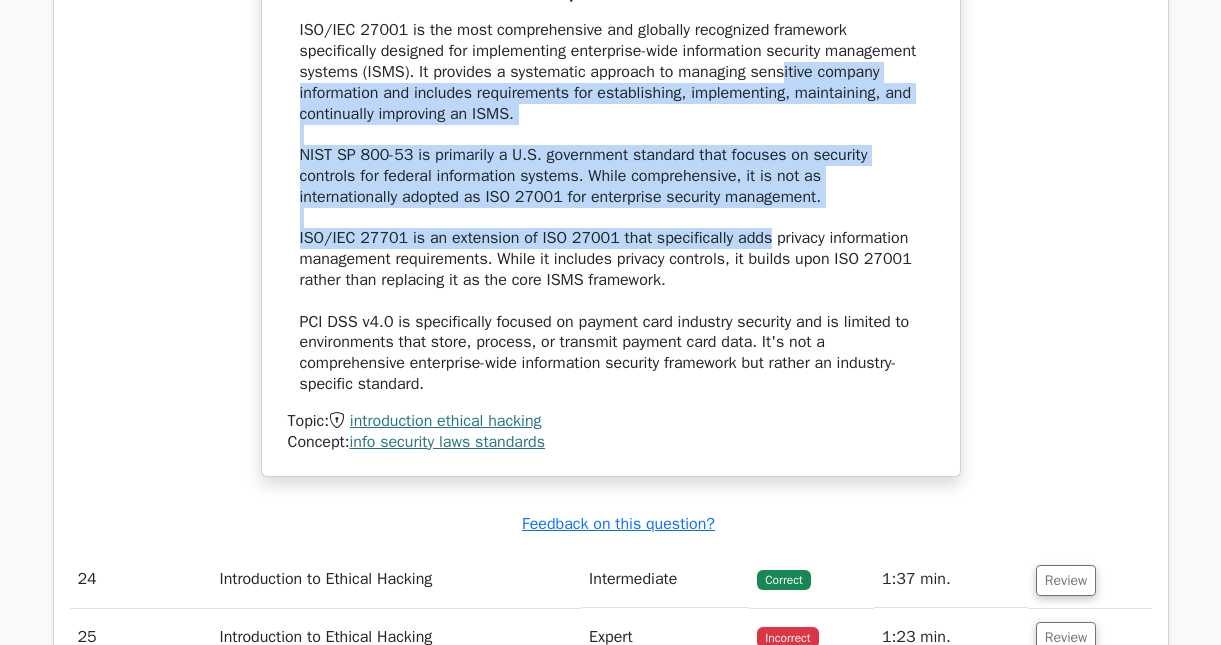 drag, startPoint x: 762, startPoint y: 154, endPoint x: 762, endPoint y: 102, distance: 52 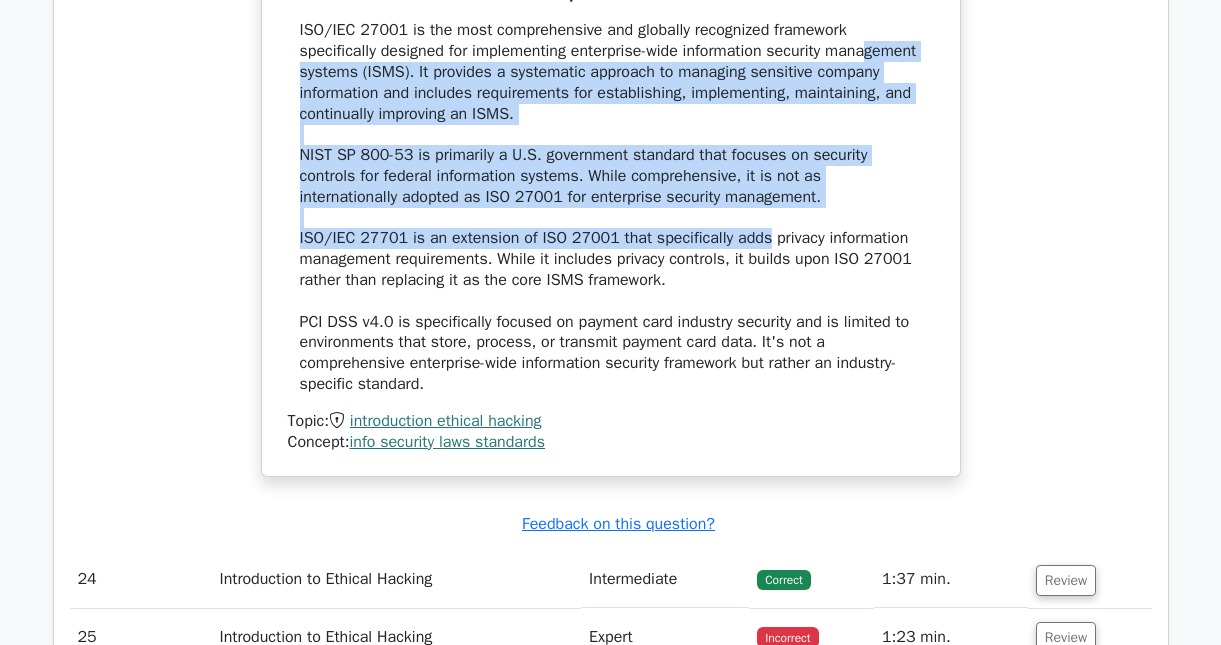 click on "ISO/IEC 27001 is the most comprehensive and globally recognized framework specifically designed for implementing enterprise-wide information security management systems (ISMS). It provides a systematic approach to managing sensitive company information and includes requirements for establishing, implementing, maintaining, and continually improving an ISMS. NIST SP 800-53 is primarily a U.S. government standard that focuses on security controls for federal information systems. While comprehensive, it is not as internationally adopted as ISO 27001 for enterprise security management. ISO/IEC 27701 is an extension of ISO 27001 that specifically adds privacy information management requirements. While it includes privacy controls, it builds upon ISO 27001 rather than replacing it as the core ISMS framework." at bounding box center [611, 207] 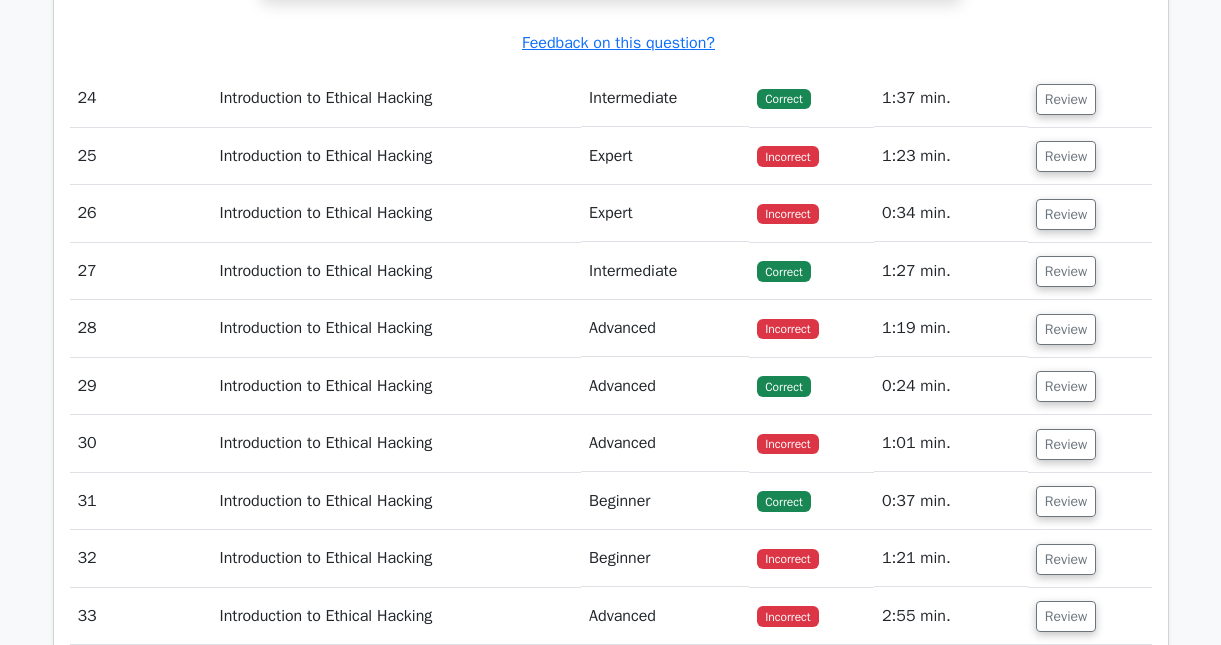 scroll, scrollTop: 20238, scrollLeft: 0, axis: vertical 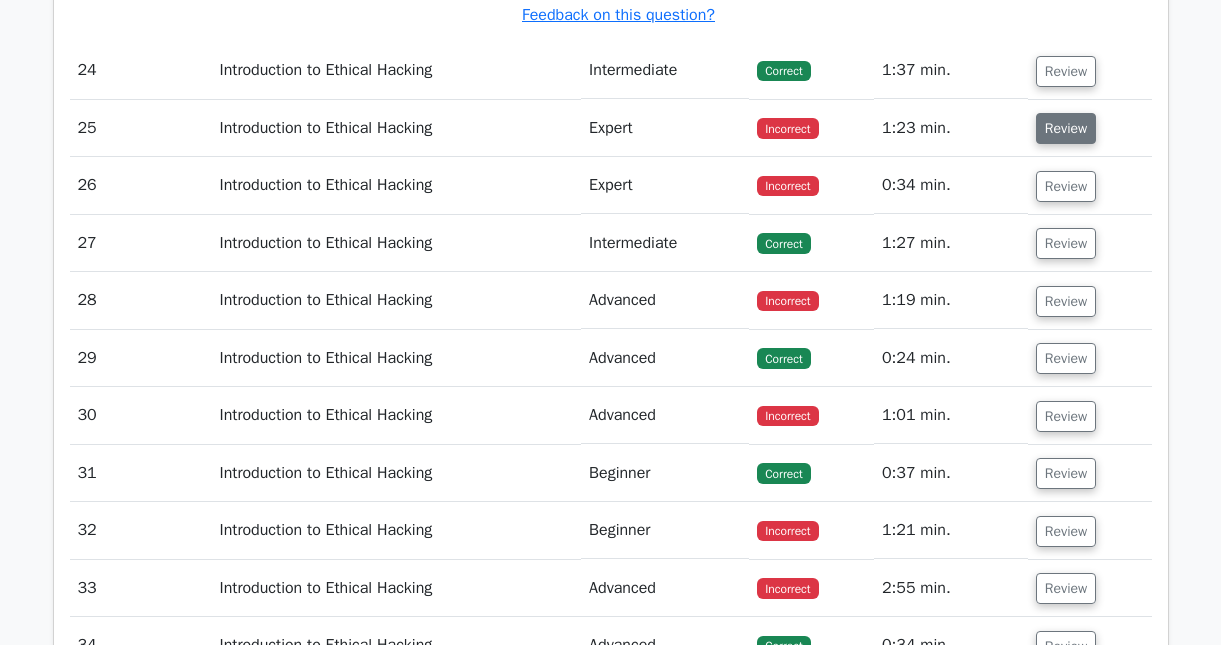 click on "Review" at bounding box center [1066, 128] 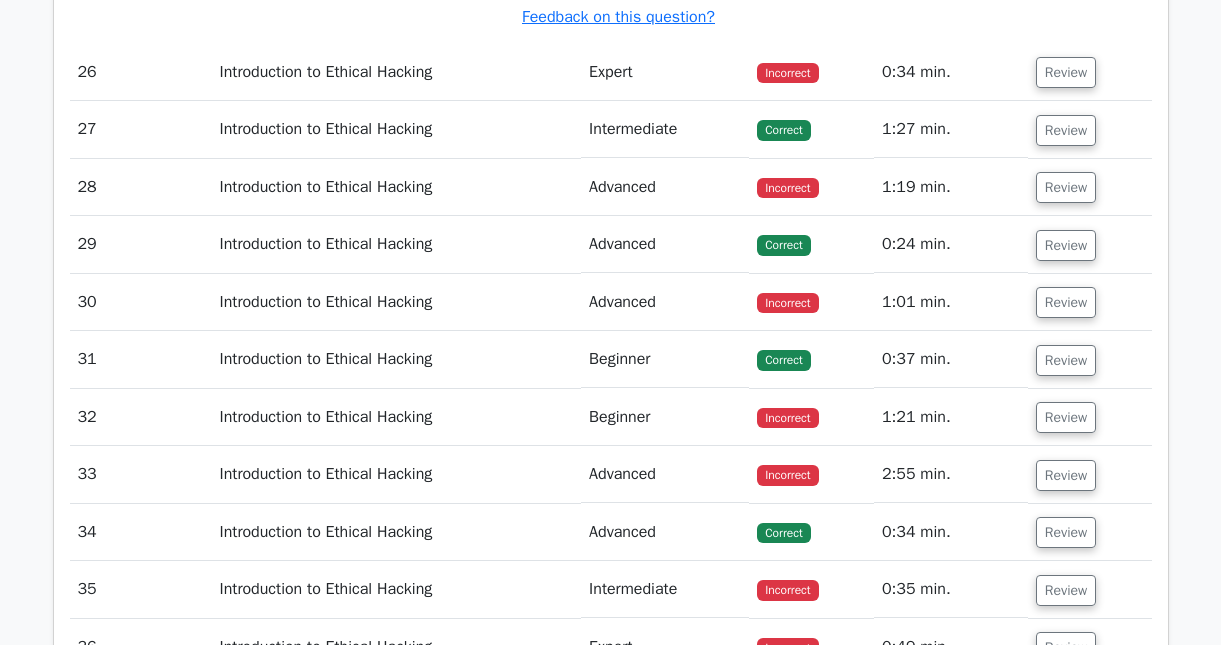 scroll, scrollTop: 21646, scrollLeft: 0, axis: vertical 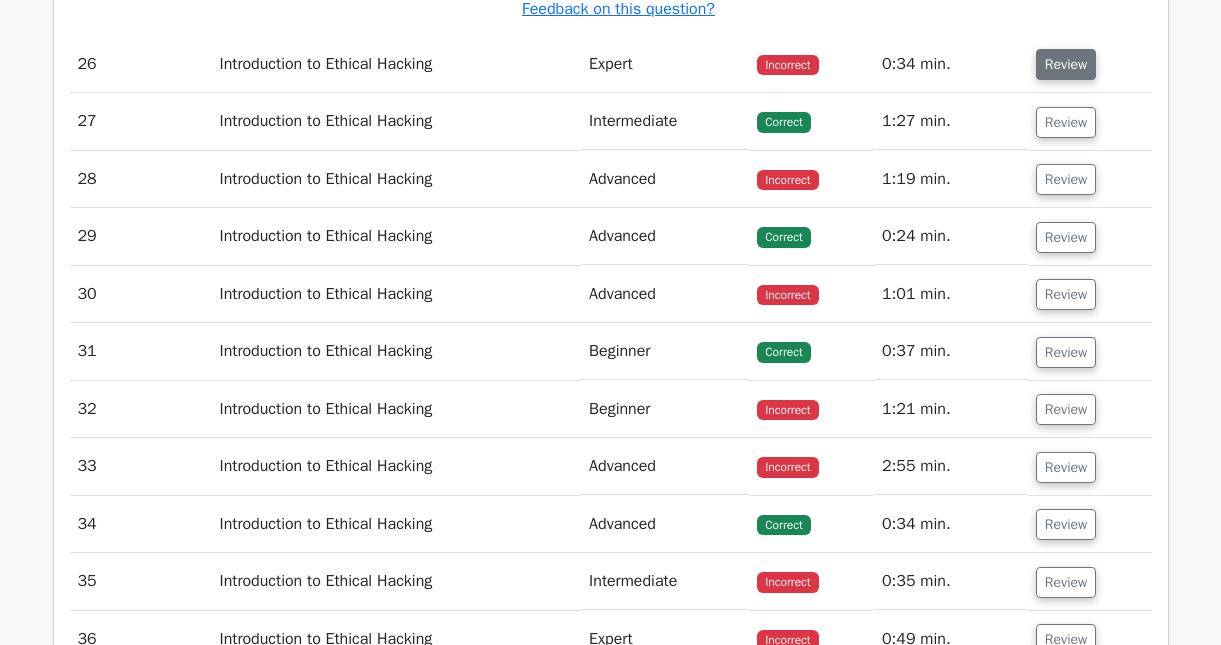 click on "Review" at bounding box center (1066, 64) 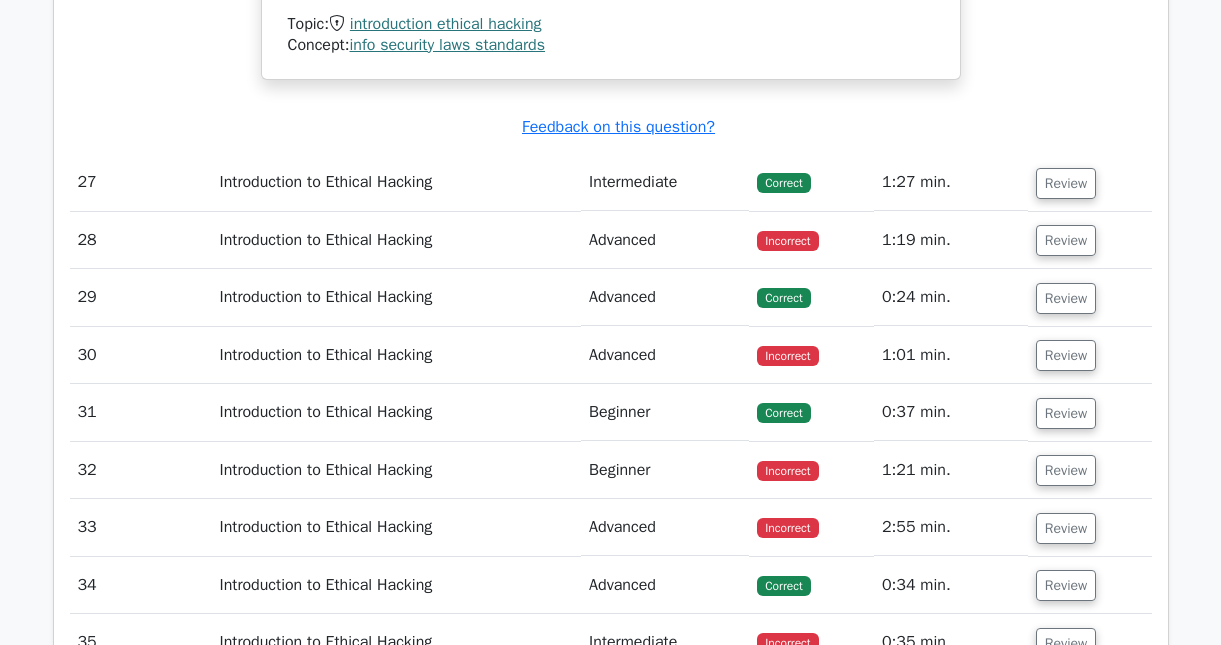 scroll, scrollTop: 22544, scrollLeft: 0, axis: vertical 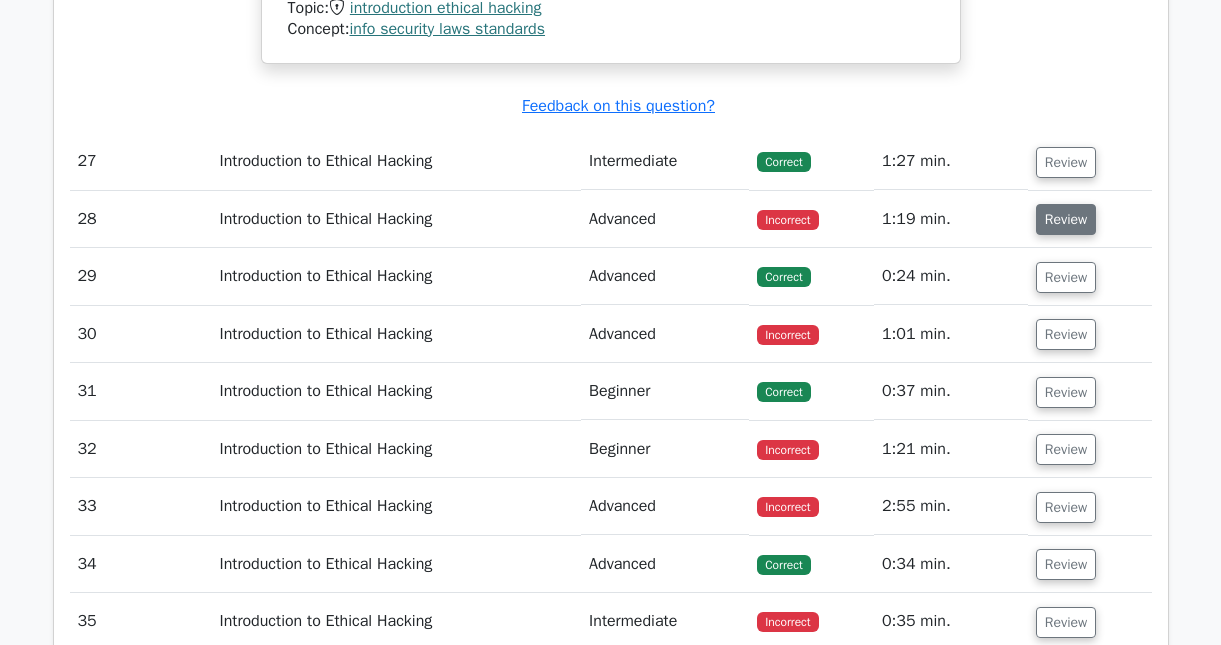 click on "Review" at bounding box center [1066, 219] 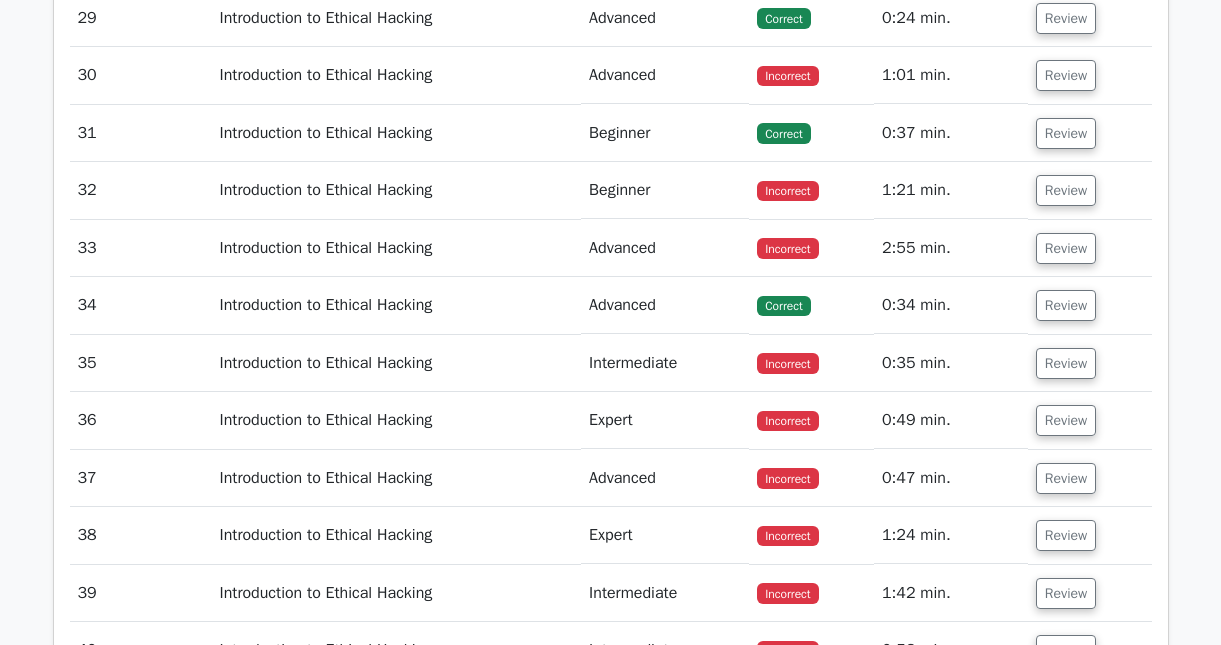 scroll, scrollTop: 23893, scrollLeft: 0, axis: vertical 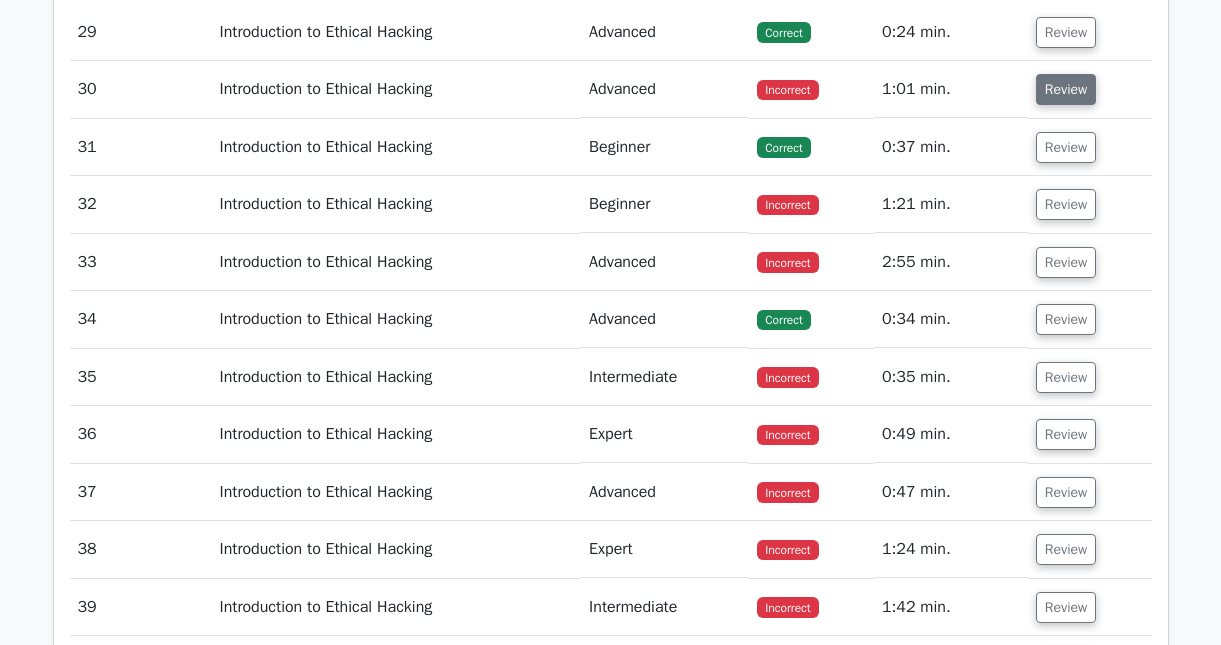 click on "Review" at bounding box center [1066, 89] 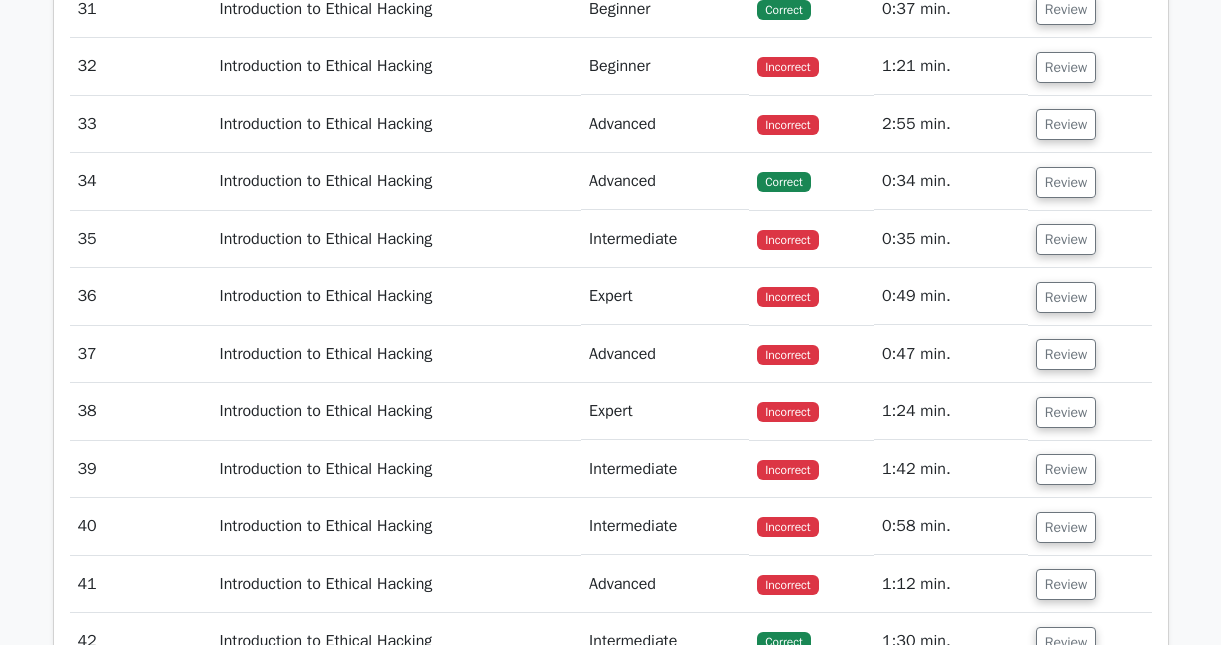 scroll, scrollTop: 25315, scrollLeft: 0, axis: vertical 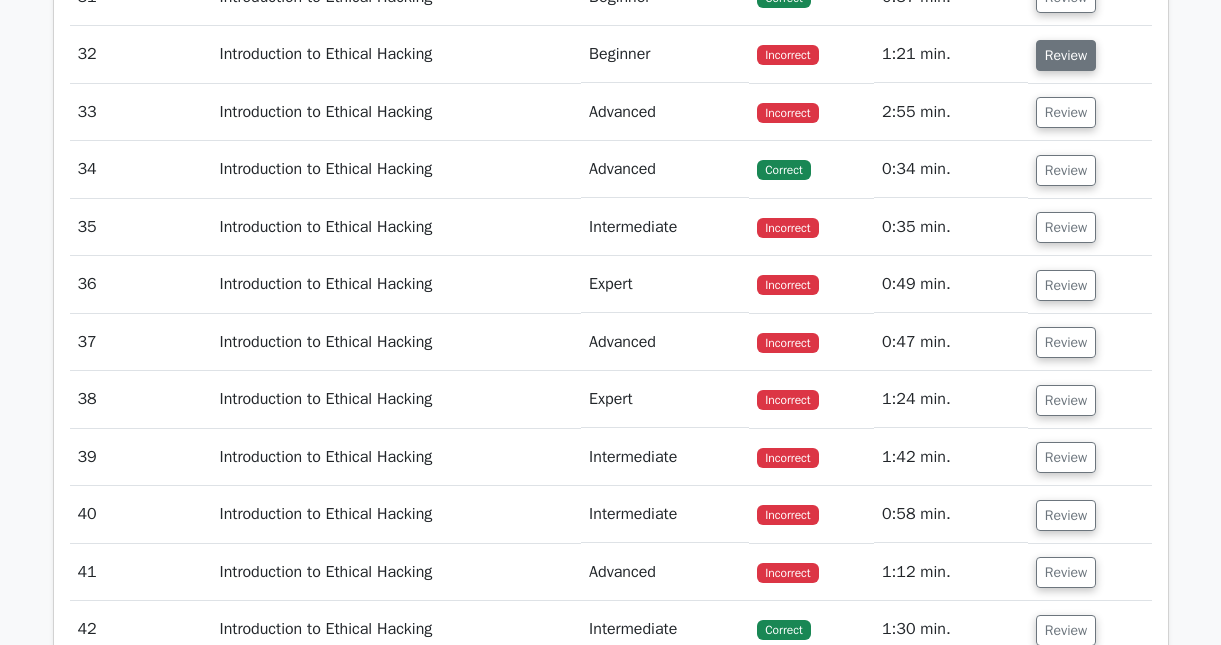 click on "Review" at bounding box center (1066, 55) 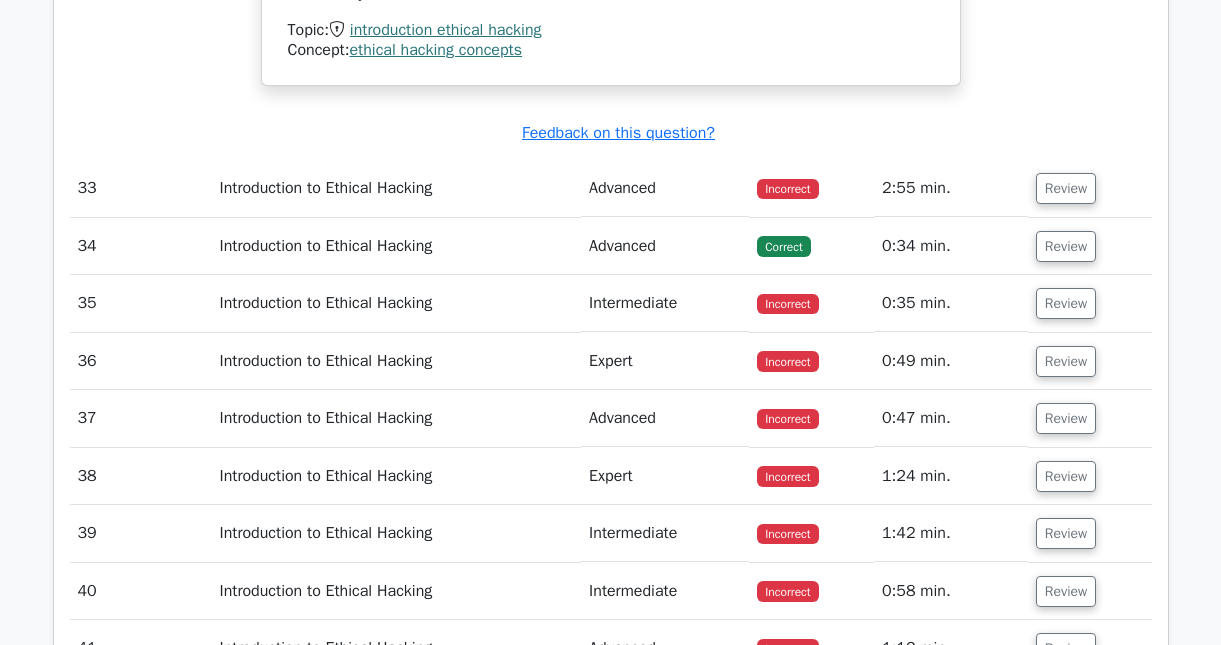 scroll, scrollTop: 26549, scrollLeft: 0, axis: vertical 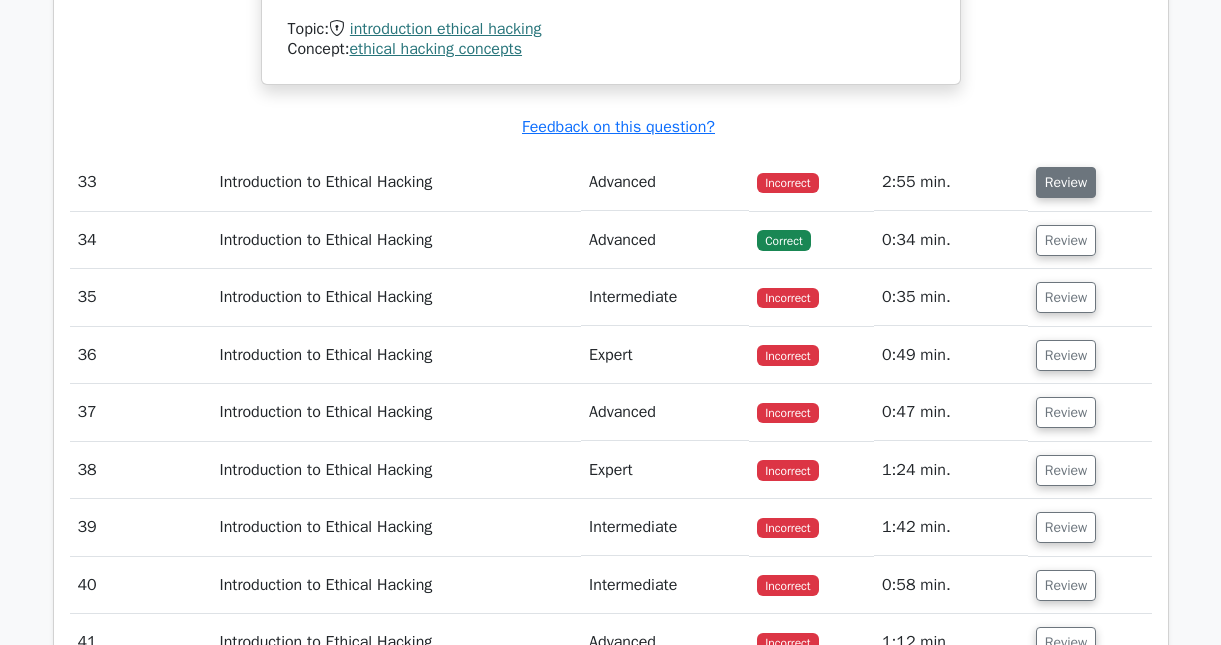 click on "Review" at bounding box center (1066, 182) 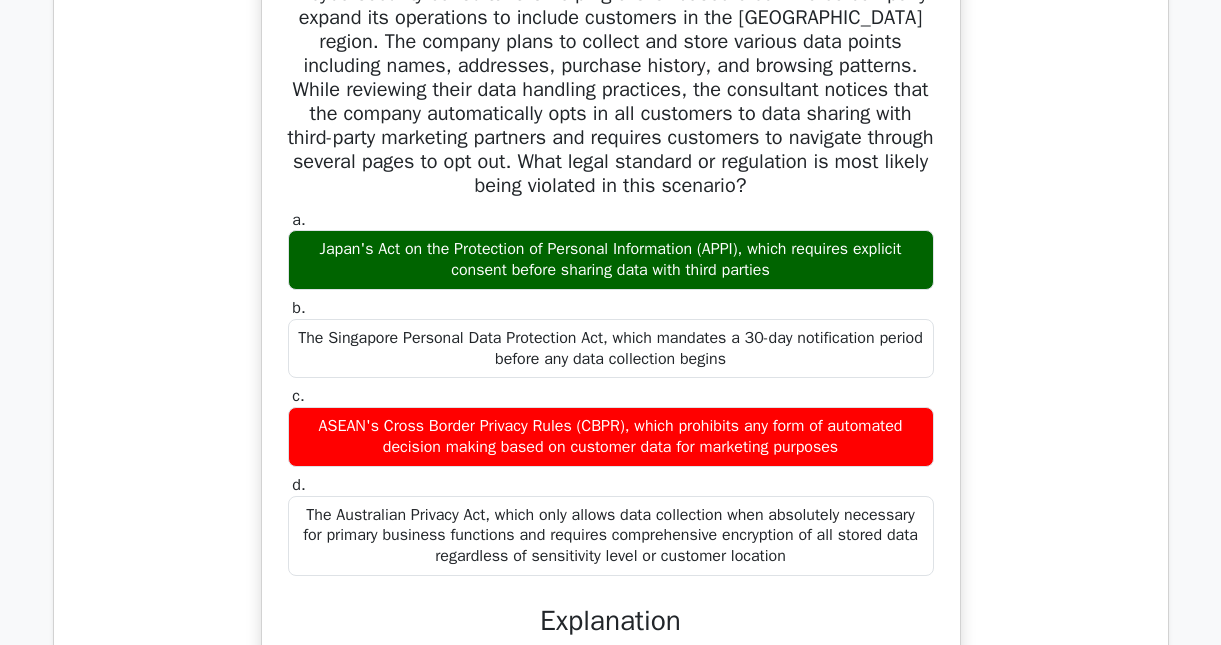 scroll, scrollTop: 26807, scrollLeft: 0, axis: vertical 